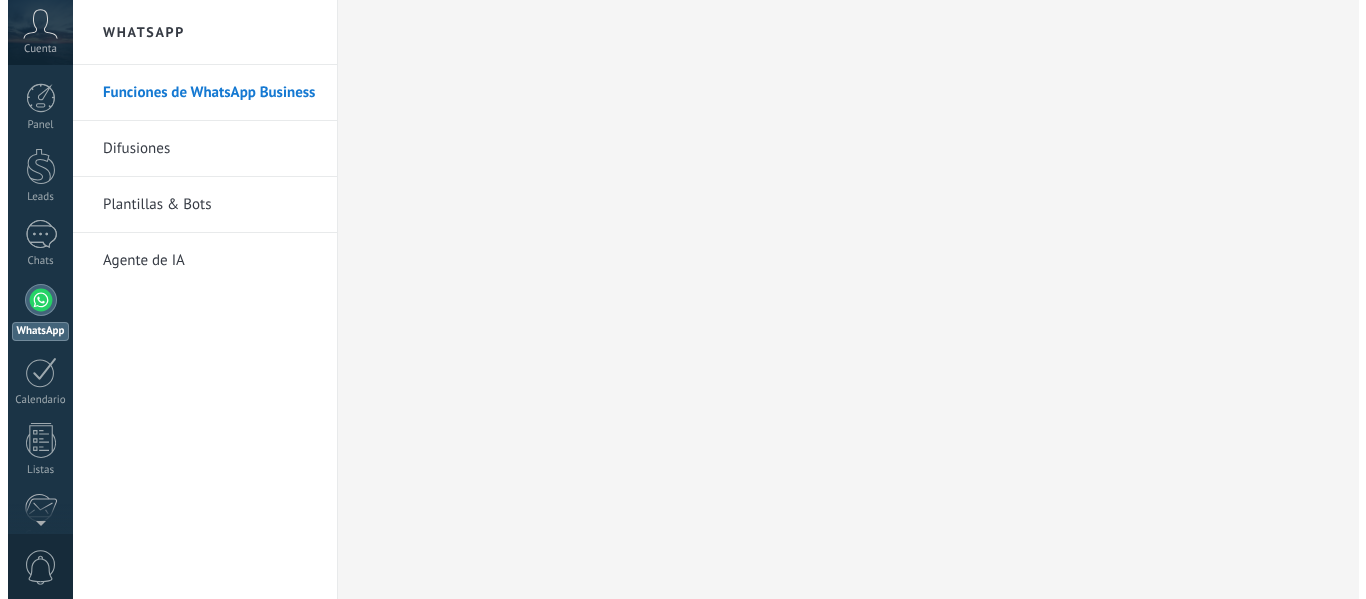 scroll, scrollTop: 0, scrollLeft: 0, axis: both 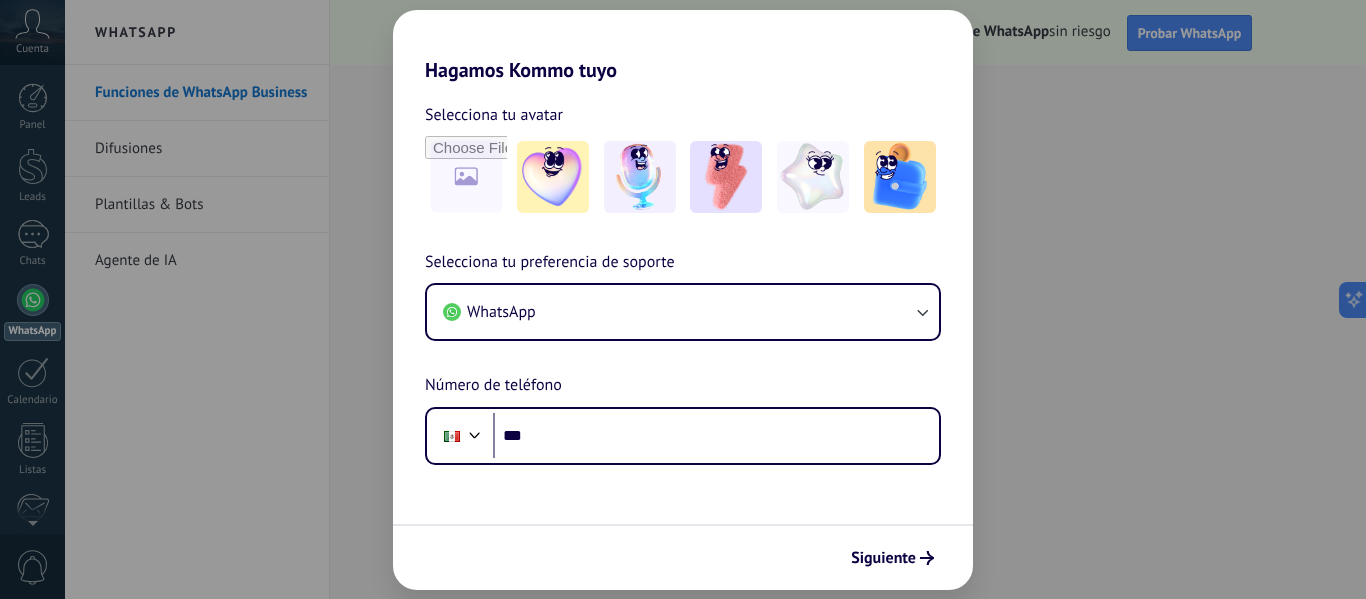 click on "Selecciona tu preferencia de soporte WhatsApp Número de teléfono Phone ***" at bounding box center [683, 357] 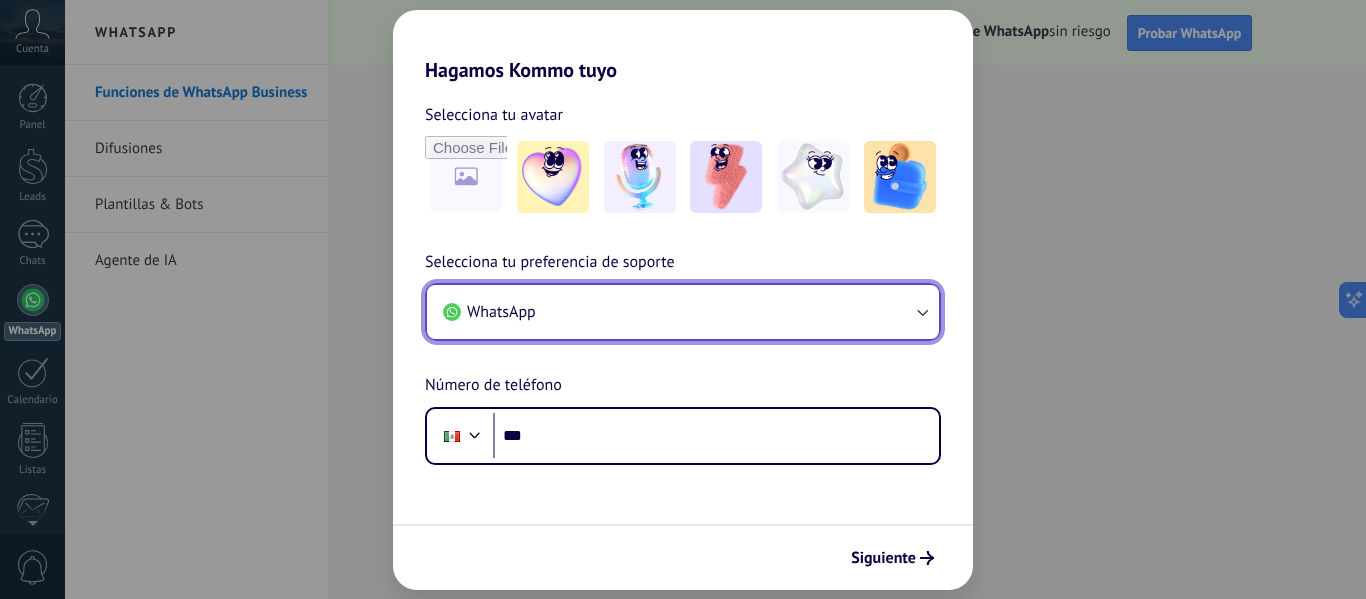 click 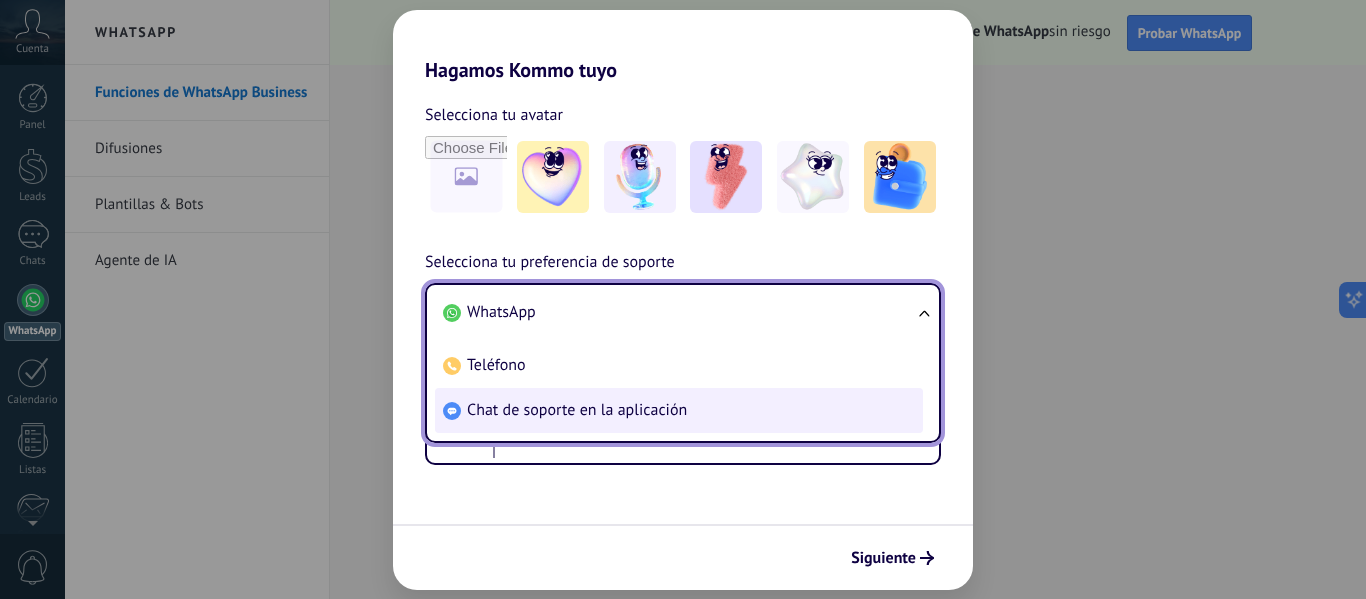 click on "Chat de soporte en la aplicación" at bounding box center [679, 410] 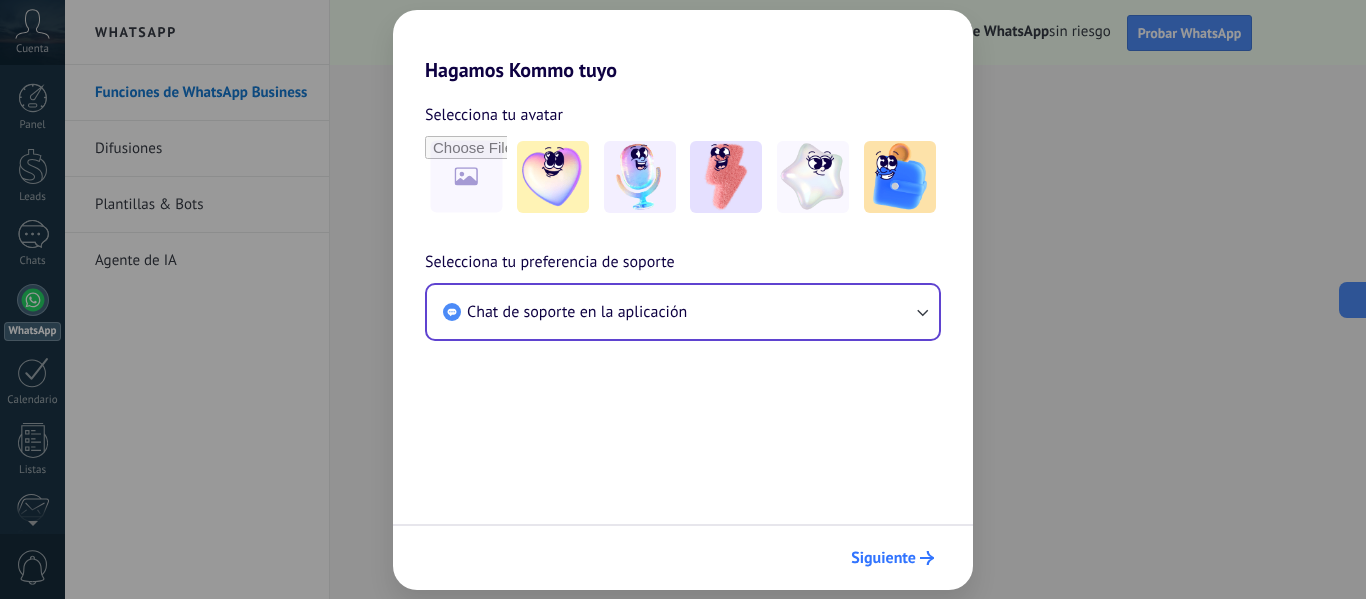 click on "Siguiente" at bounding box center (883, 558) 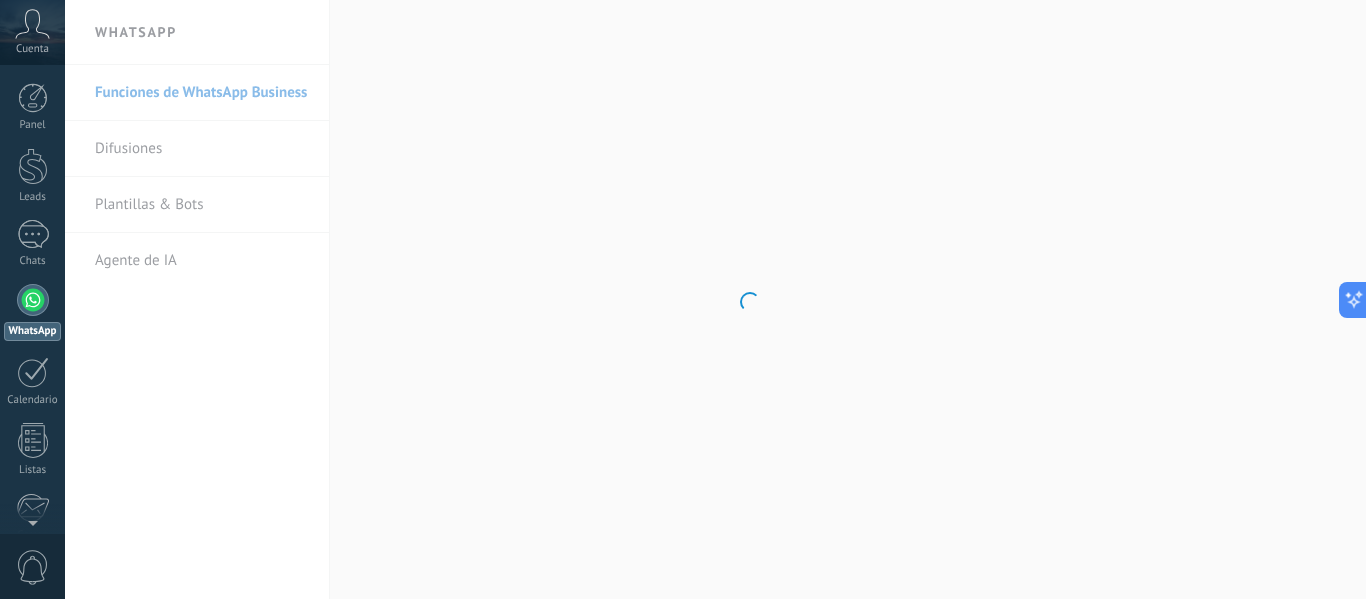 scroll, scrollTop: 0, scrollLeft: 0, axis: both 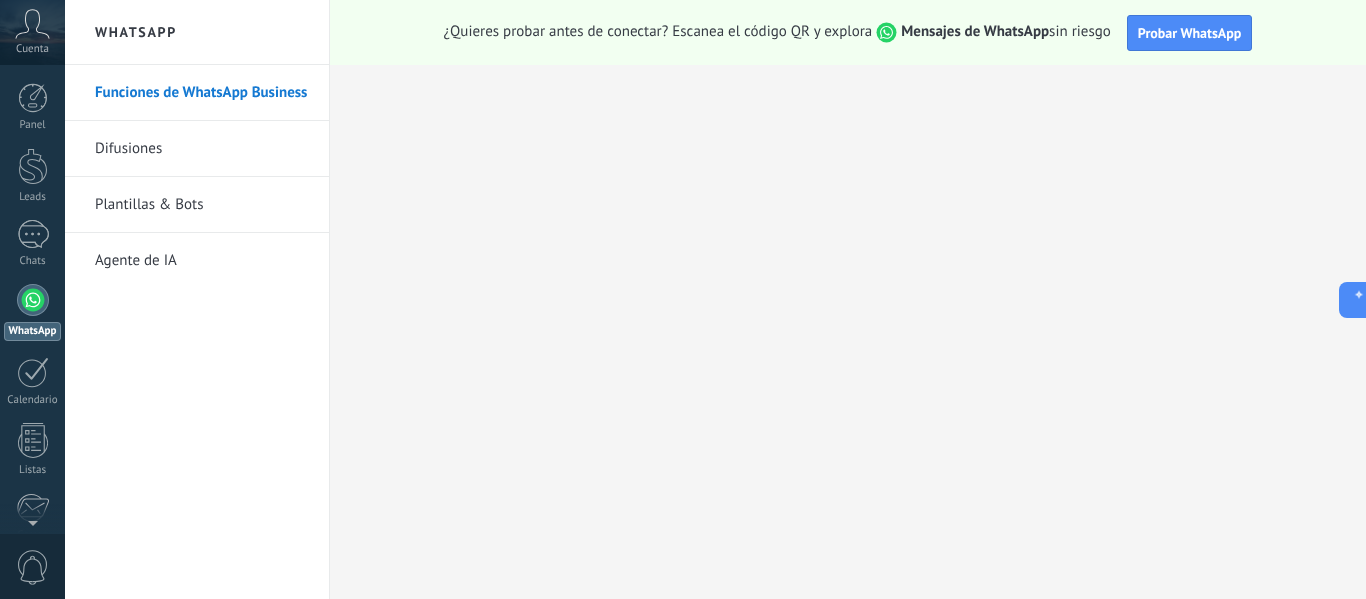 click on "Cuenta" at bounding box center [32, 49] 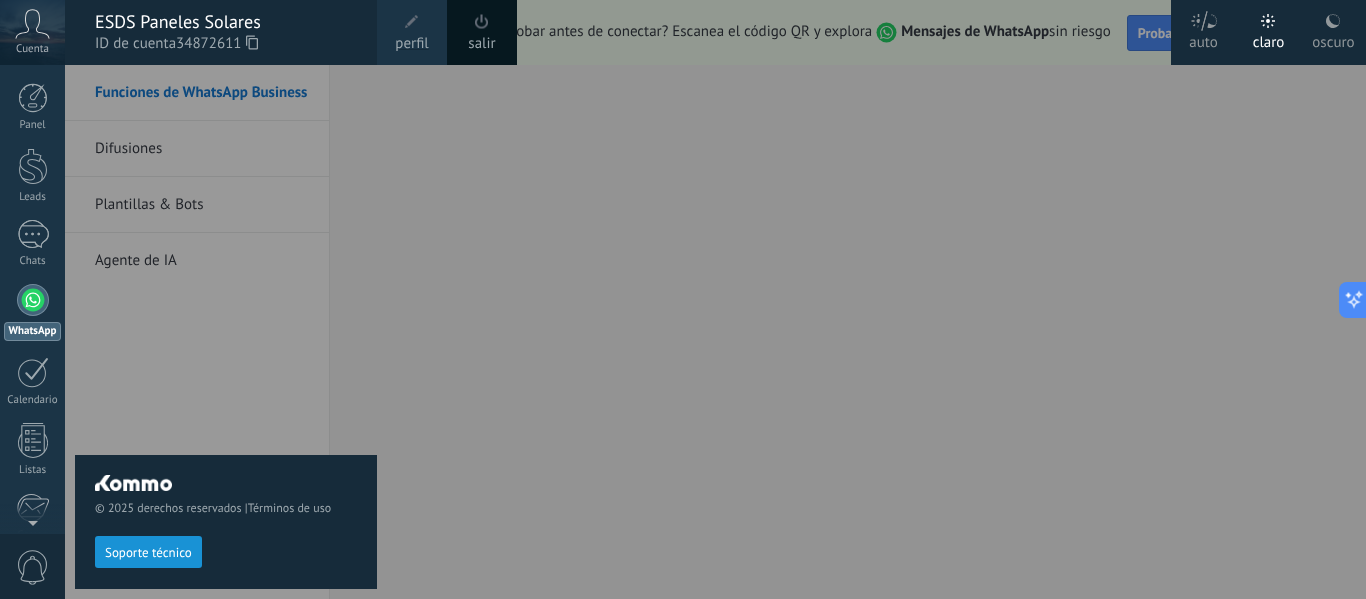 click on "perfil" at bounding box center [411, 44] 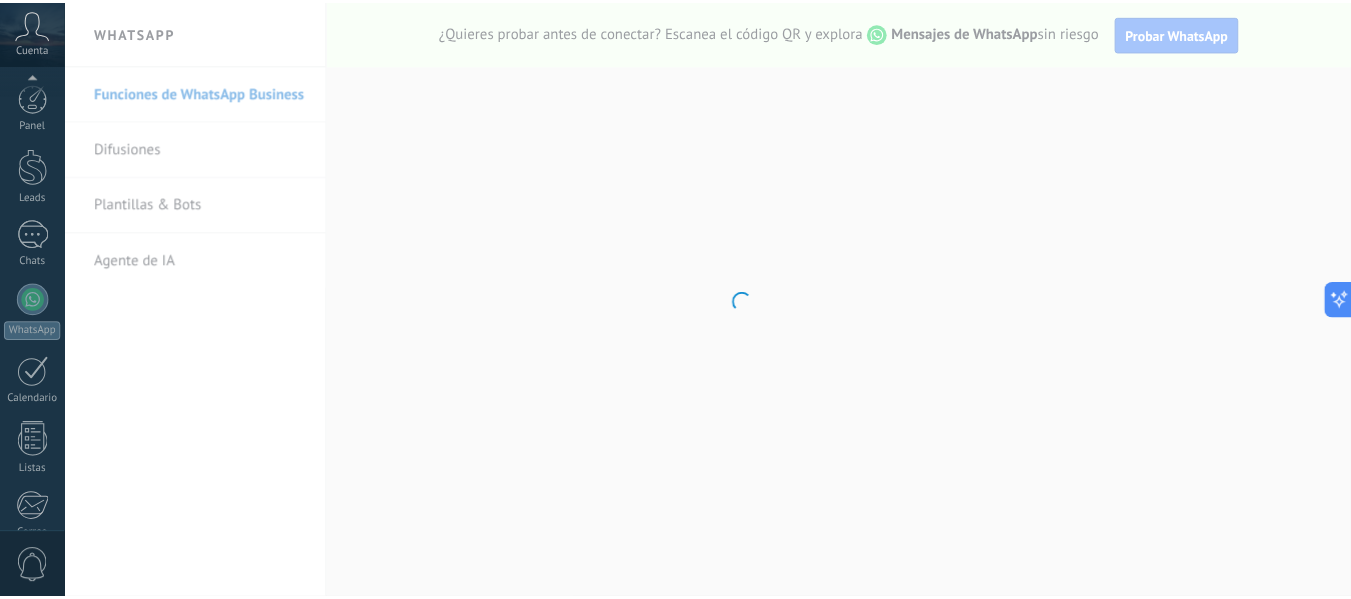 scroll, scrollTop: 233, scrollLeft: 0, axis: vertical 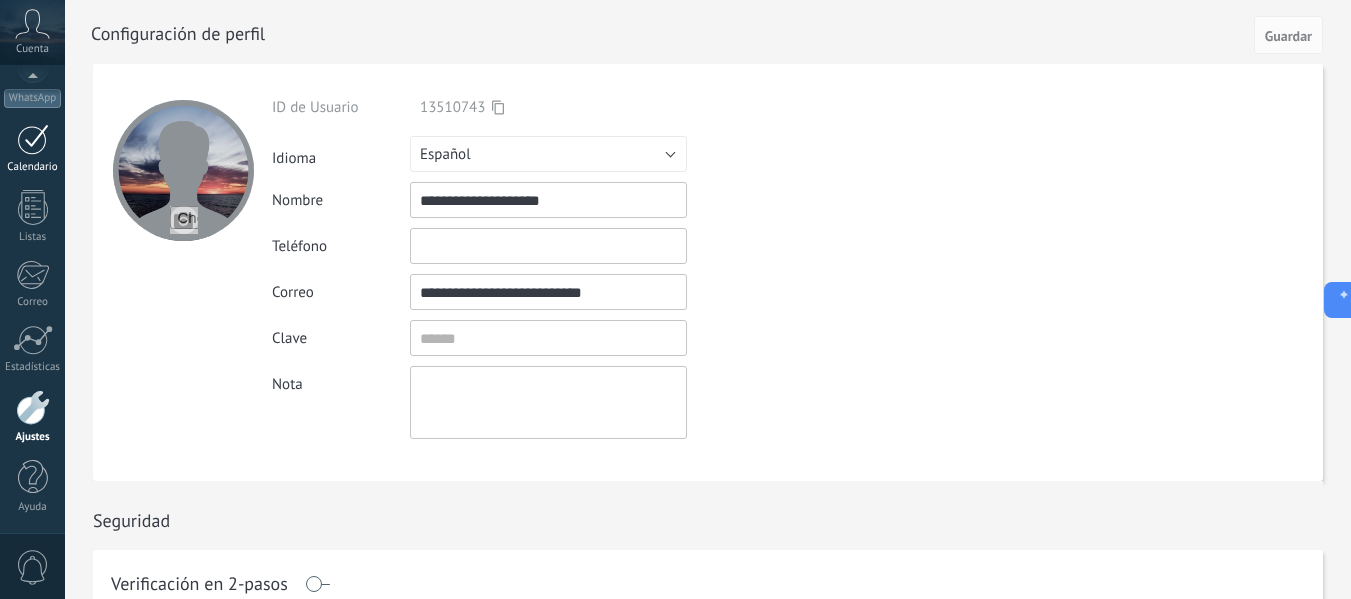 click at bounding box center [33, 139] 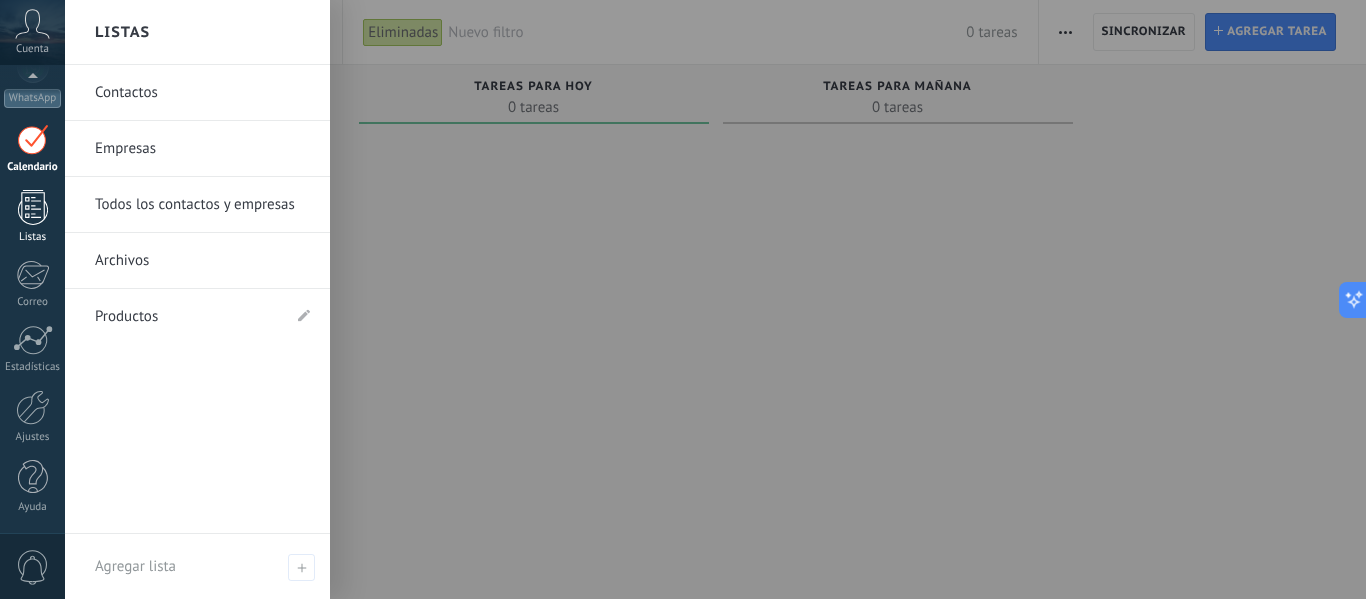 click at bounding box center (33, 207) 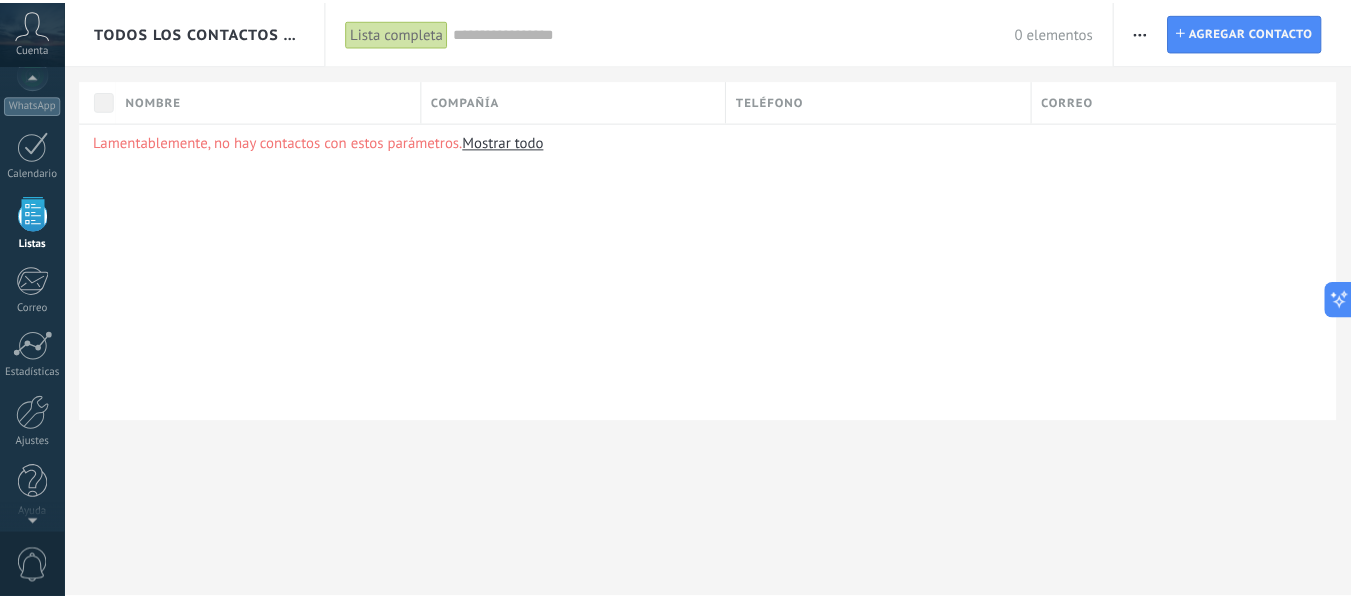 scroll, scrollTop: 124, scrollLeft: 0, axis: vertical 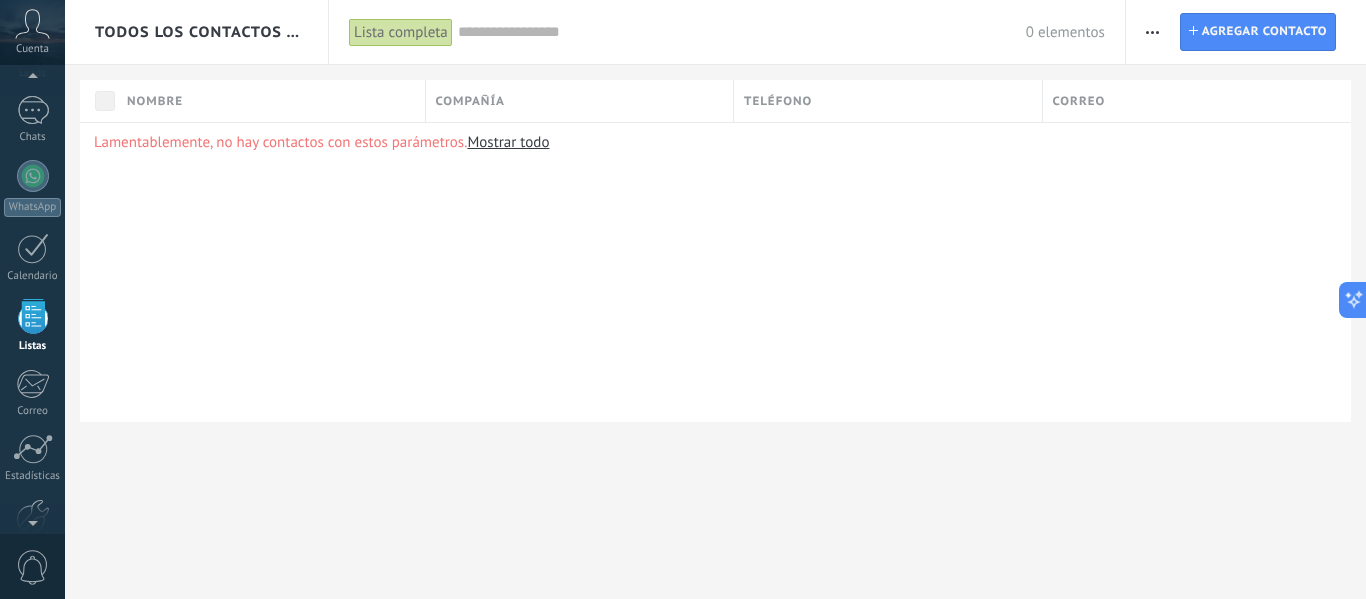 click 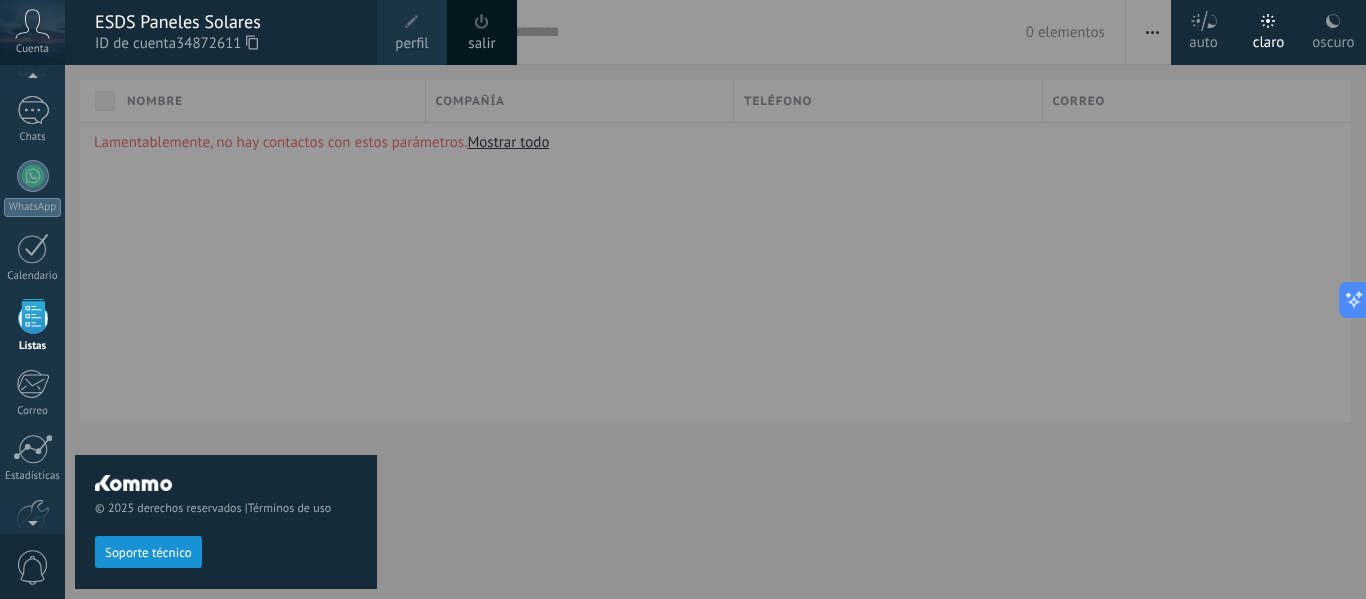 click on "ESDS Paneles Solares" at bounding box center (226, 22) 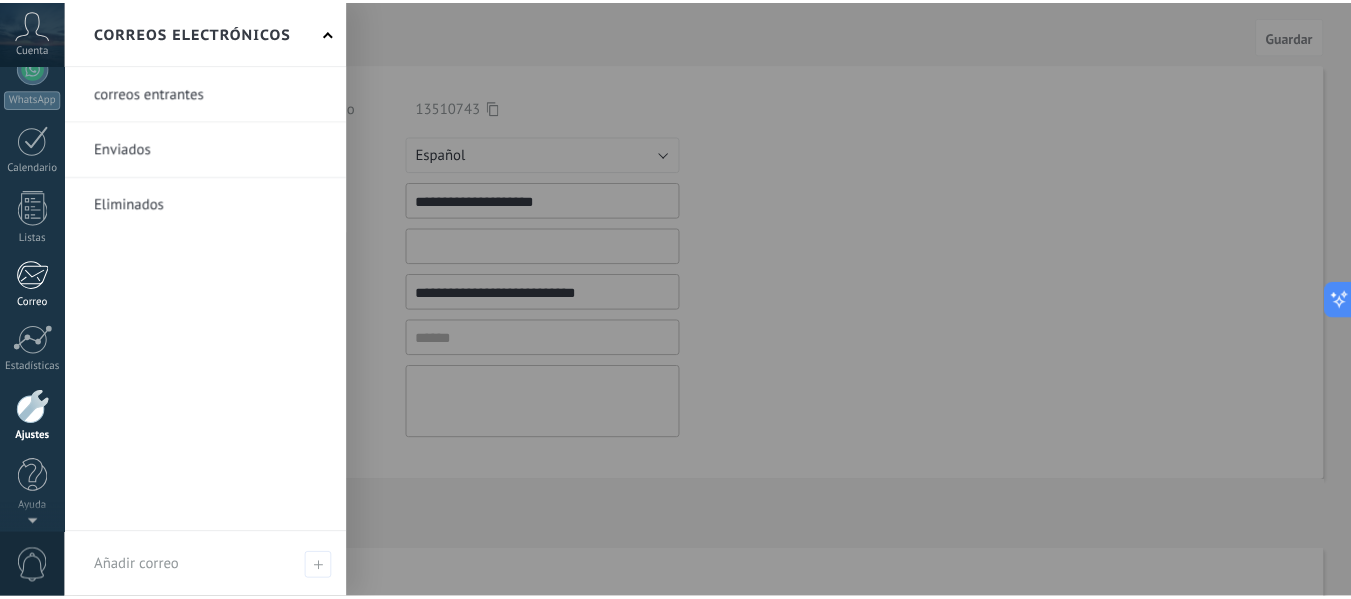 scroll, scrollTop: 0, scrollLeft: 0, axis: both 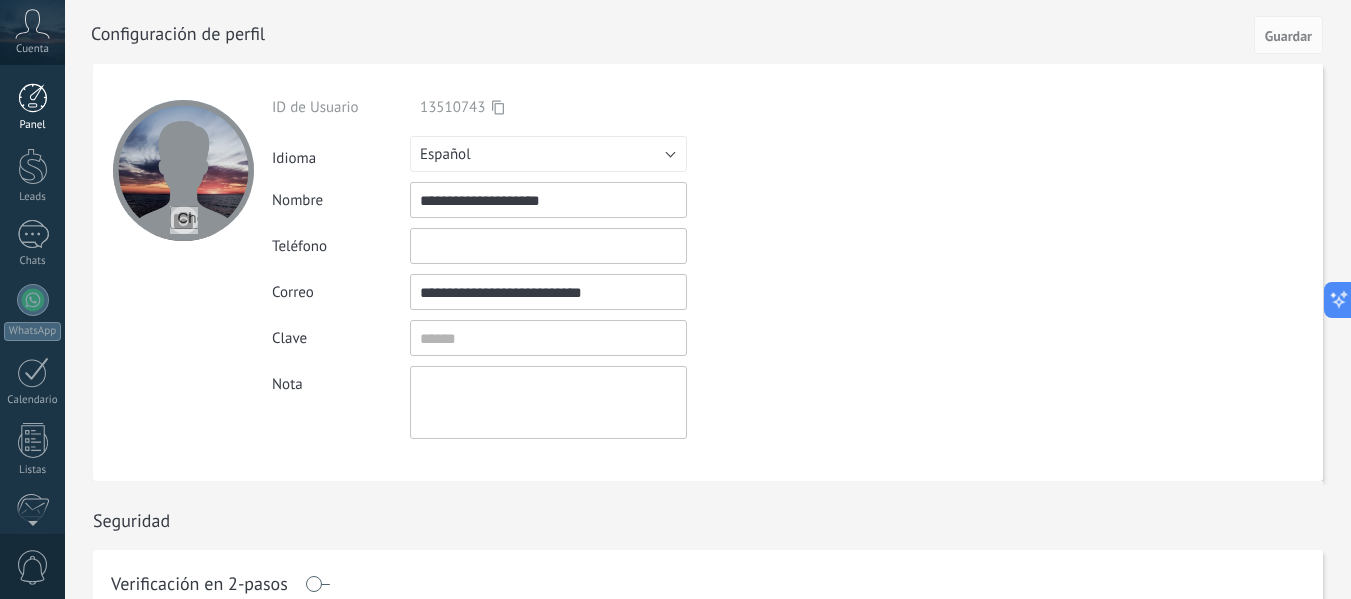 click at bounding box center (33, 98) 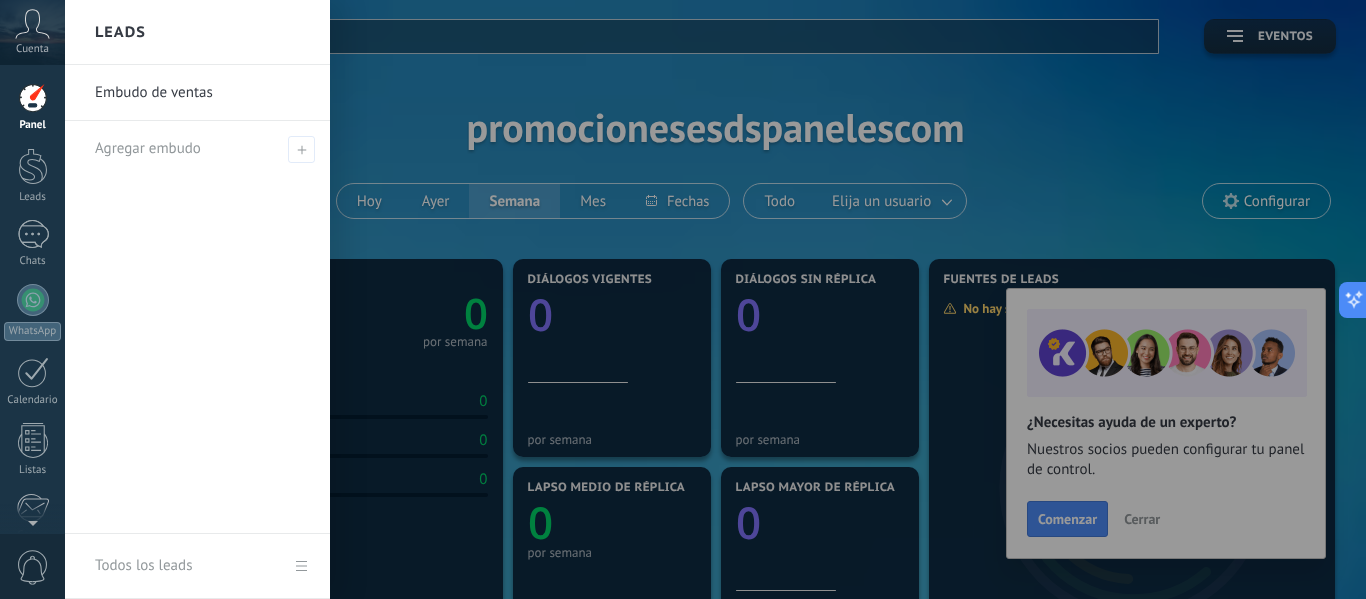 click at bounding box center (748, 299) 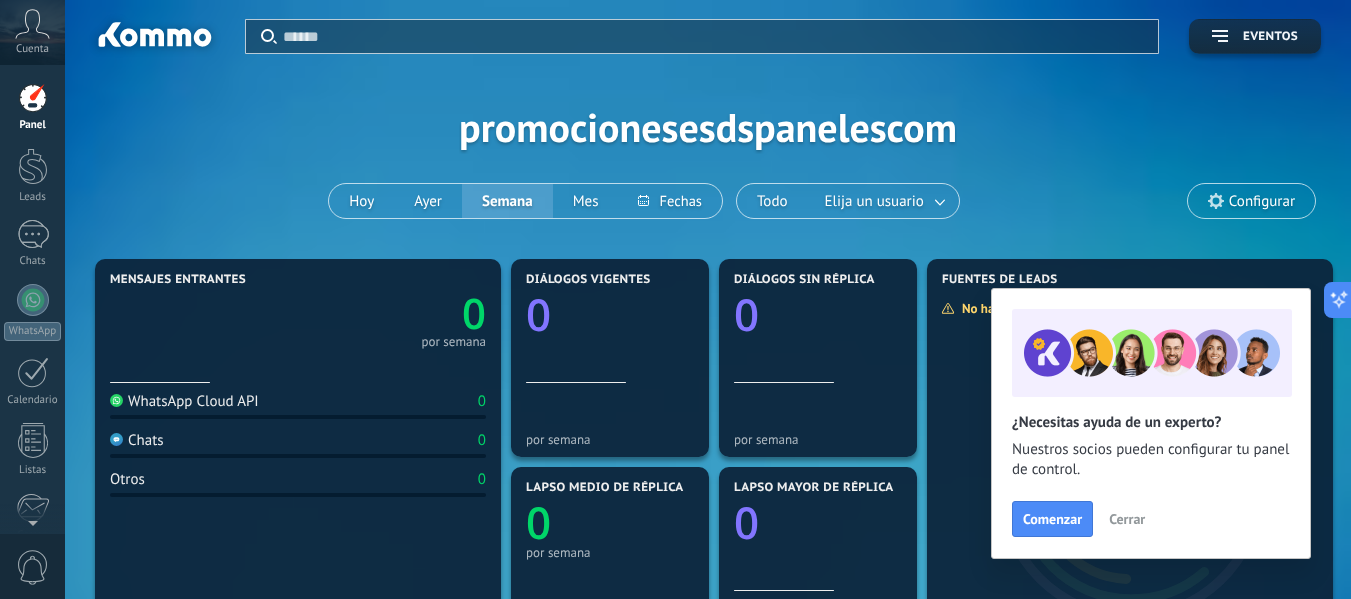 click on "Configurar" at bounding box center (1262, 201) 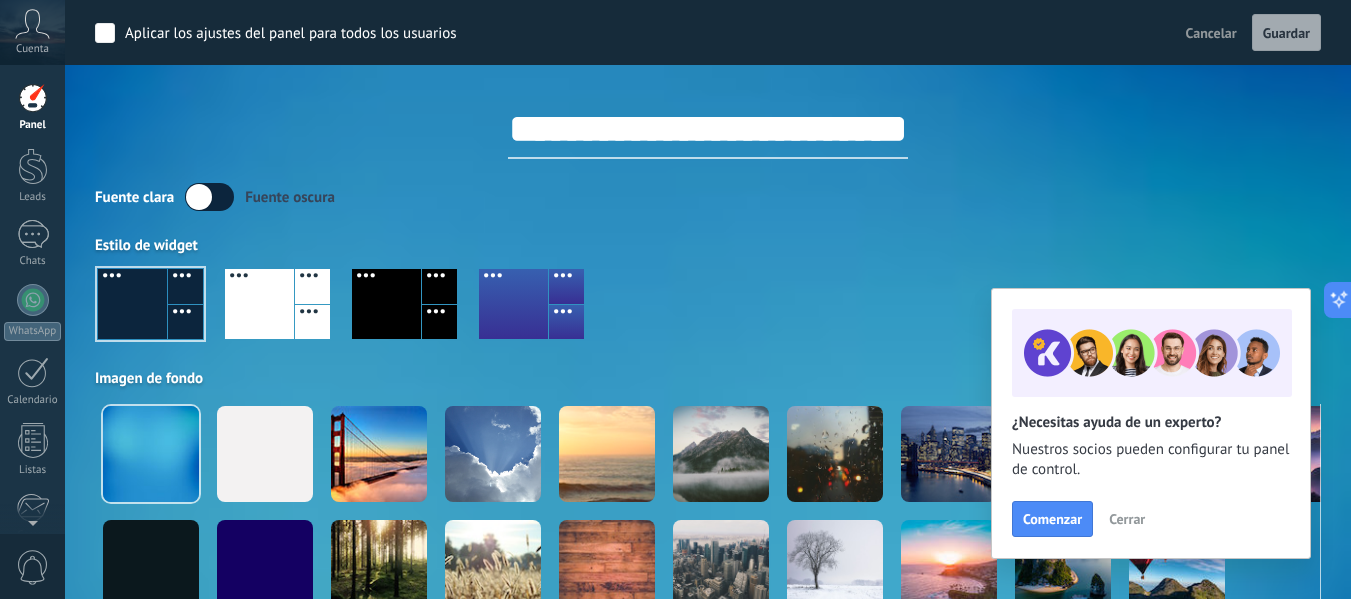 click on "**********" at bounding box center [708, 129] 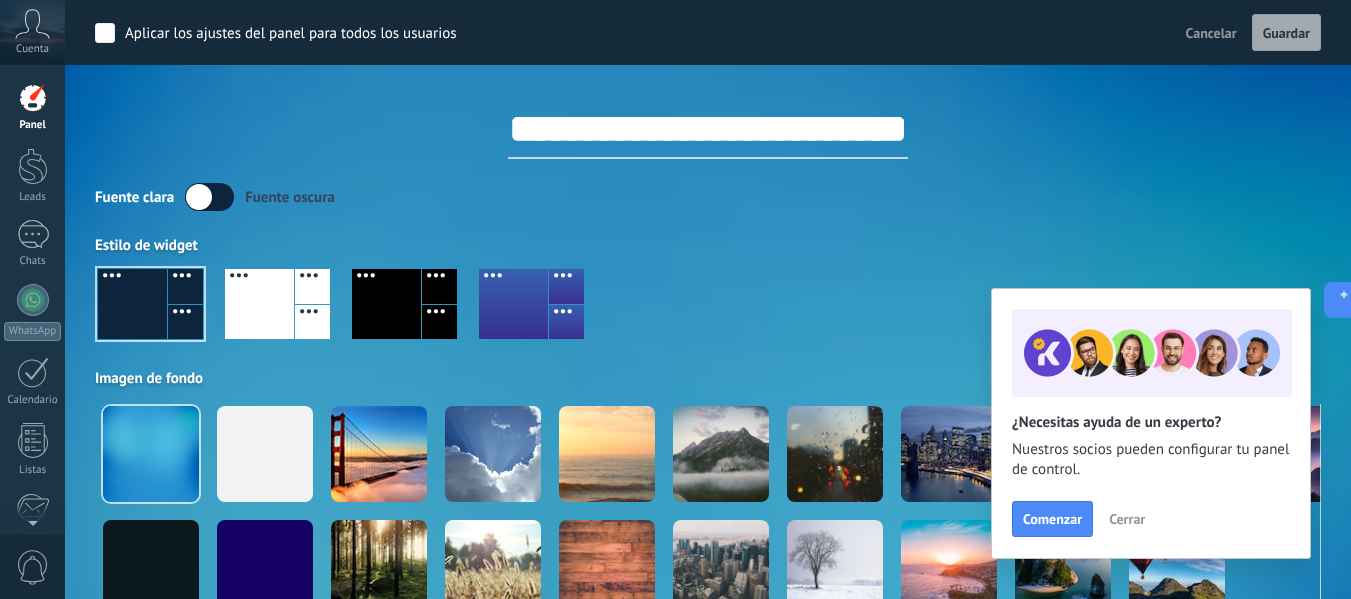 click on "**********" at bounding box center (708, 129) 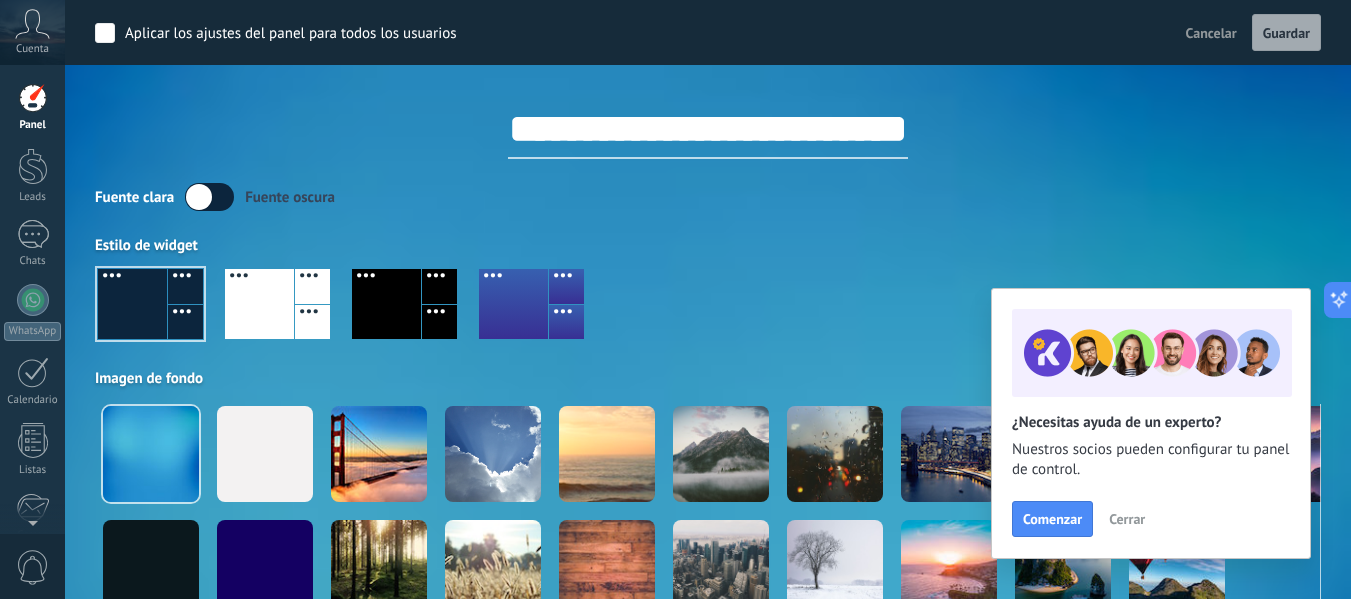click on "**********" at bounding box center [708, 129] 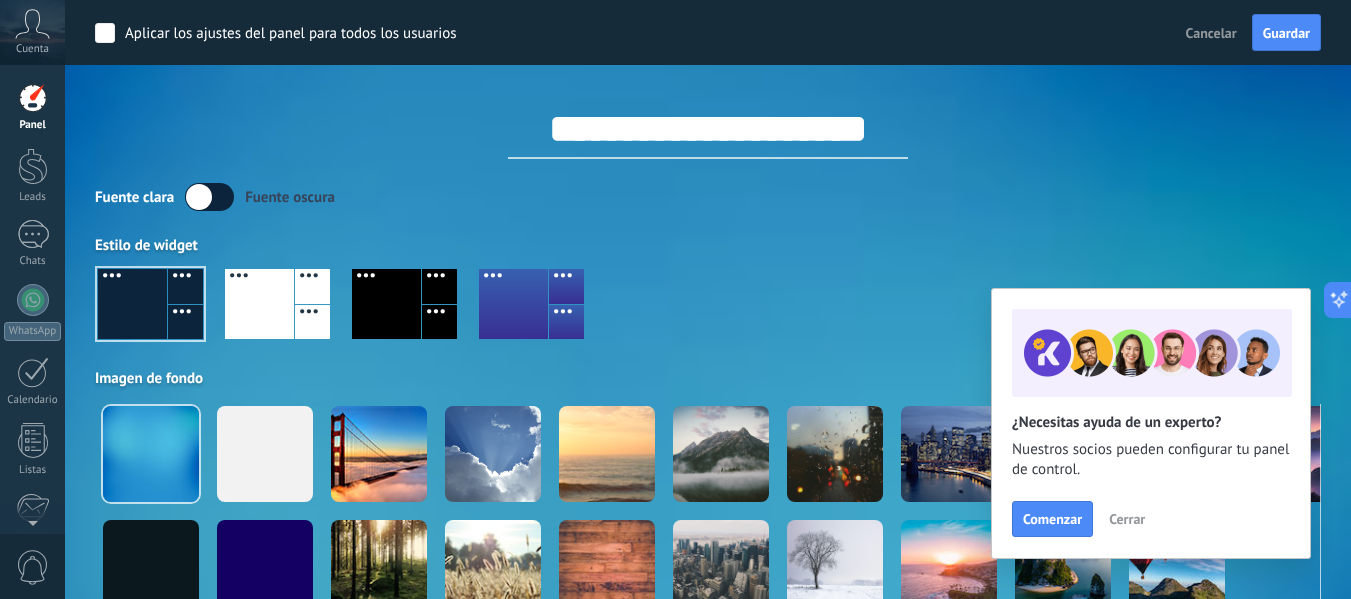 type on "**********" 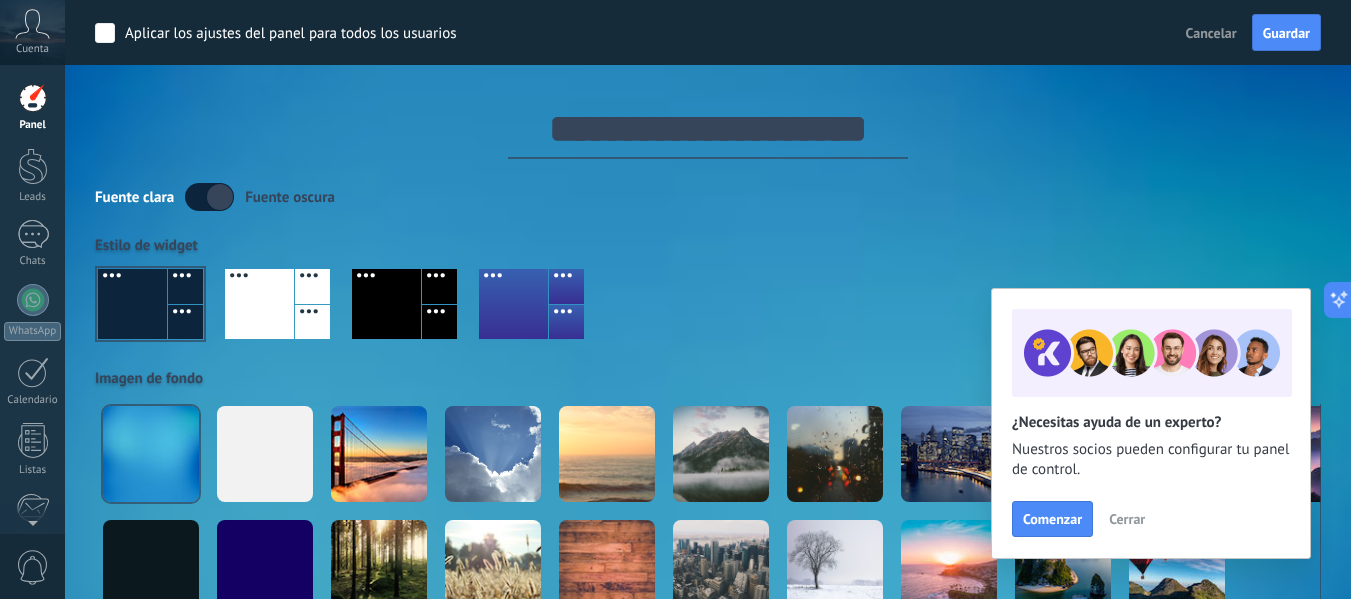 click at bounding box center [386, 304] 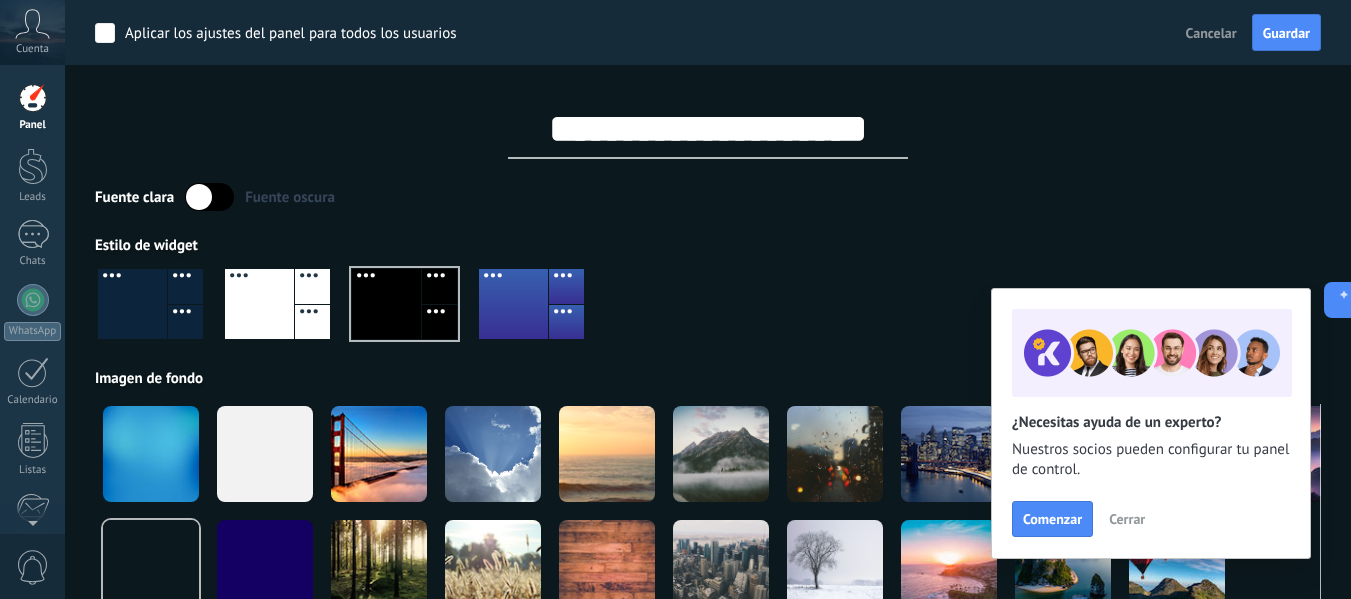click at bounding box center [513, 304] 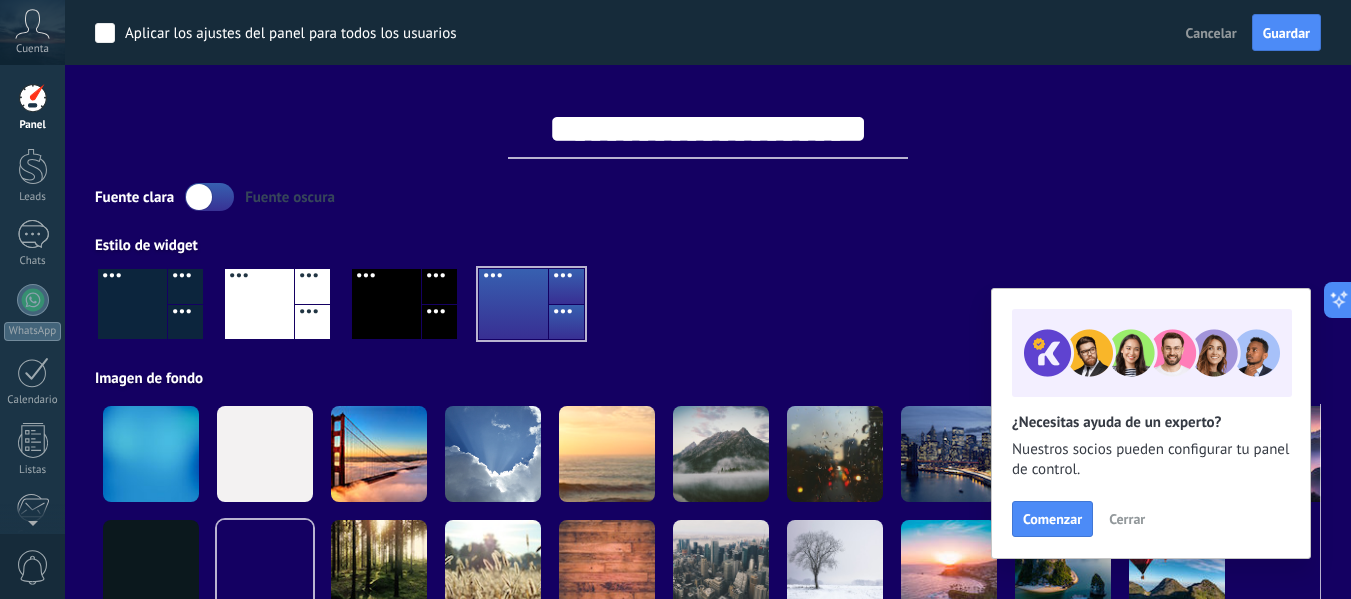 click on "Cerrar" at bounding box center (1127, 519) 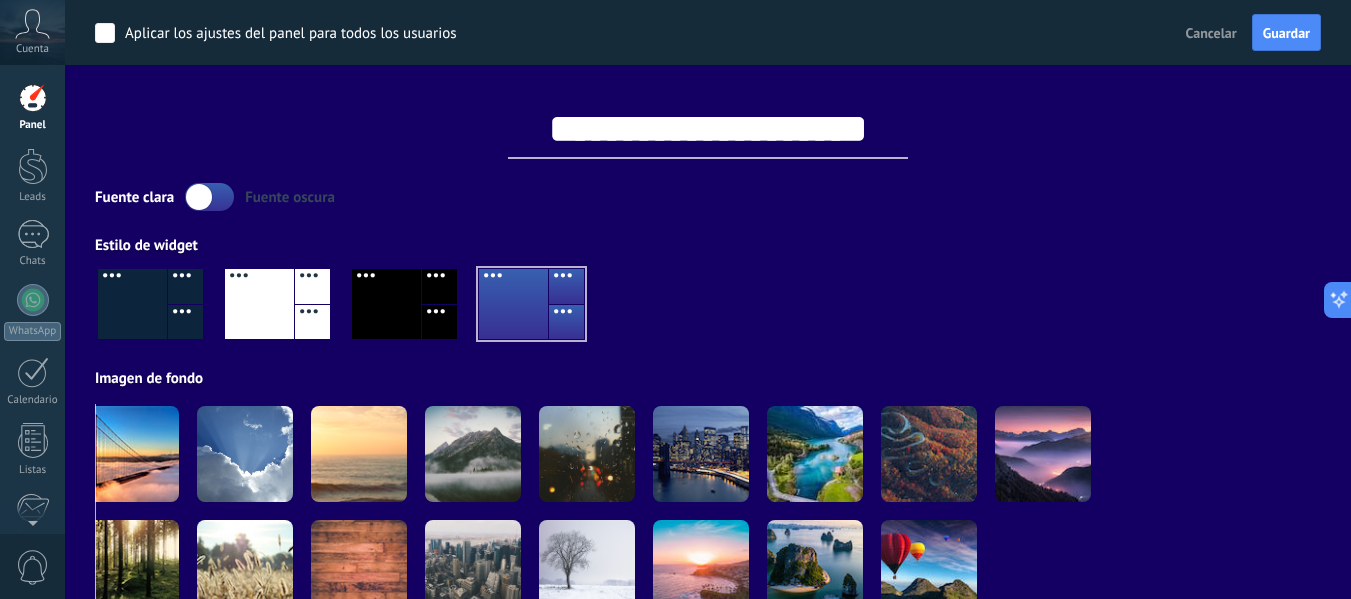 scroll, scrollTop: 0, scrollLeft: 0, axis: both 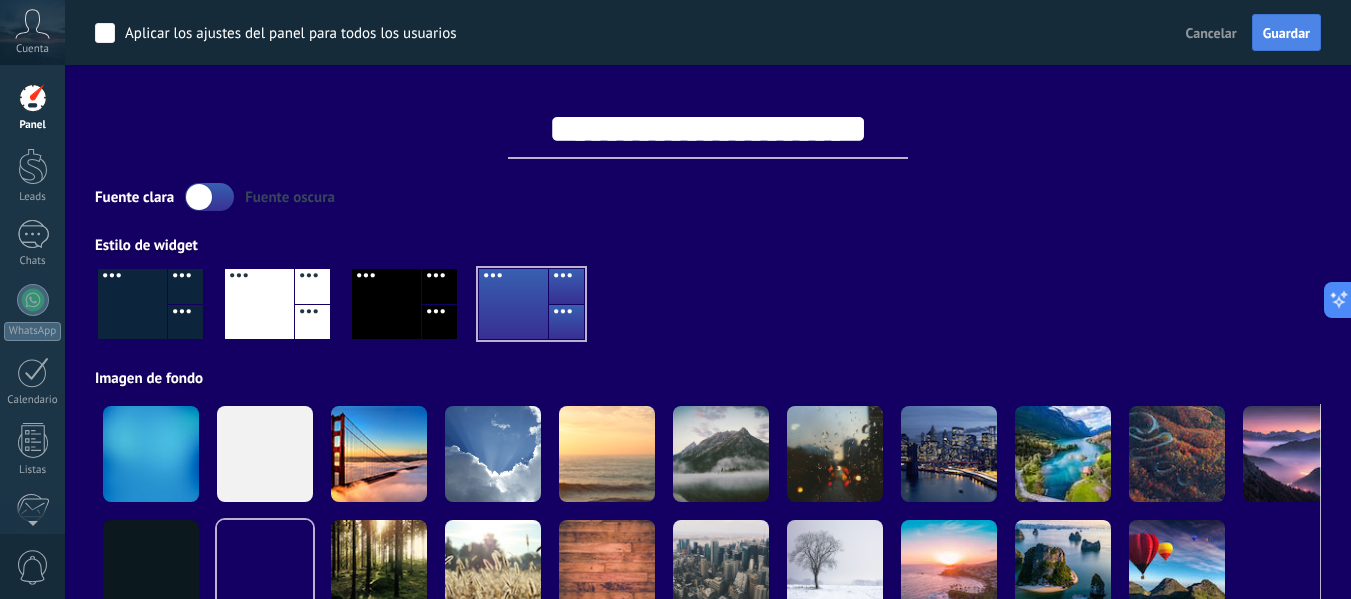 click on "Guardar" at bounding box center [1286, 33] 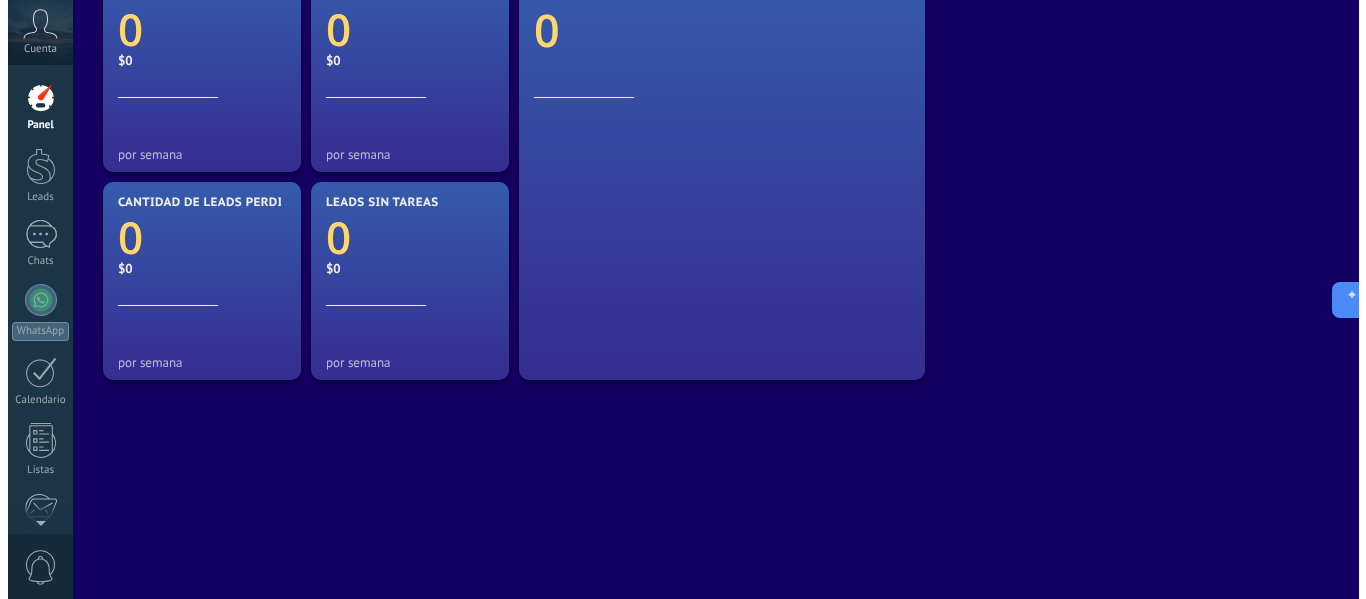 scroll, scrollTop: 0, scrollLeft: 0, axis: both 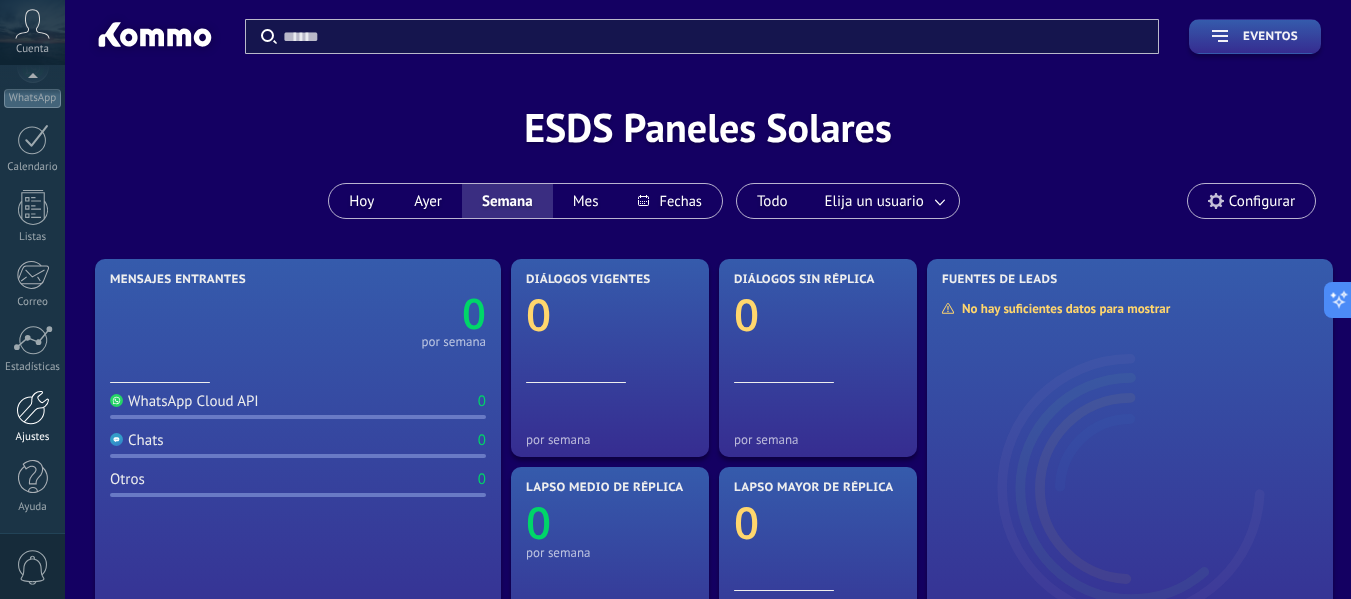 click on "Ajustes" at bounding box center [32, 417] 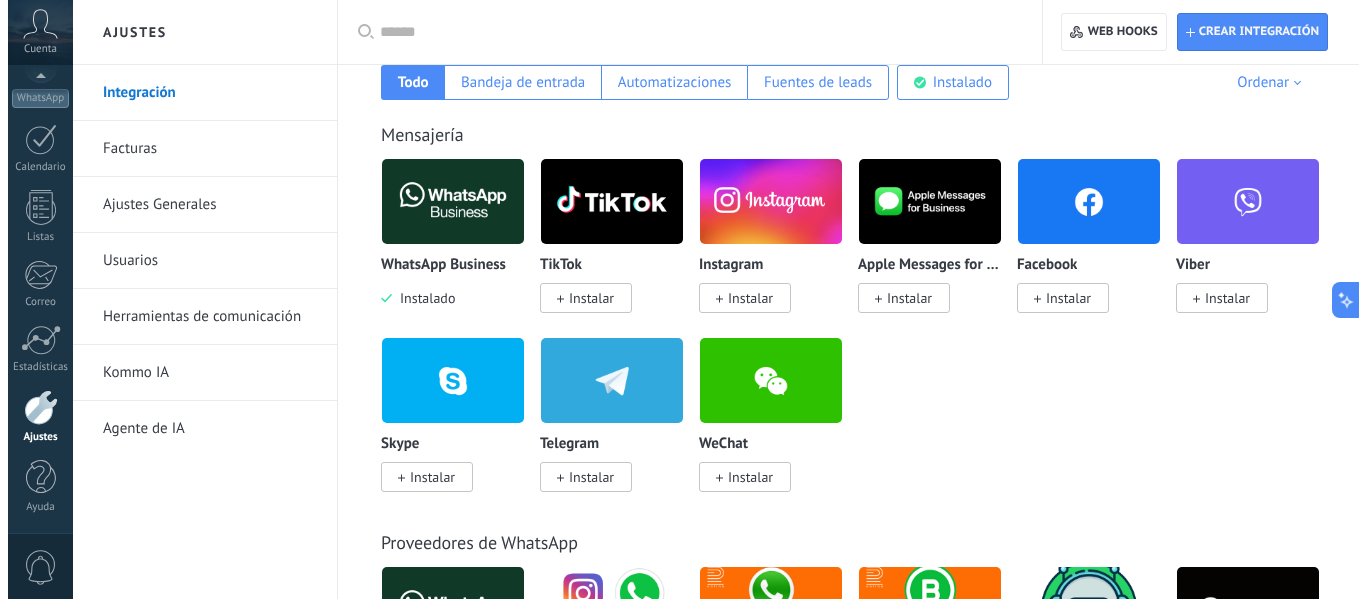 scroll, scrollTop: 387, scrollLeft: 0, axis: vertical 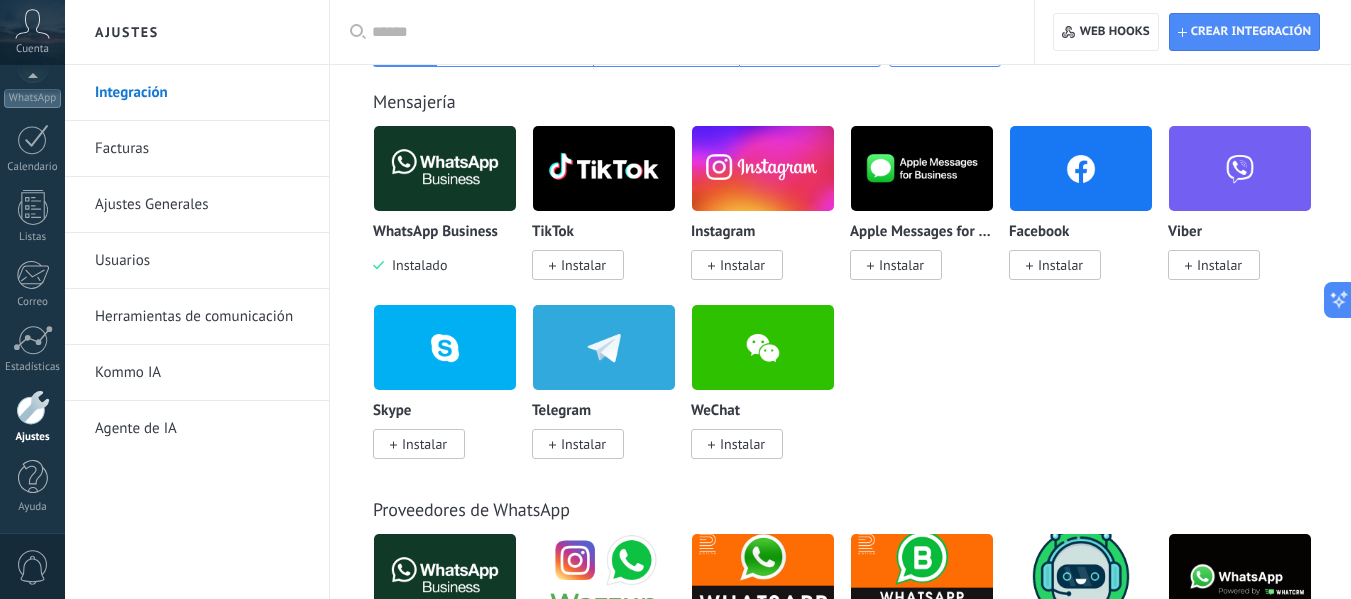 click on "Instalar" at bounding box center [1060, 265] 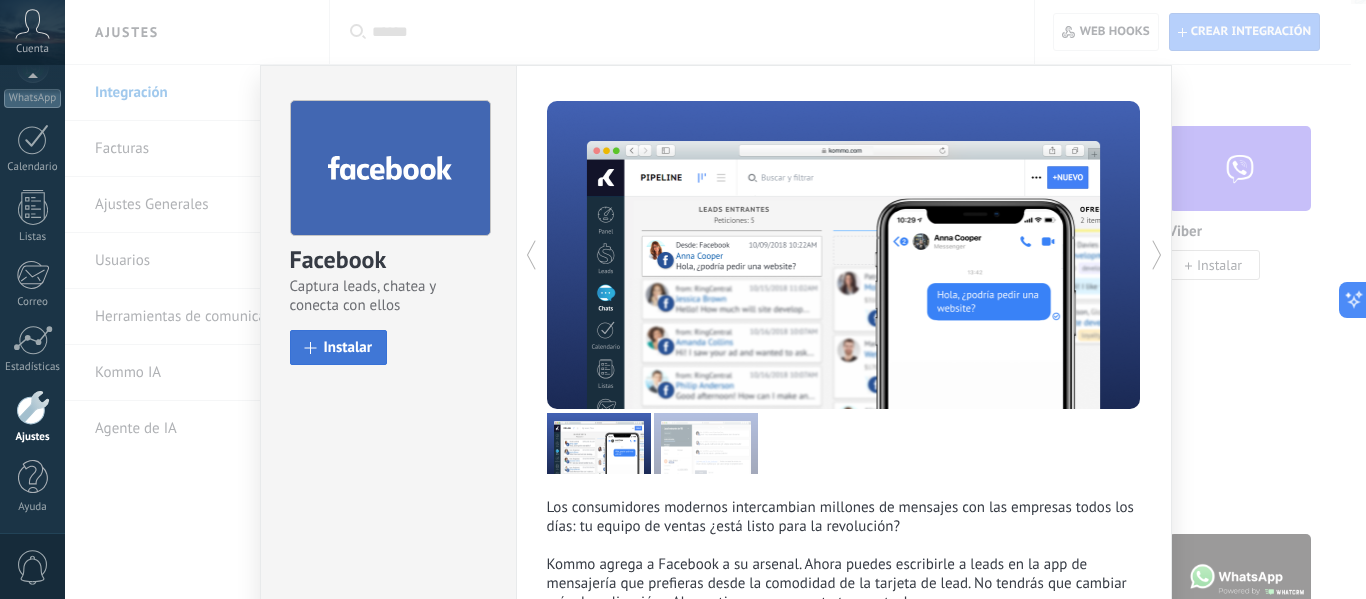 click on "Instalar" at bounding box center (339, 347) 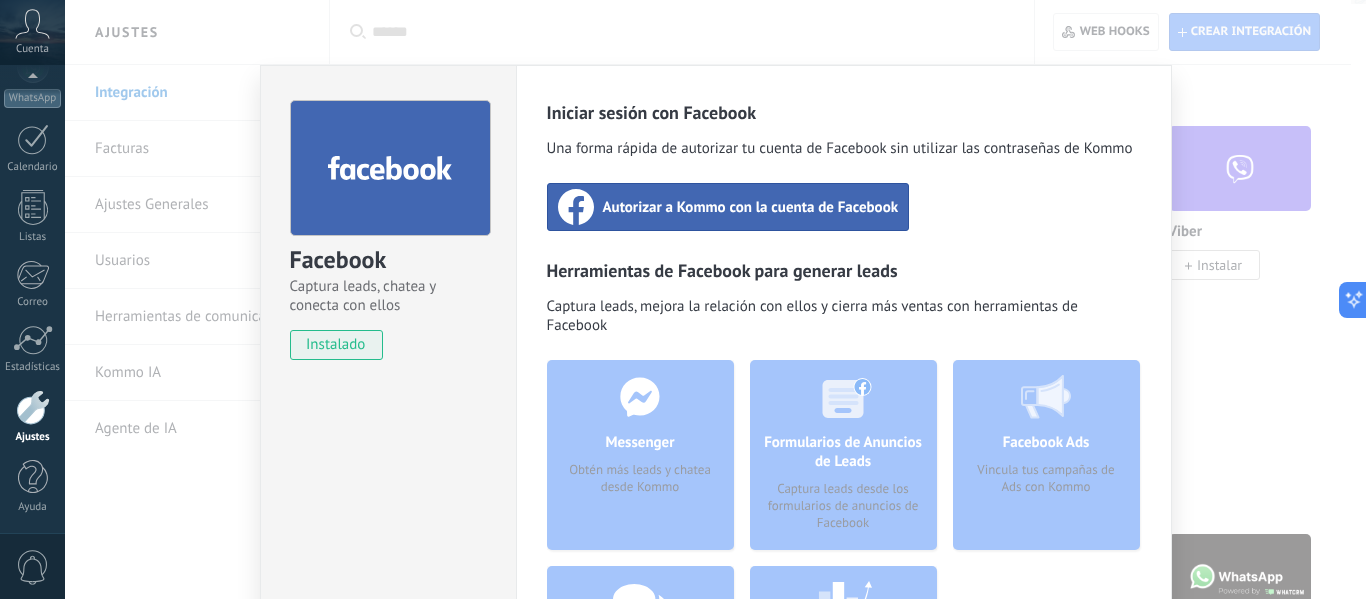click on "Autorizar a Kommo con la cuenta de Facebook" at bounding box center [751, 207] 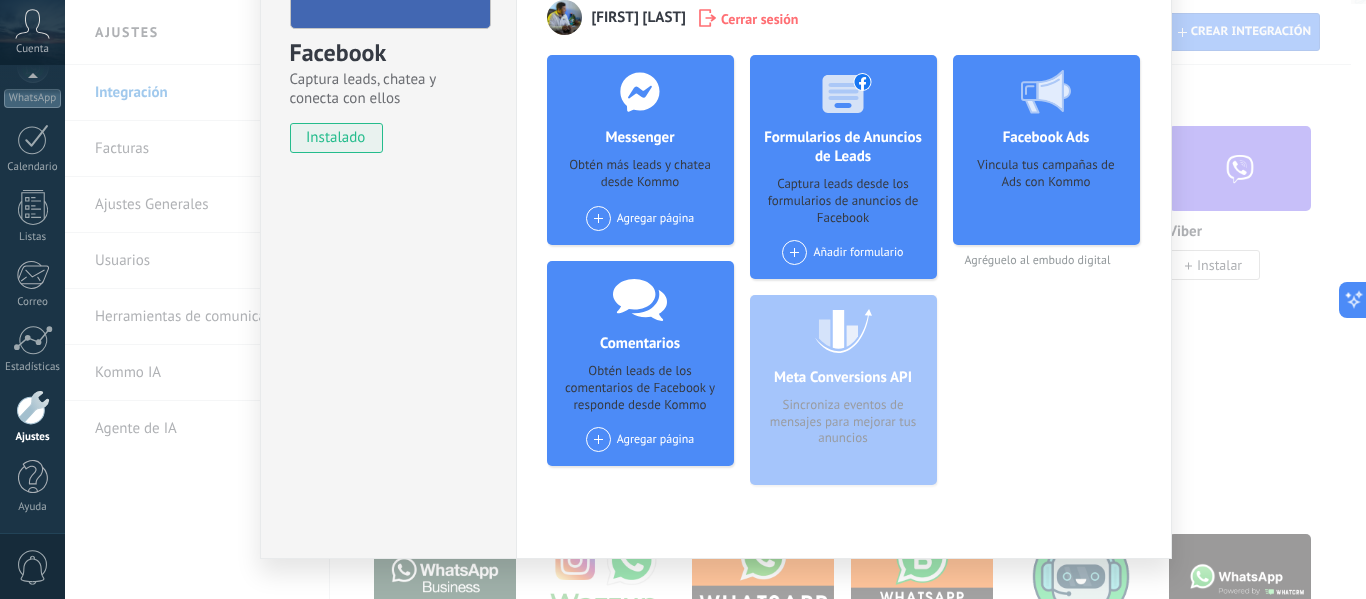 scroll, scrollTop: 210, scrollLeft: 0, axis: vertical 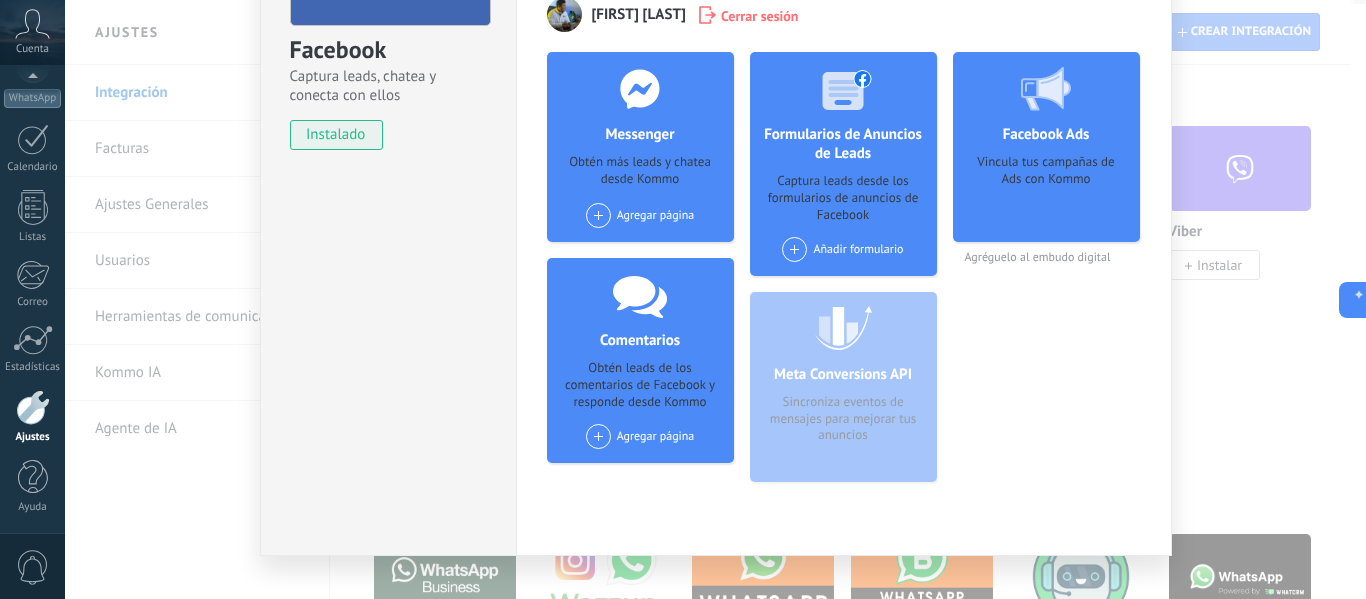 click on "Añadir formulario" at bounding box center (842, 249) 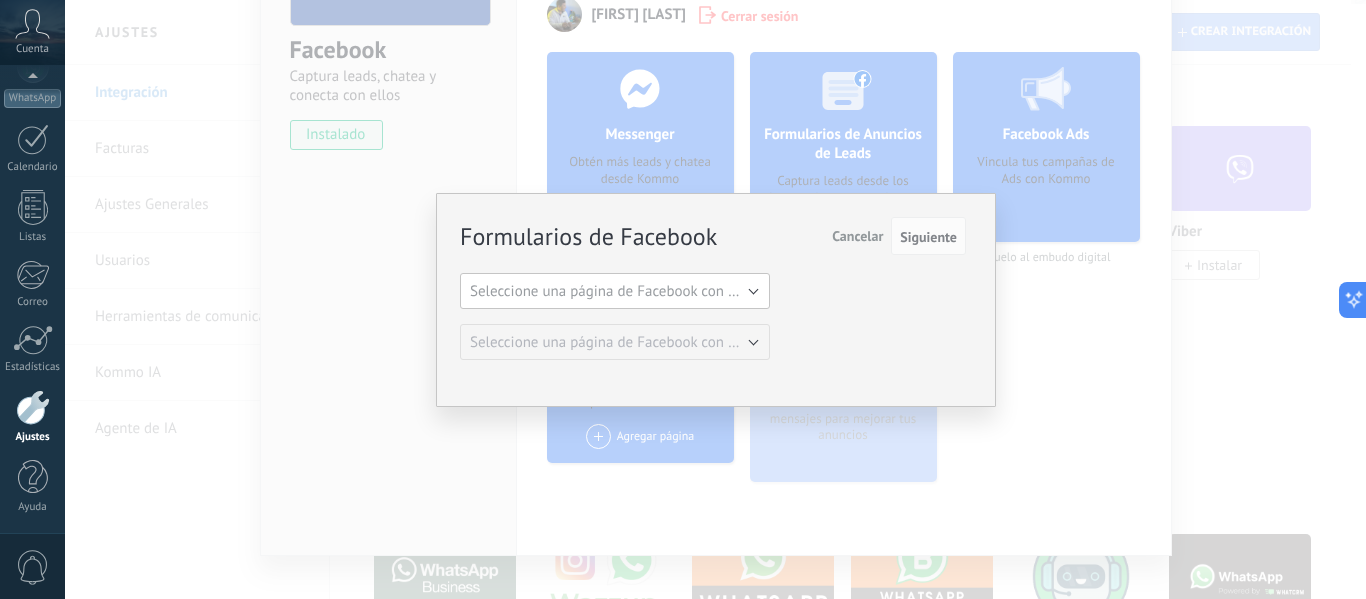 click on "Seleccione una página de Facebook con formas" at bounding box center [621, 291] 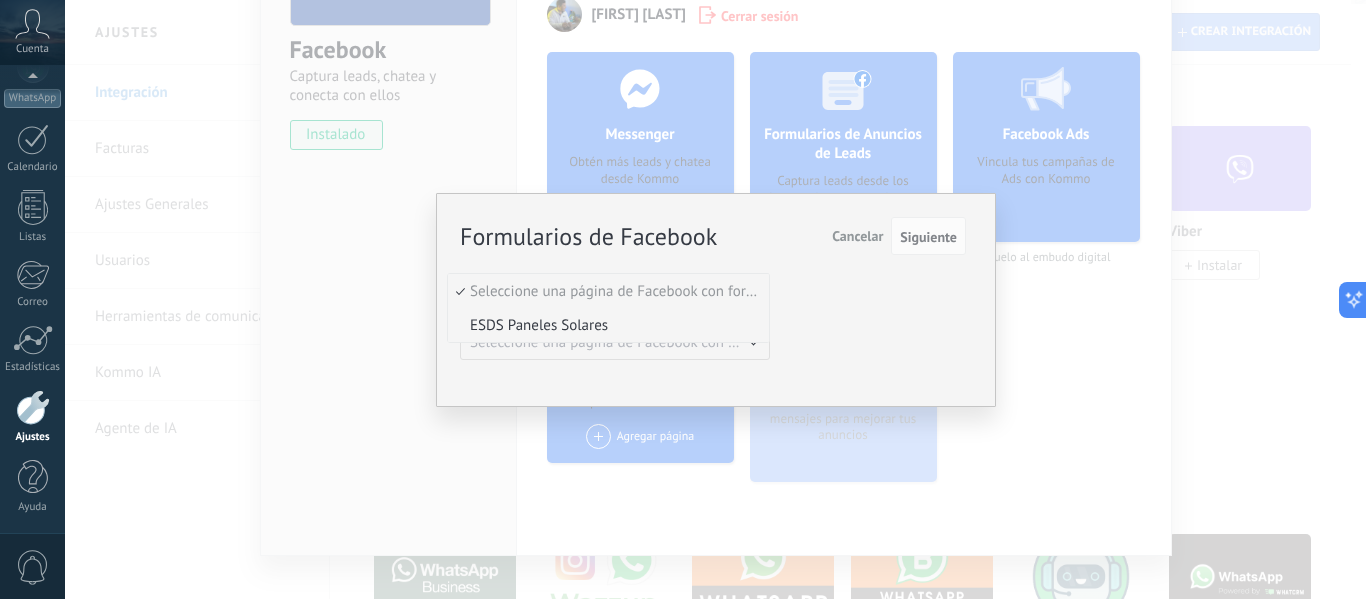 click on "ESDS Paneles Solares" at bounding box center [605, 325] 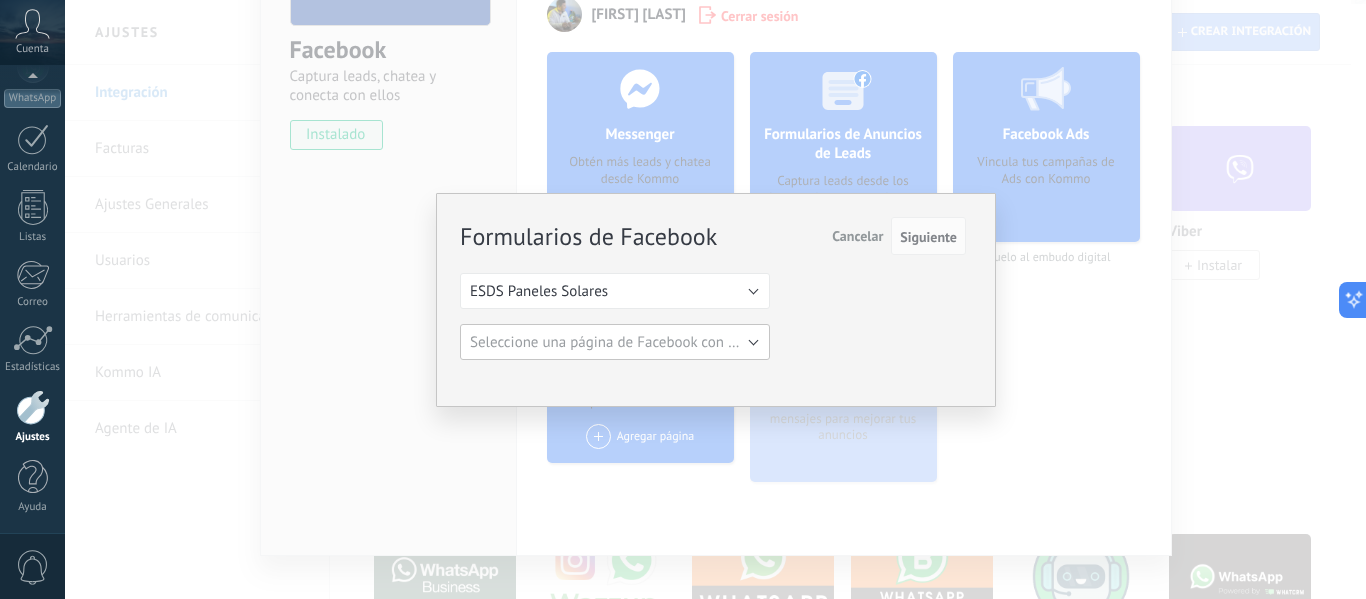 click on "Seleccione una página de Facebook con formas" at bounding box center [621, 342] 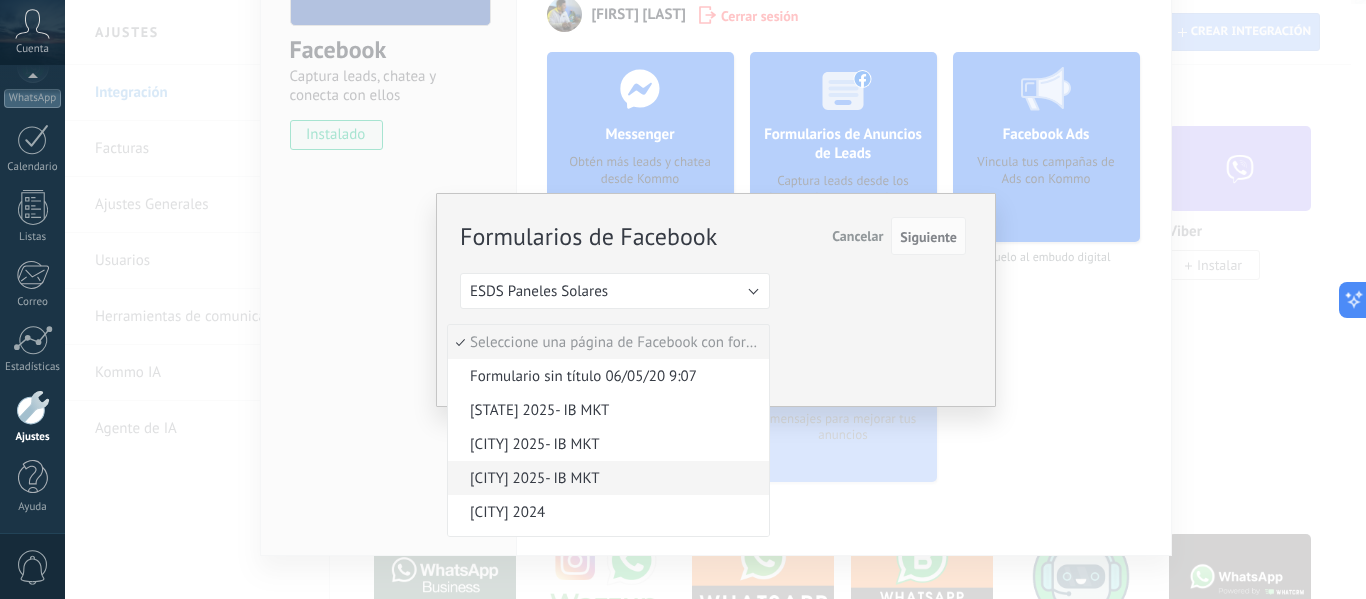 click on "Mérida 2025- IB MKT" at bounding box center [608, 478] 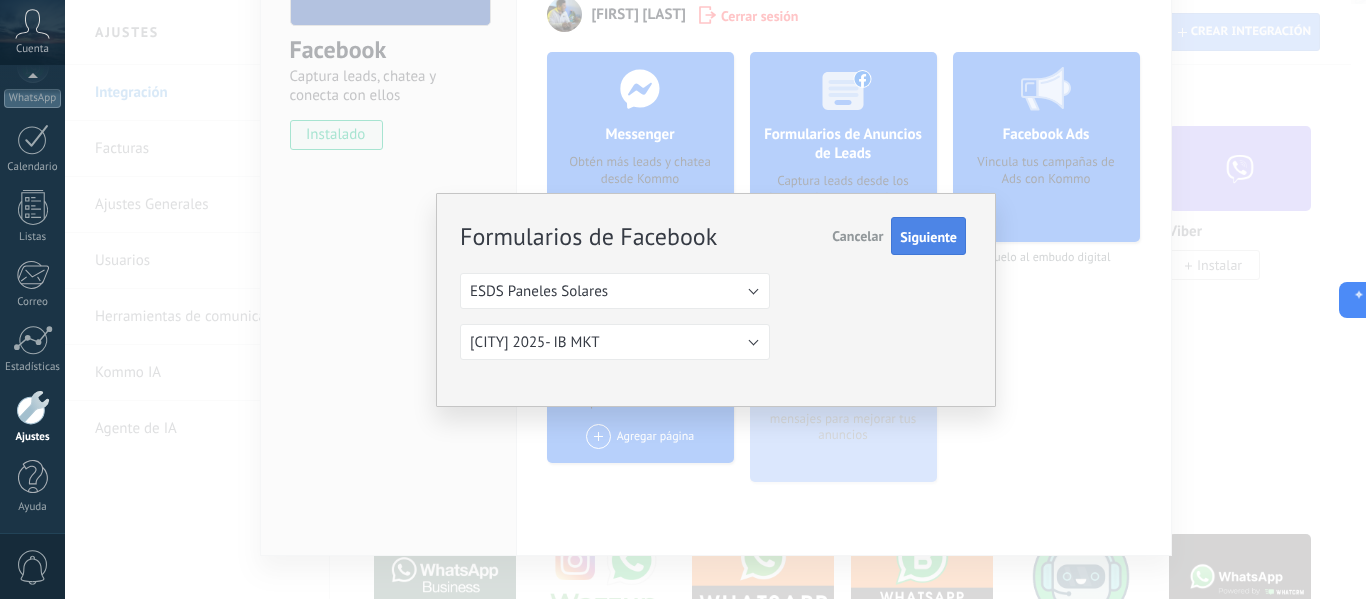click on "Siguiente" at bounding box center [928, 237] 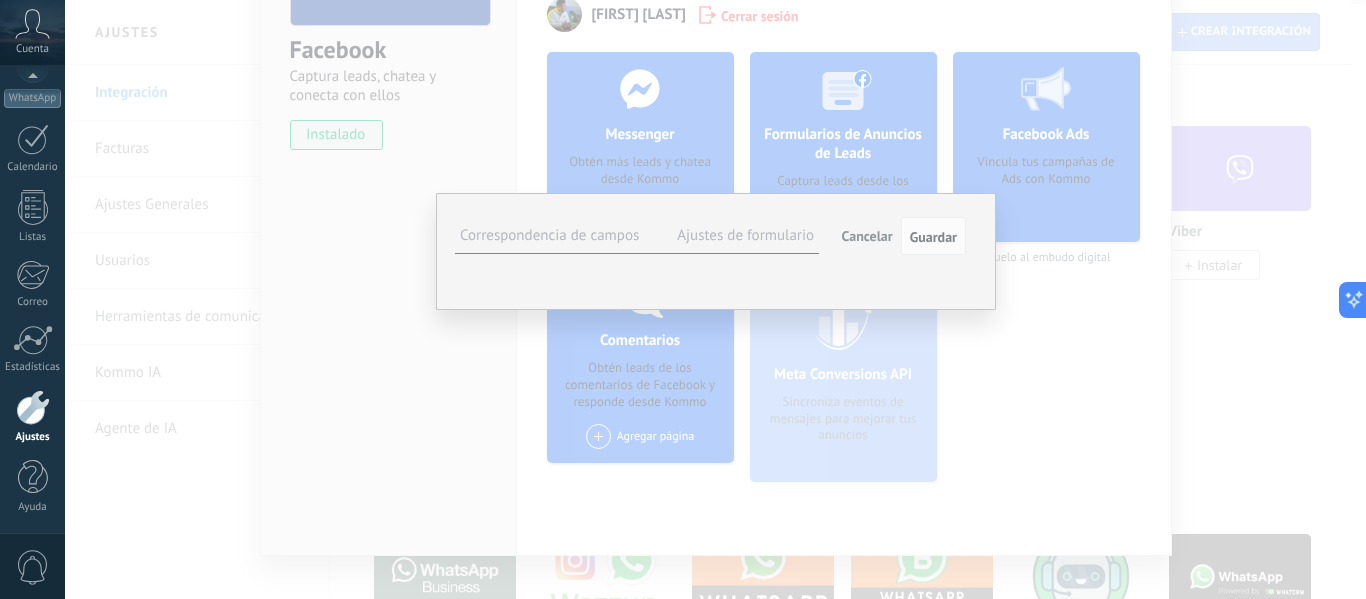 click on "Seleccionar campo" at bounding box center [0, 0] 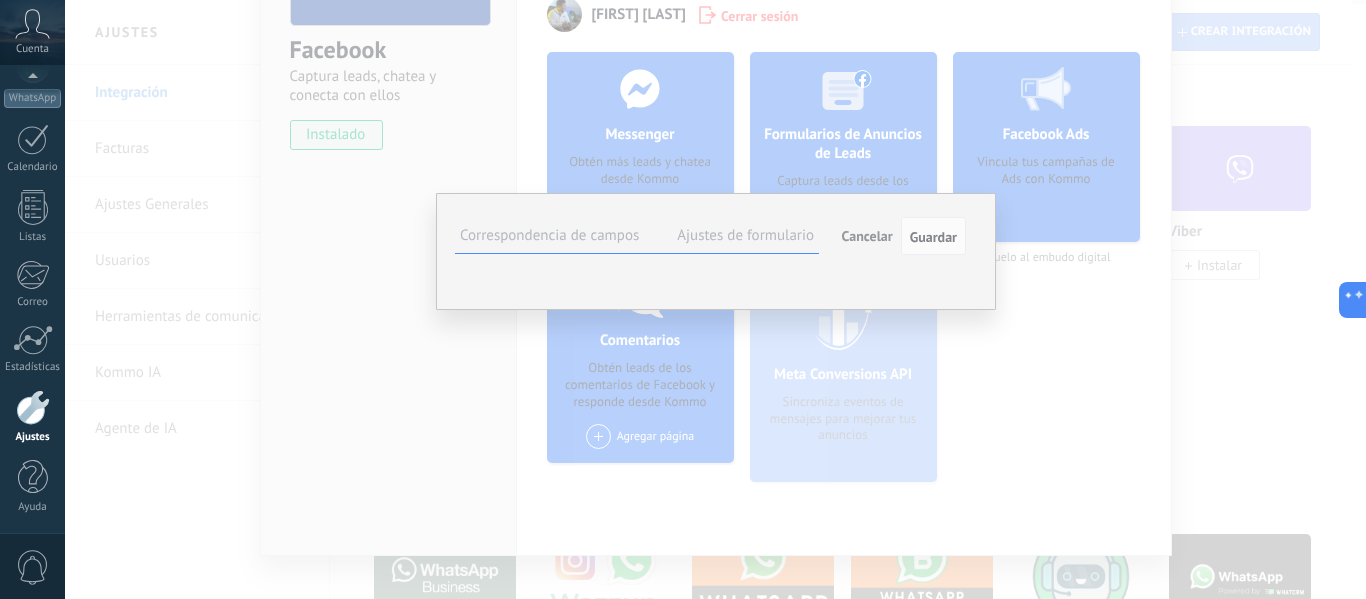 scroll, scrollTop: 163, scrollLeft: 0, axis: vertical 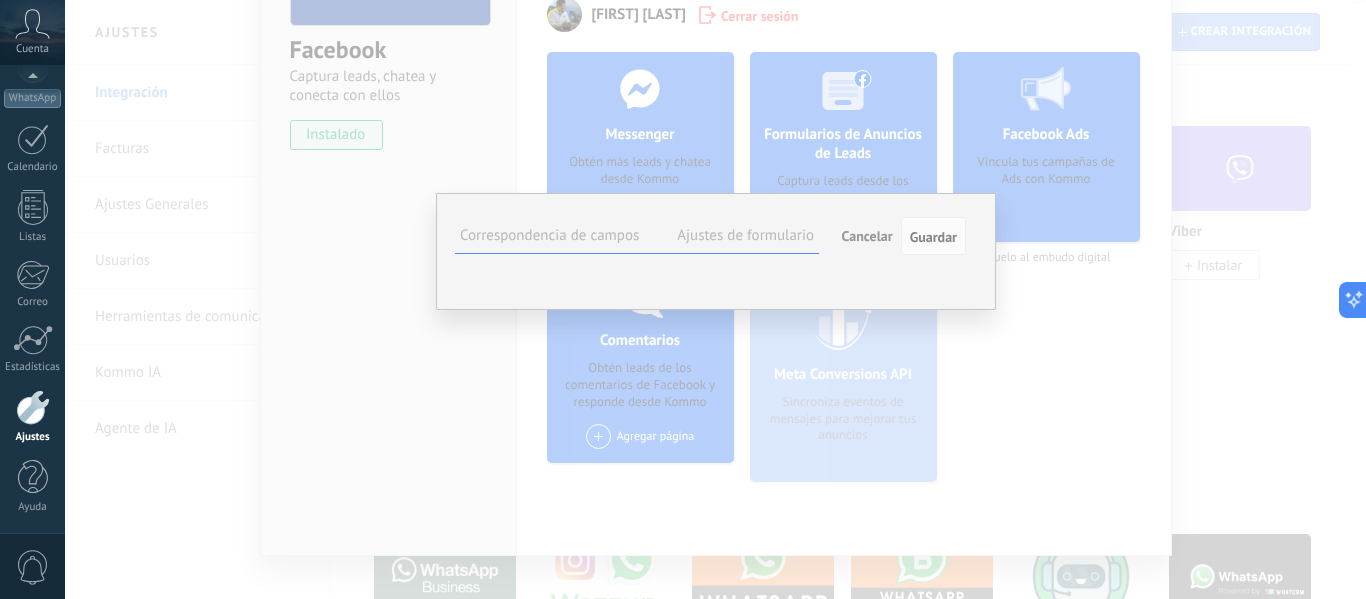 click on "Phone number Seleccionar campo Nota (lead) Nombre del contacto (contacto) Teléfono (contacto) Correo (contacto) Cargo (contacto) Nombre de la compañía (compañía) Teléfono (compañía) Correo (compañía) Página web (compañía) Dirección (compañía) Seleccionar campo" at bounding box center (0, 0) 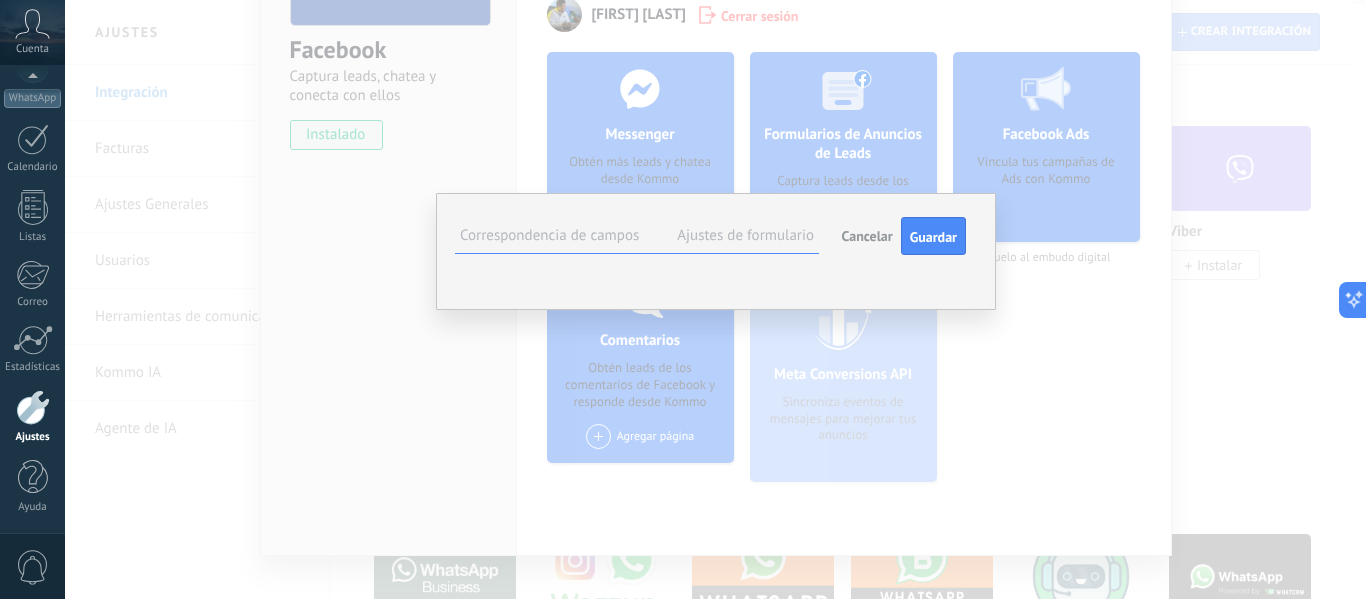 click on "Seleccionar campo" at bounding box center (0, 0) 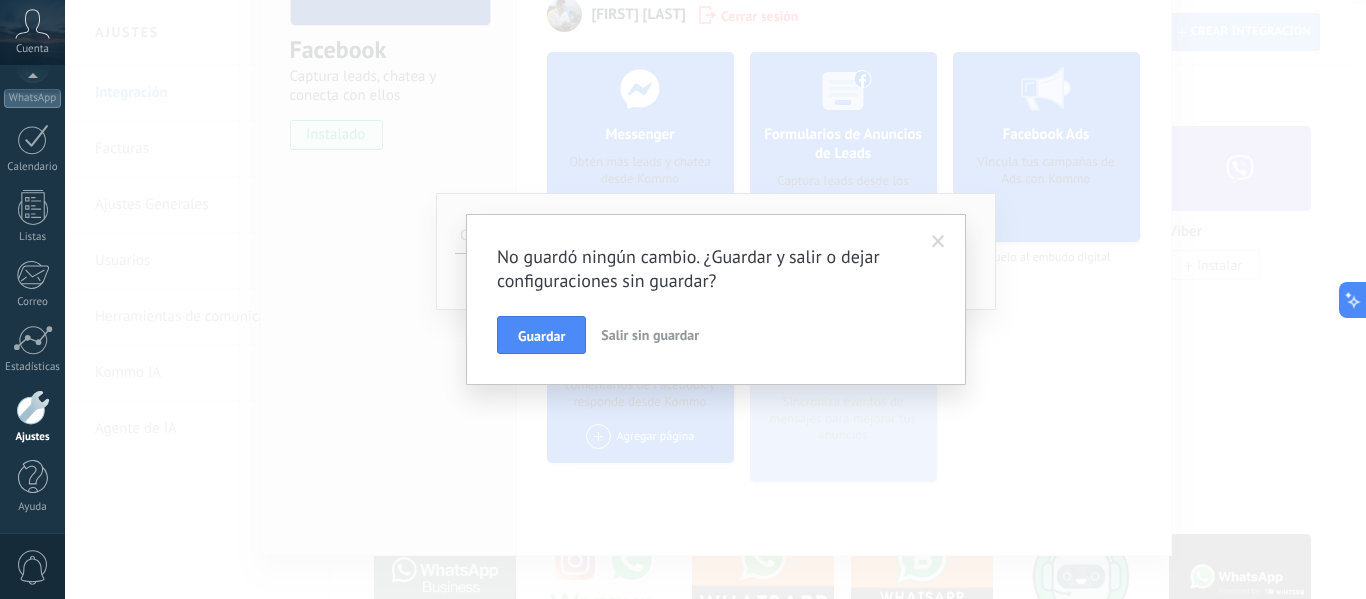 click on "Salir sin guardar" at bounding box center [650, 335] 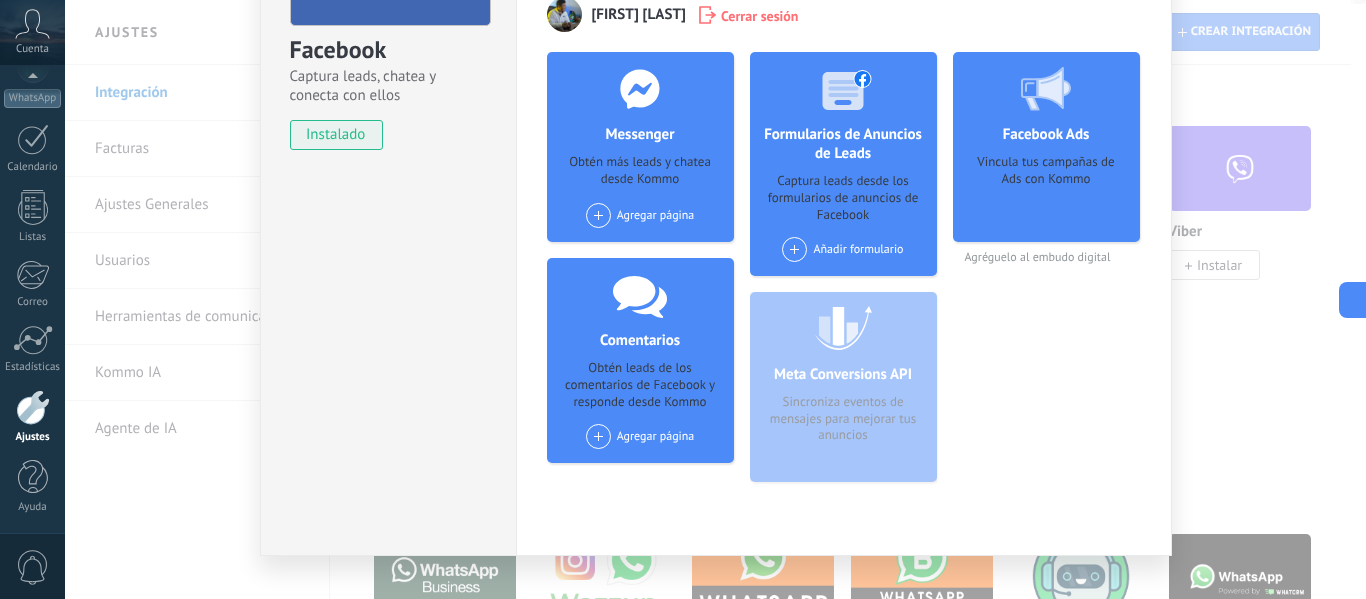 scroll, scrollTop: 0, scrollLeft: 0, axis: both 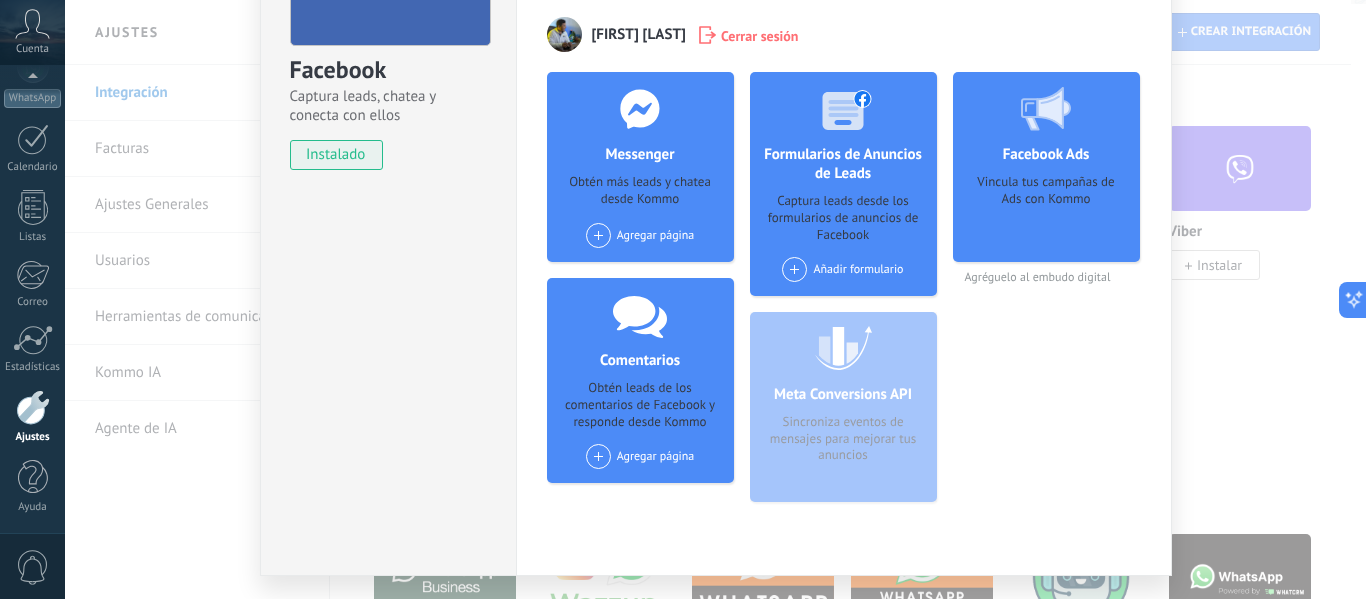 click on "Vincula tus campañas de Ads con Kommo" at bounding box center [1046, 211] 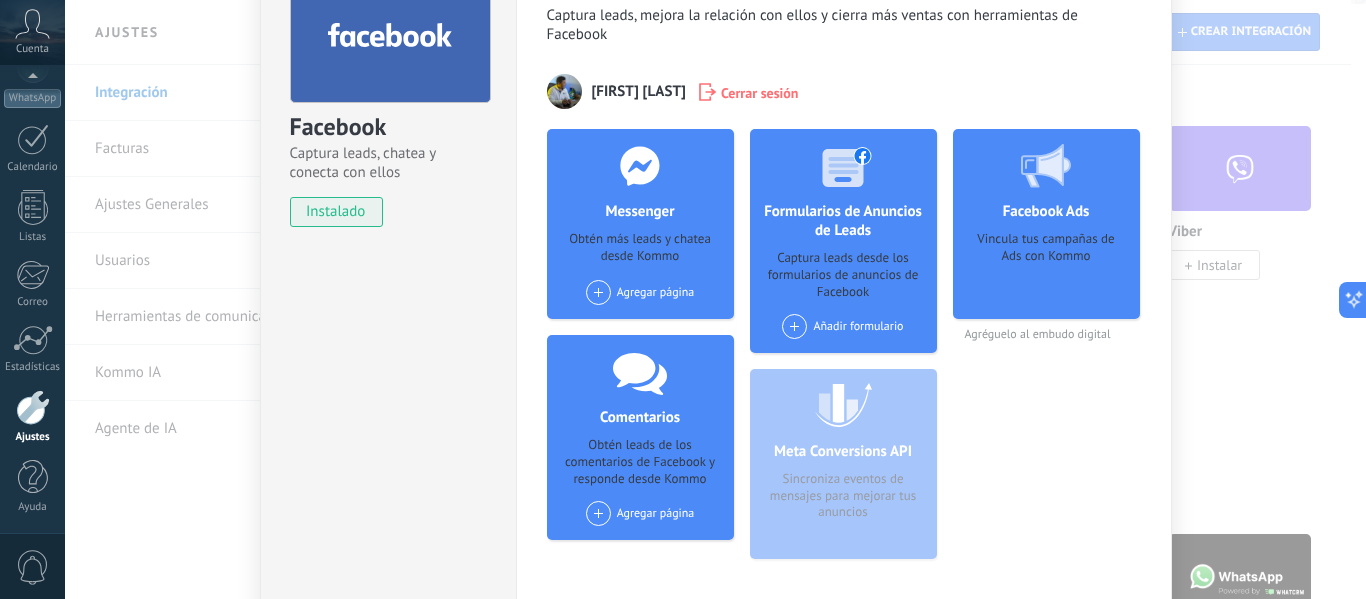 scroll, scrollTop: 86, scrollLeft: 0, axis: vertical 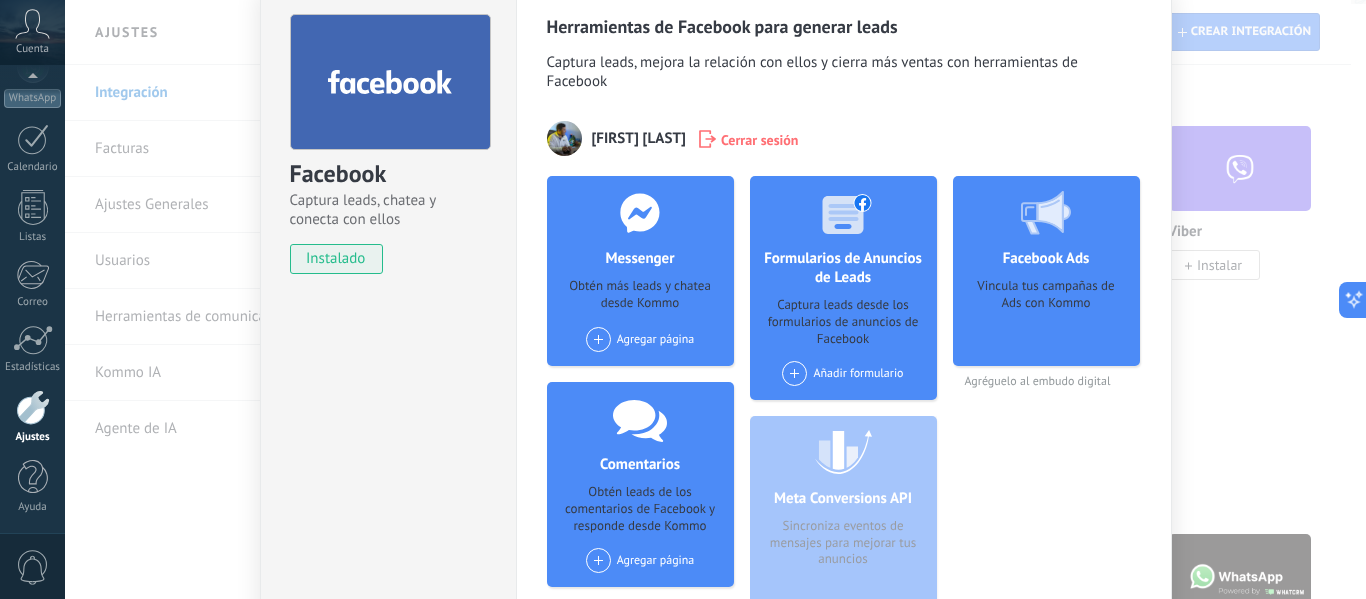 click on "Vincula tus campañas de Ads con Kommo" at bounding box center (1046, 315) 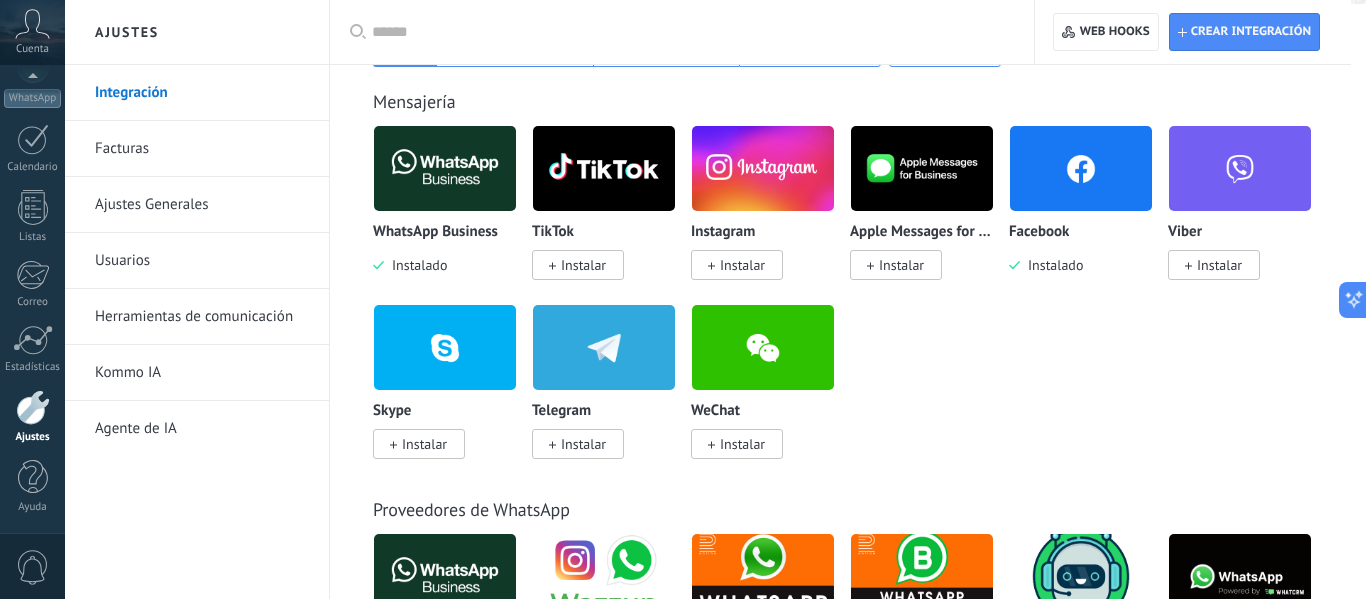 scroll, scrollTop: 0, scrollLeft: 0, axis: both 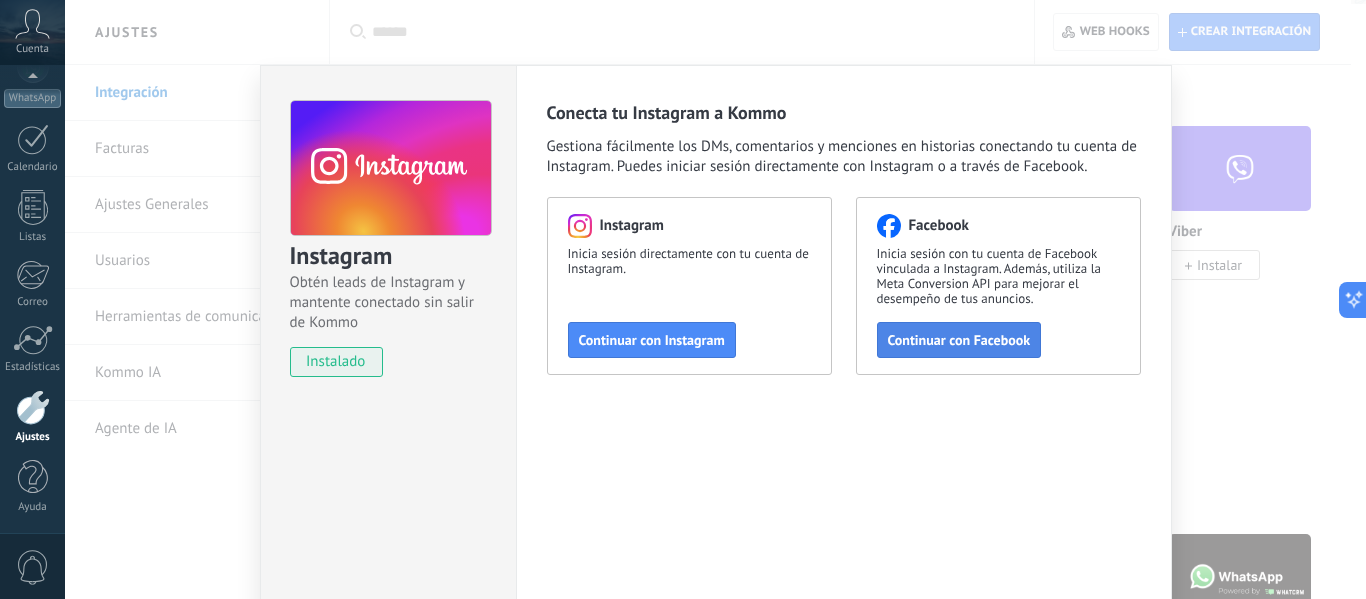 click on "Continuar con Facebook" at bounding box center (959, 340) 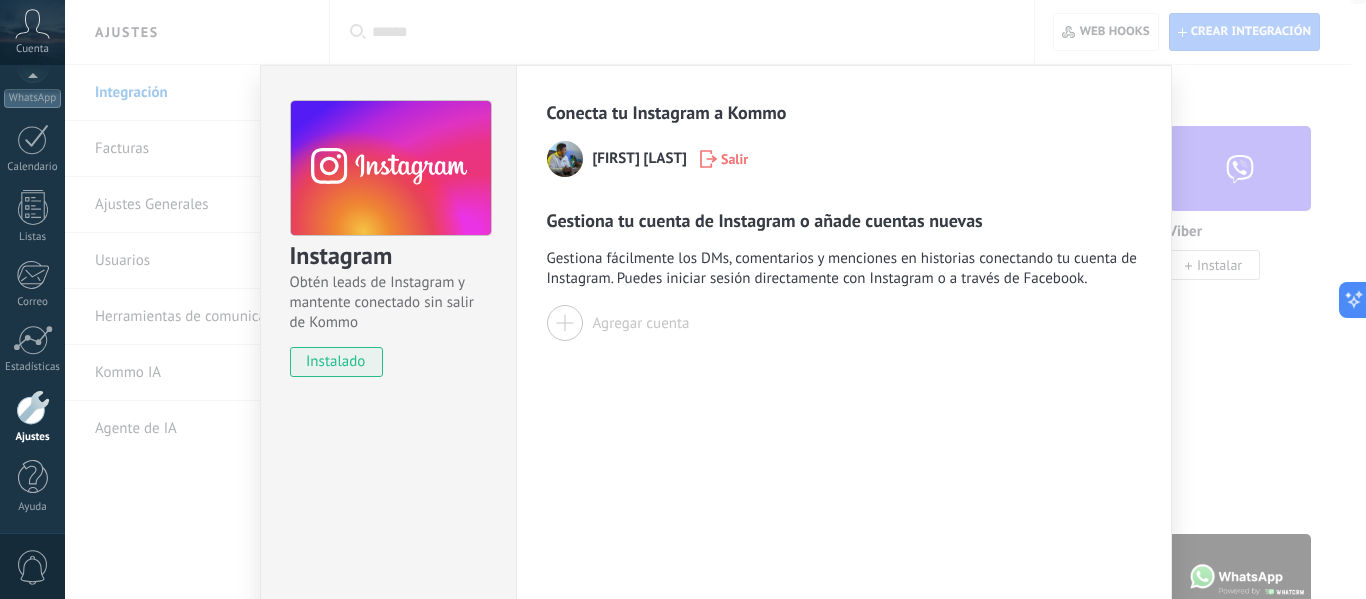 click at bounding box center (565, 323) 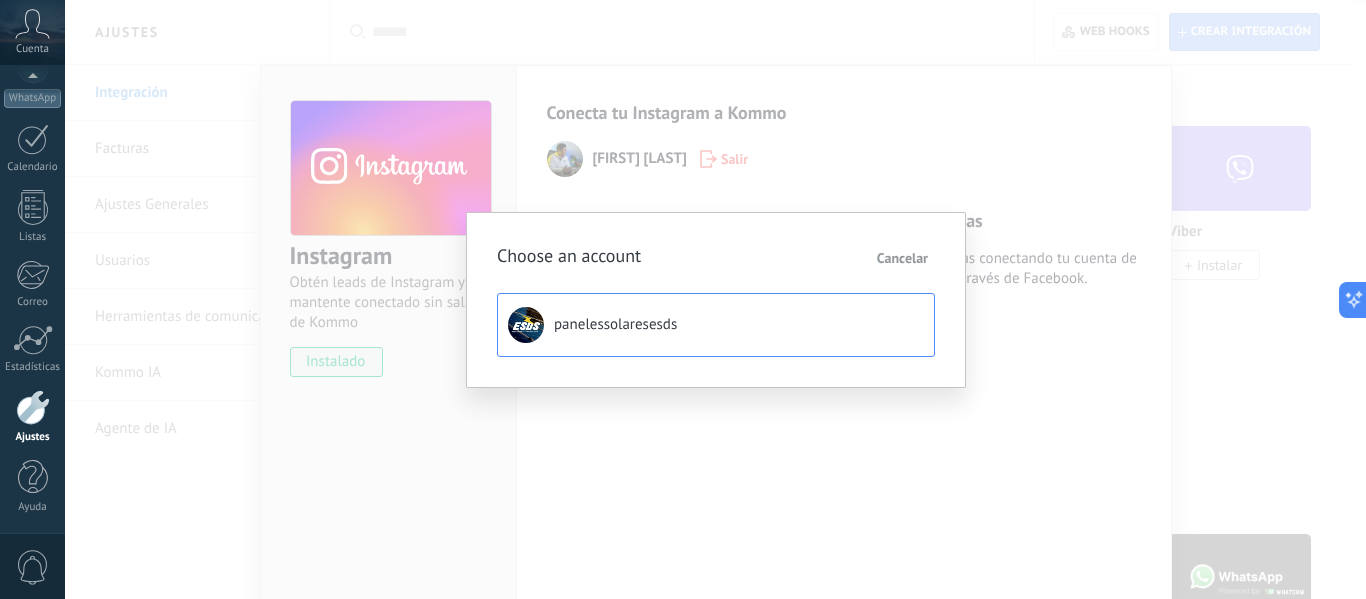 click on "panelessolaresesds" at bounding box center [615, 325] 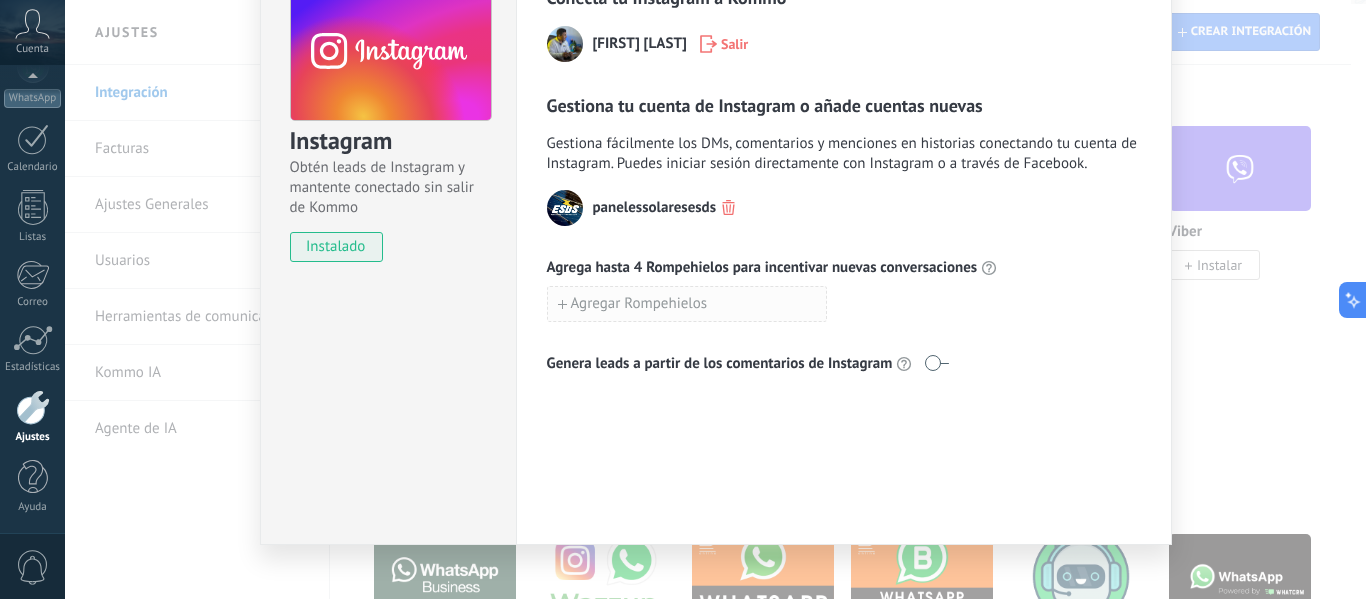 scroll, scrollTop: 116, scrollLeft: 0, axis: vertical 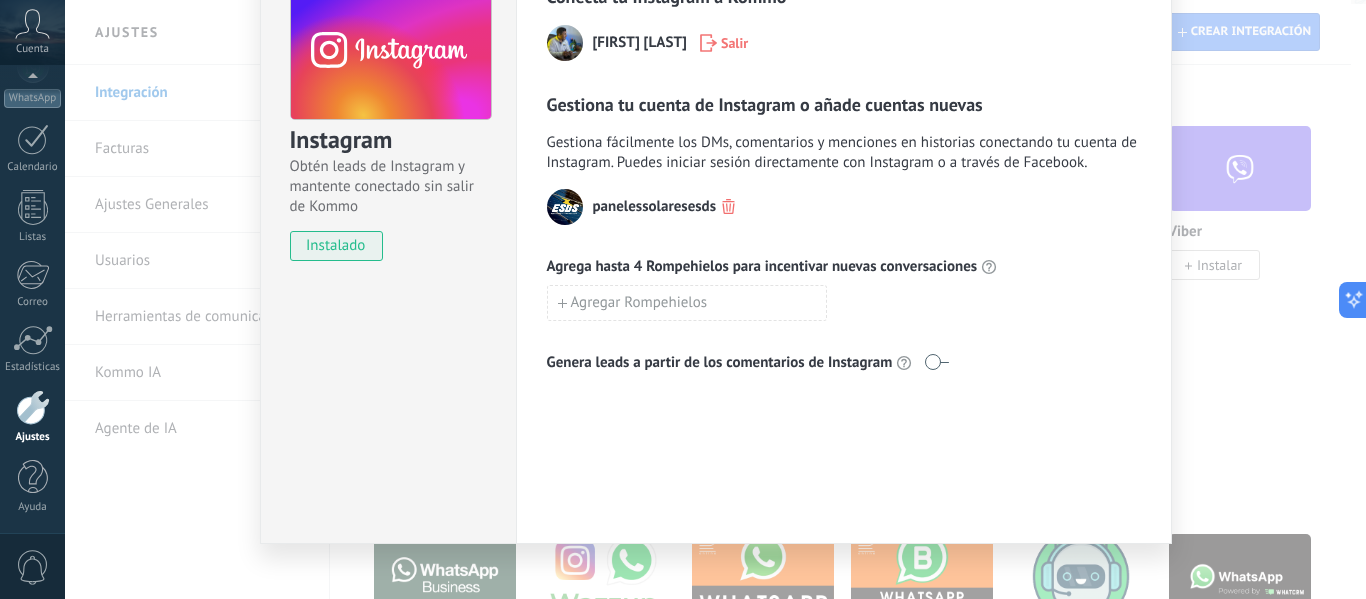 click at bounding box center [936, 362] 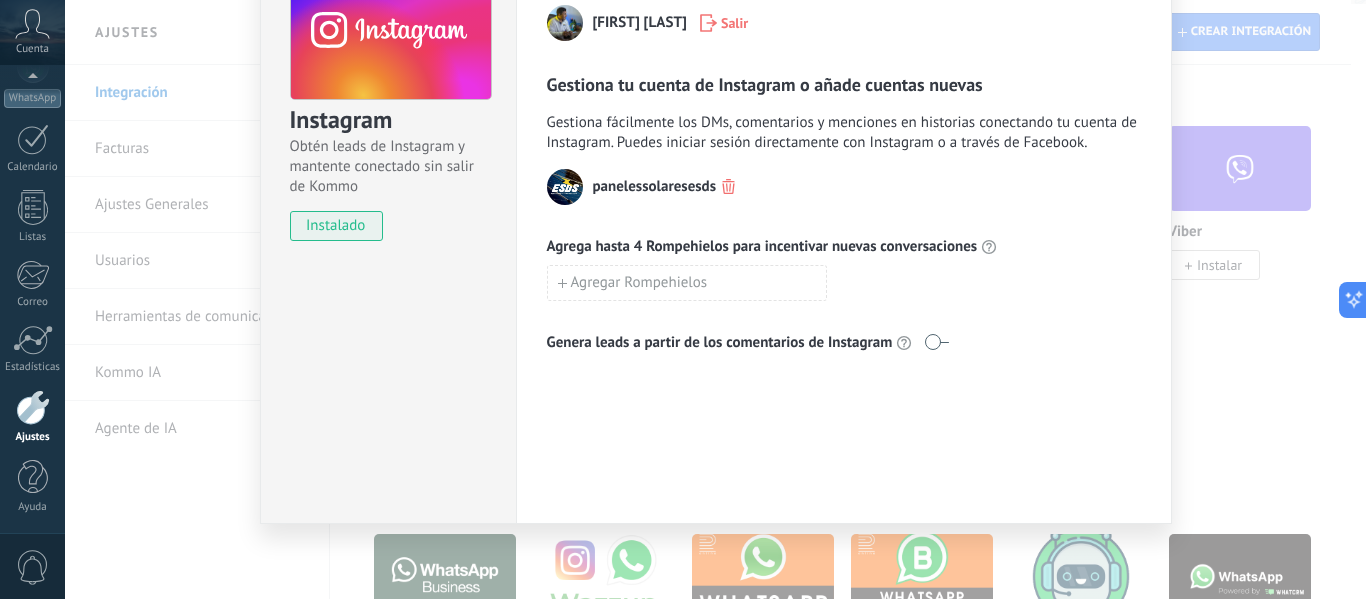 scroll, scrollTop: 0, scrollLeft: 0, axis: both 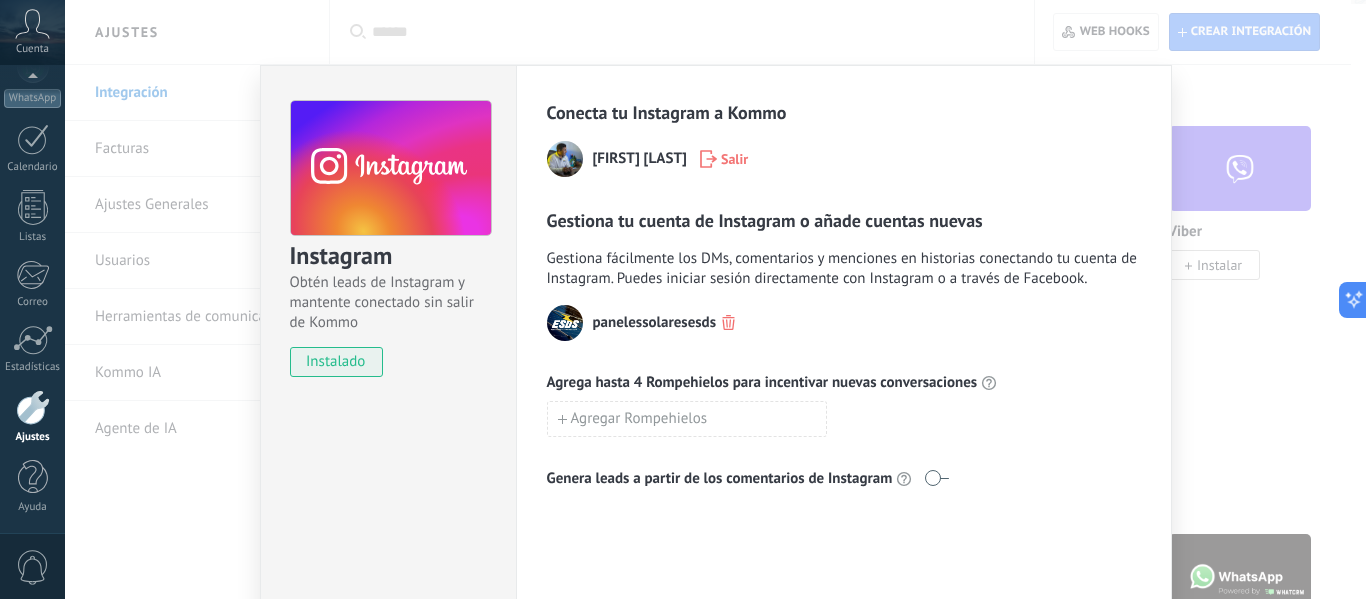click on "Obtén leads de Instagram y mantente conectado sin salir de Kommo" at bounding box center (390, 303) 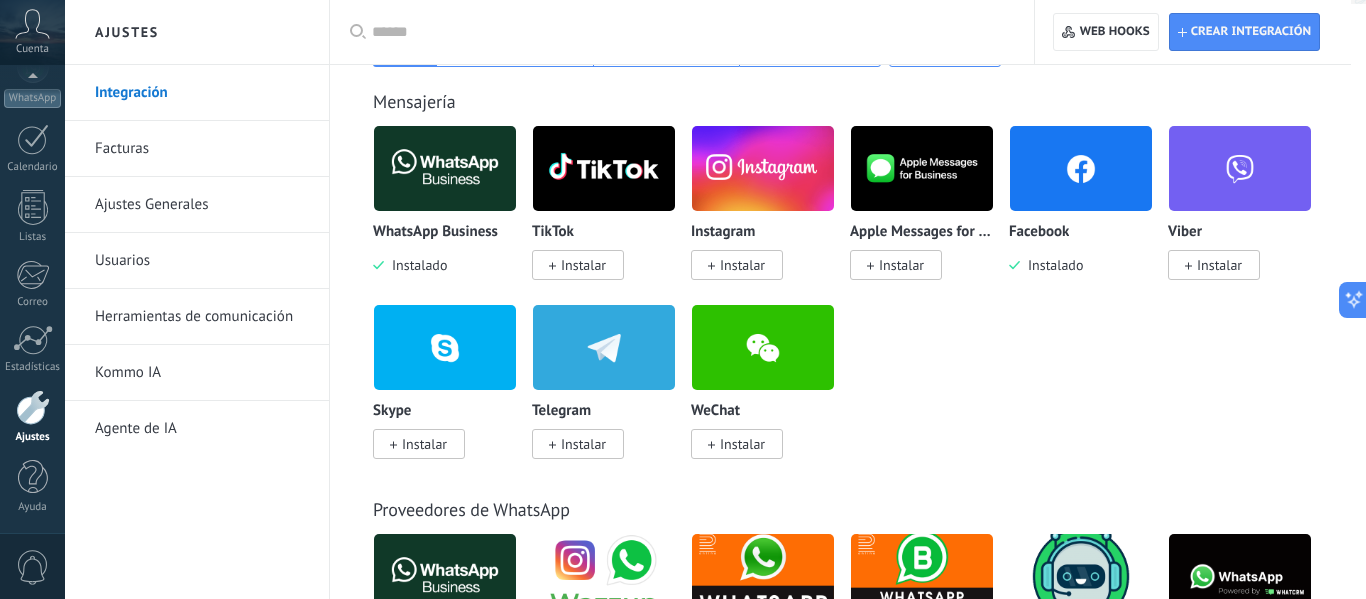 click on "Instalar" at bounding box center (742, 265) 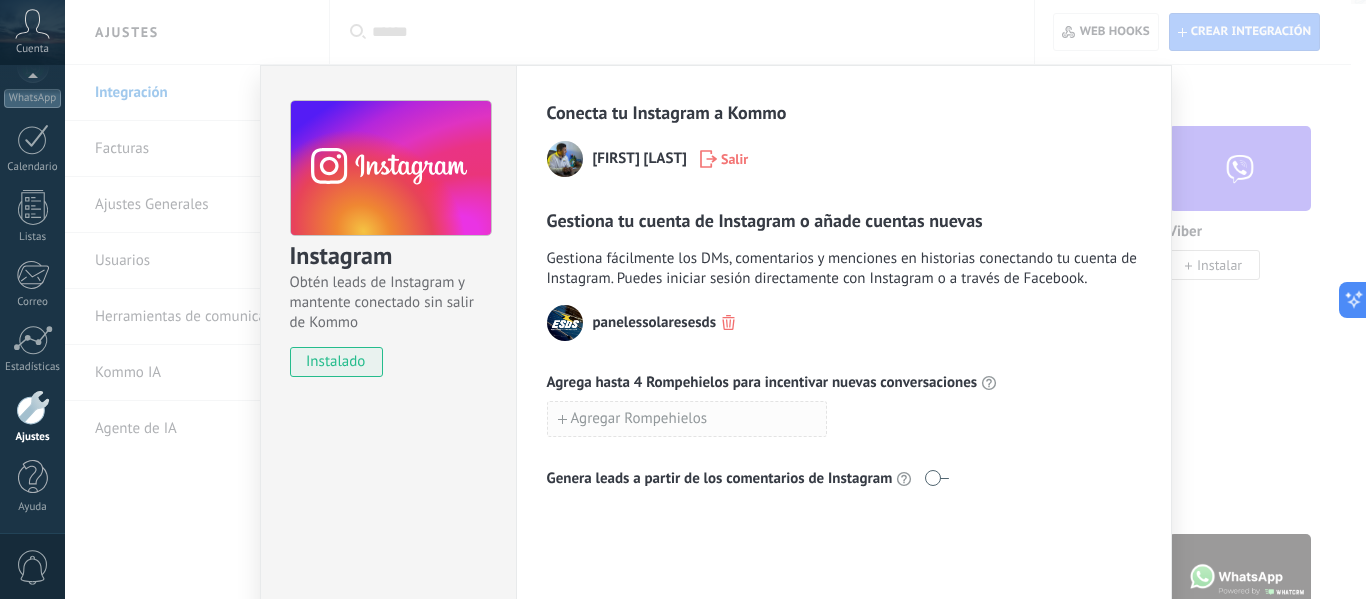 click on "Agregar Rompehielos" at bounding box center [687, 419] 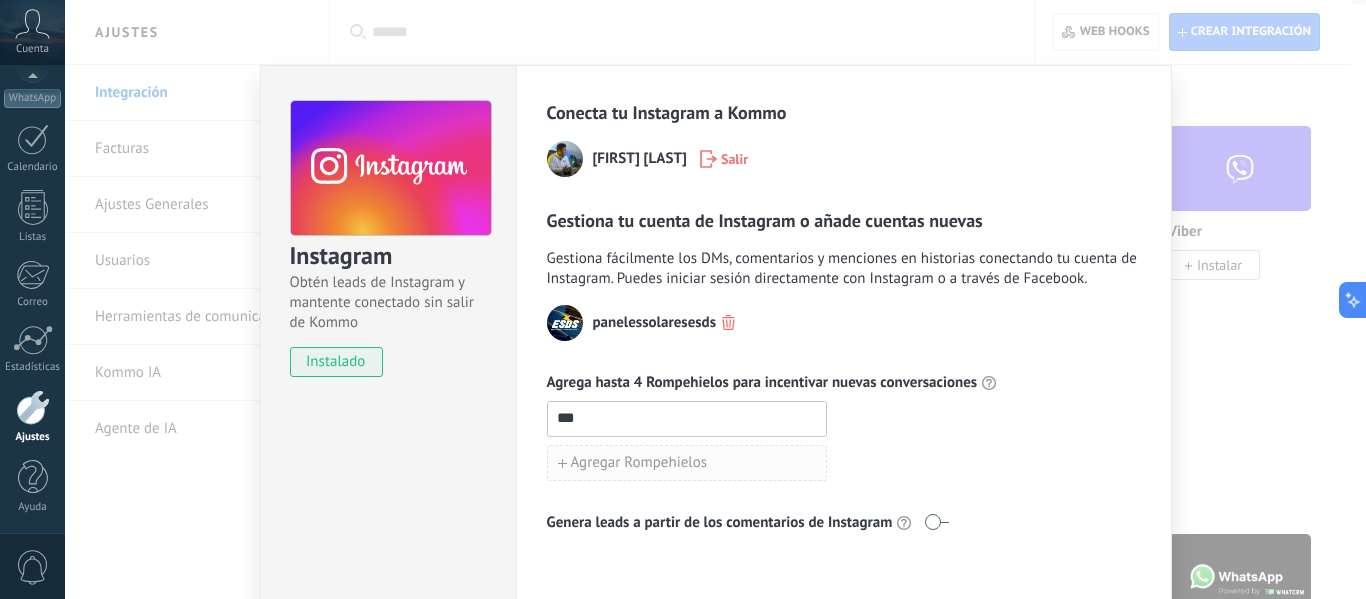 type on "***" 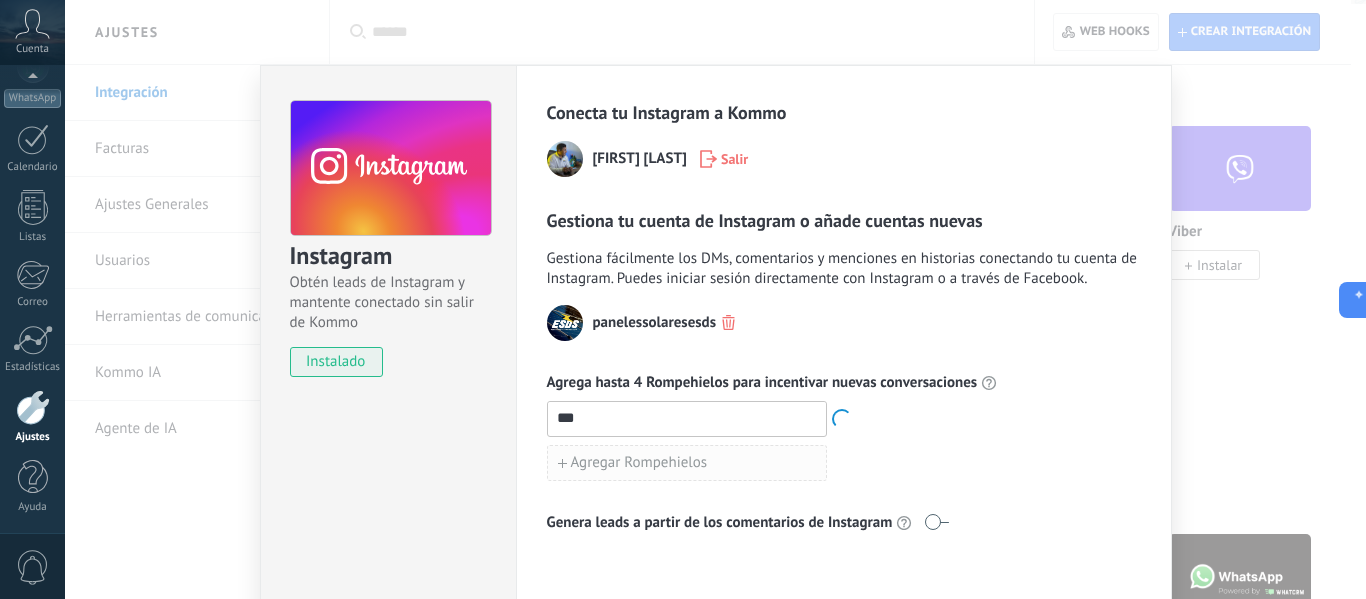 click on "Agregar Rompehielos" at bounding box center (687, 463) 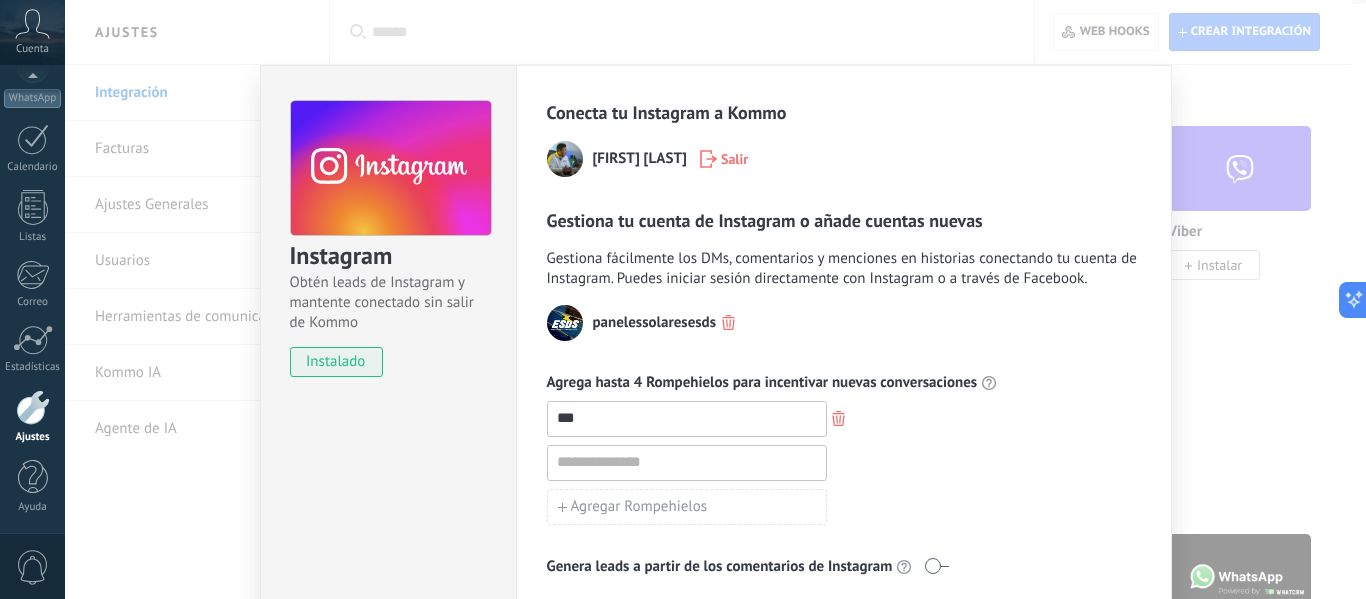scroll, scrollTop: 136, scrollLeft: 0, axis: vertical 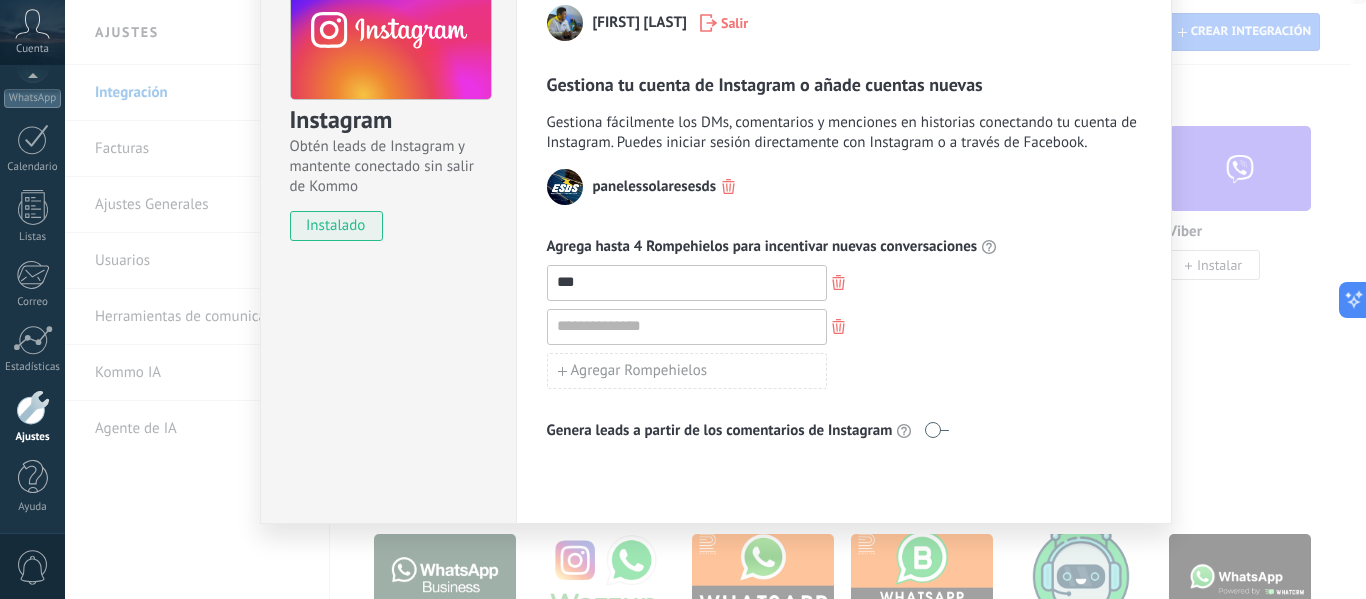 click at bounding box center (936, 430) 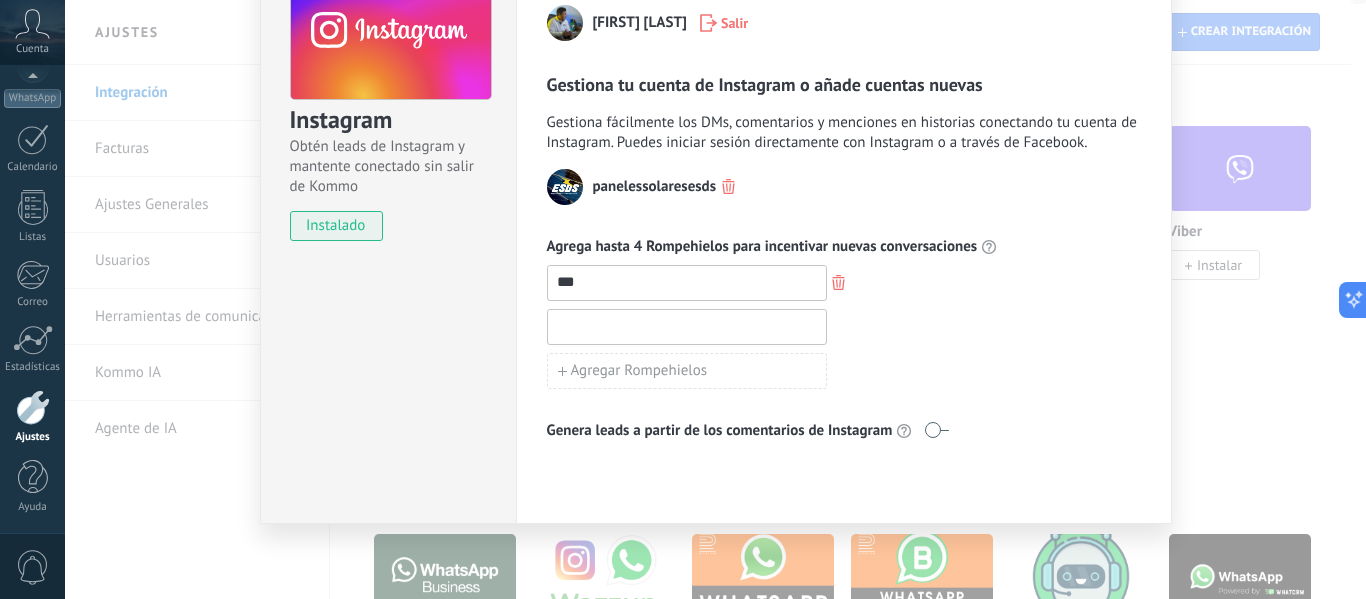 click at bounding box center [687, 326] 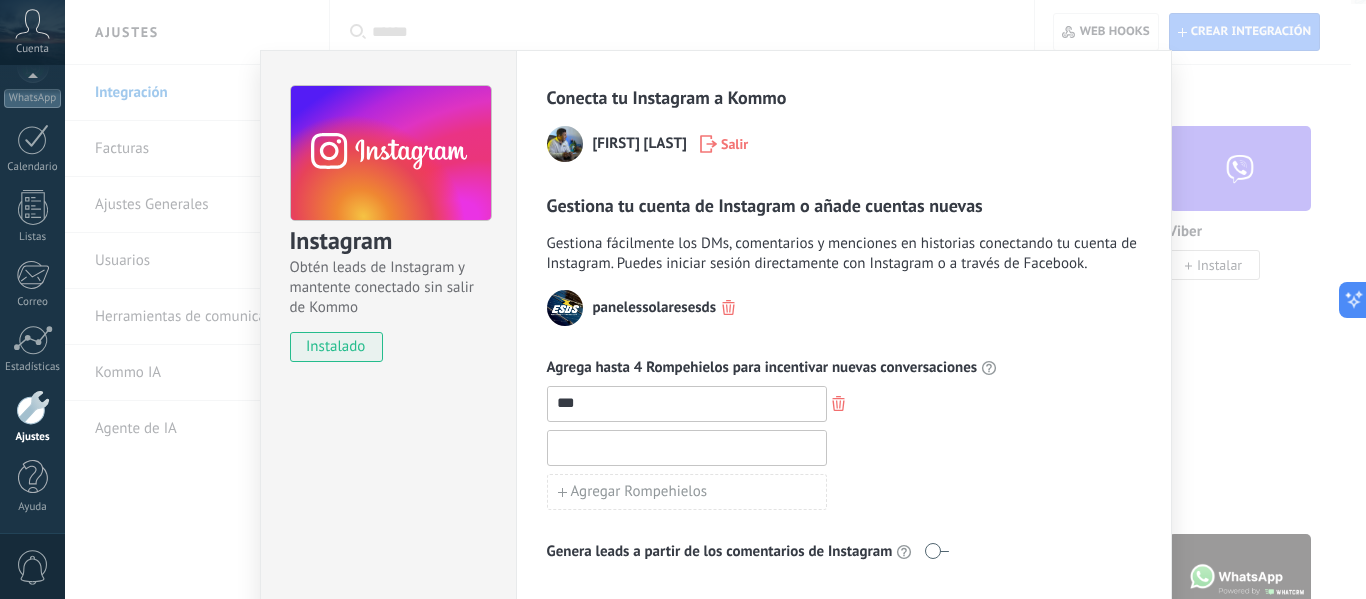 scroll, scrollTop: 0, scrollLeft: 0, axis: both 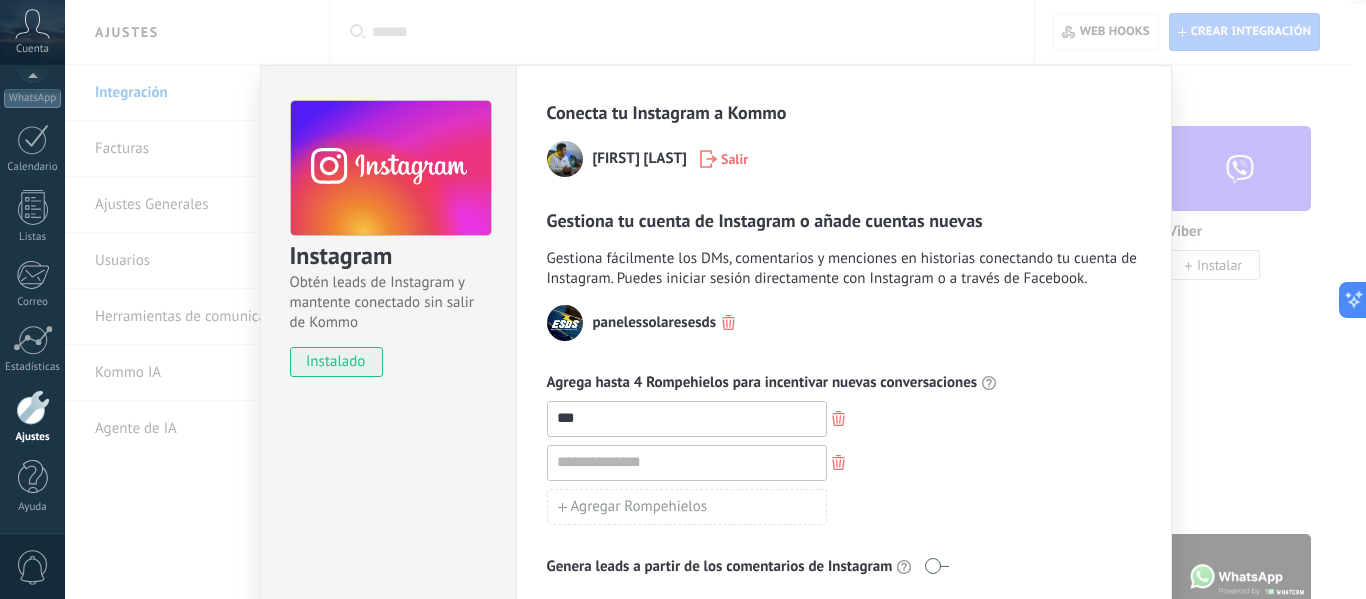 click on "instalado" at bounding box center [336, 362] 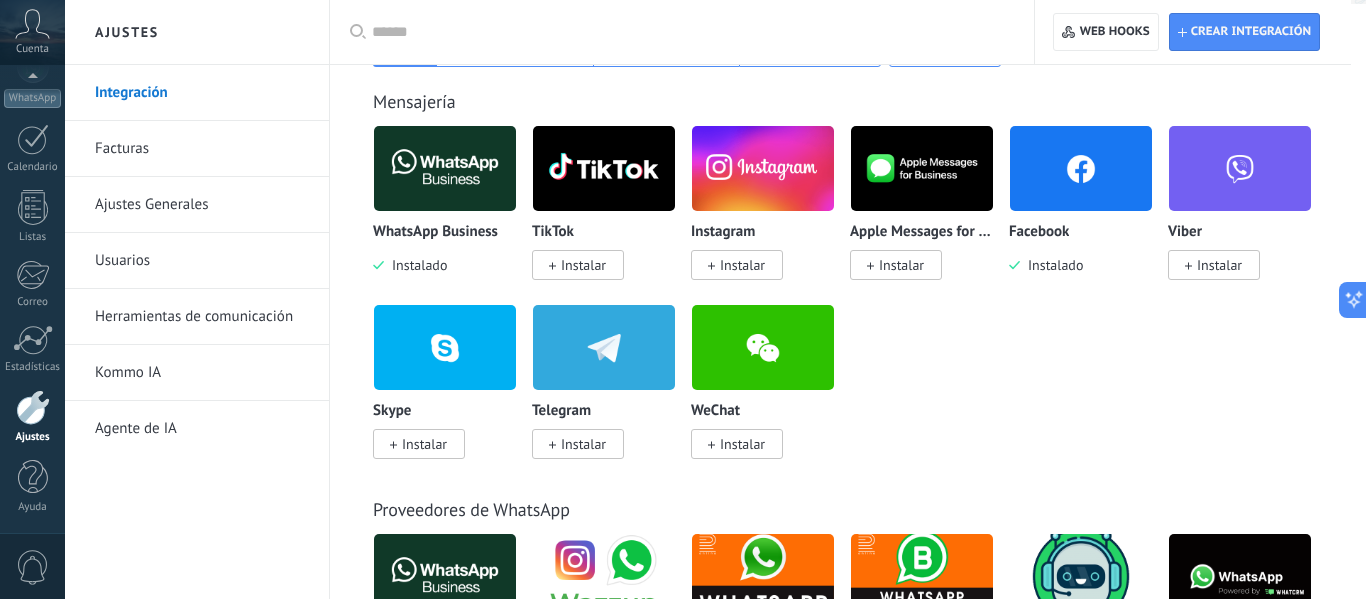 click on "WhatsApp Business Instalado TikTok Instalar Instagram Instalar Apple Messages for Business Instalar Facebook Instalado Viber Instalar Skype Instalar Telegram Instalar WeChat Instalar" at bounding box center (858, 304) 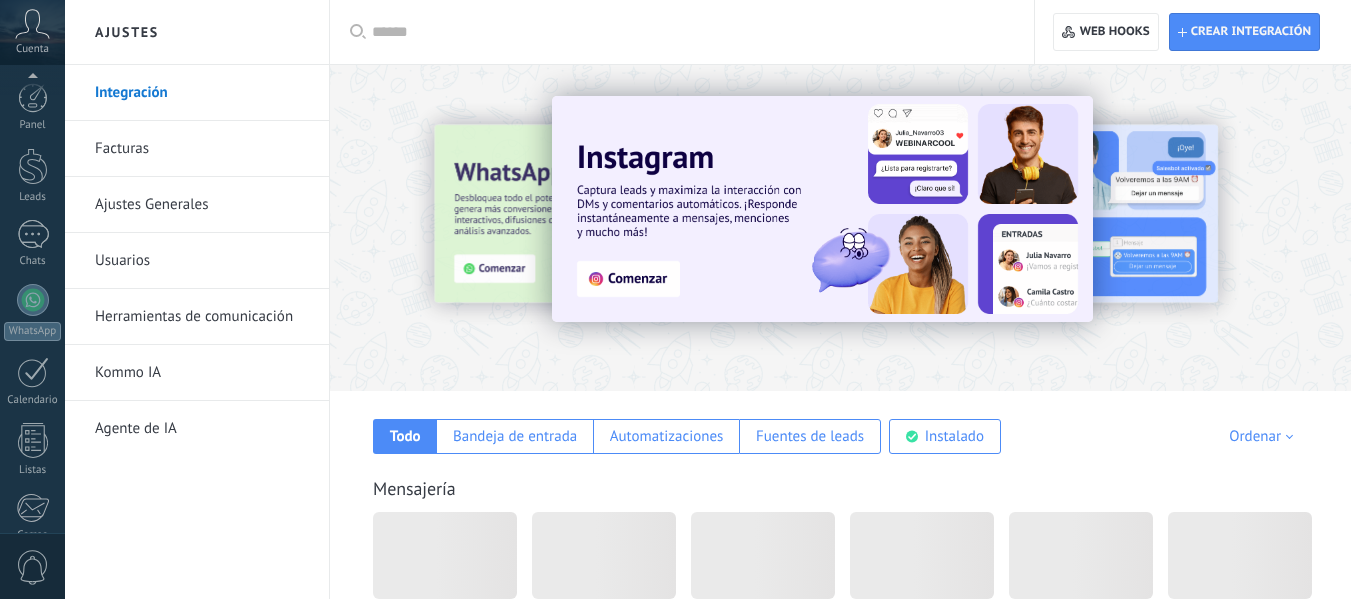 scroll, scrollTop: 387, scrollLeft: 0, axis: vertical 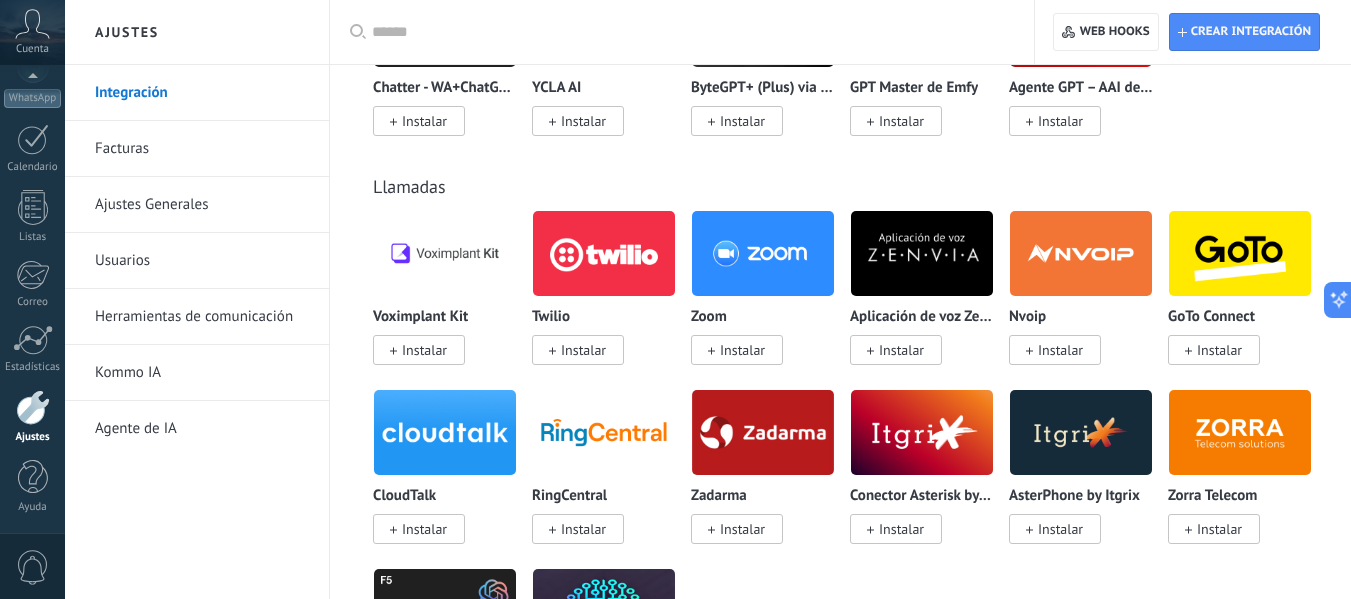 click on "Integración" at bounding box center [202, 93] 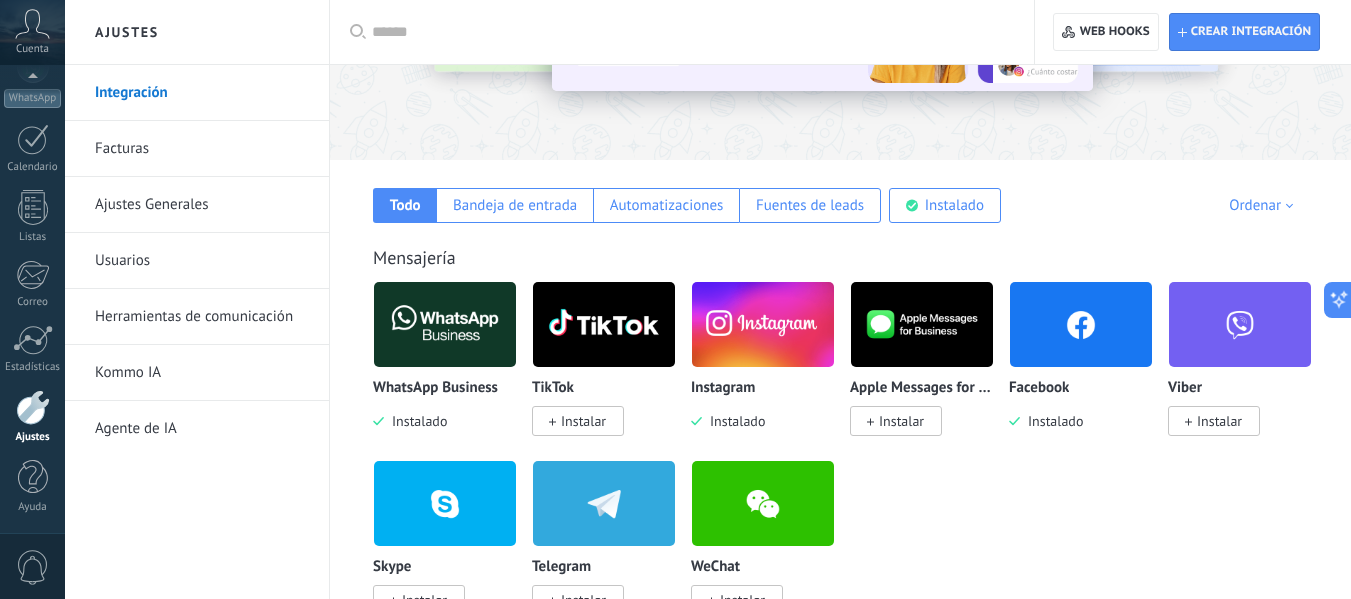 scroll, scrollTop: 0, scrollLeft: 0, axis: both 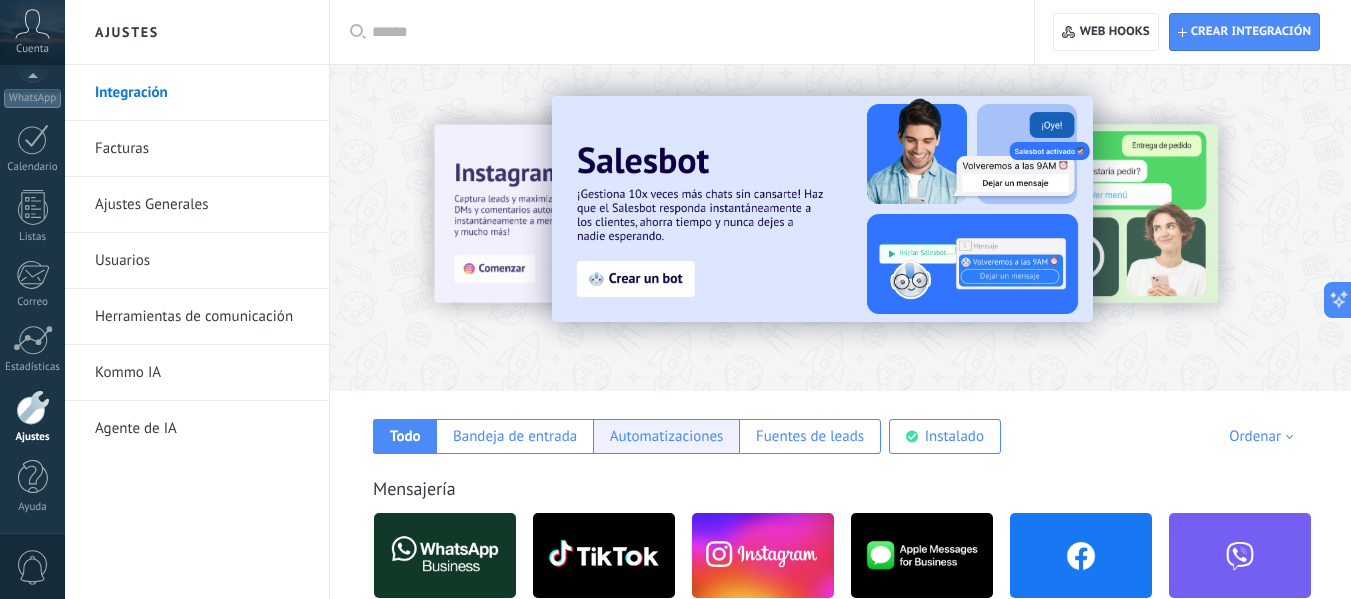 click on "Automatizaciones" at bounding box center (666, 436) 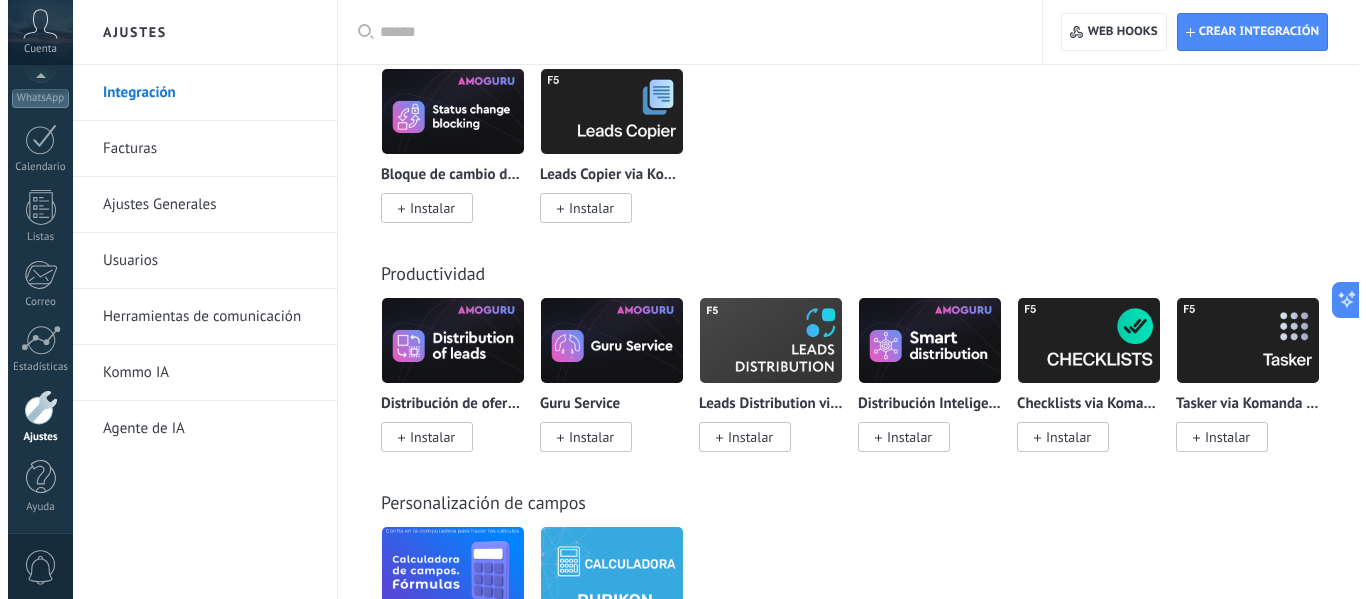 scroll, scrollTop: 3196, scrollLeft: 0, axis: vertical 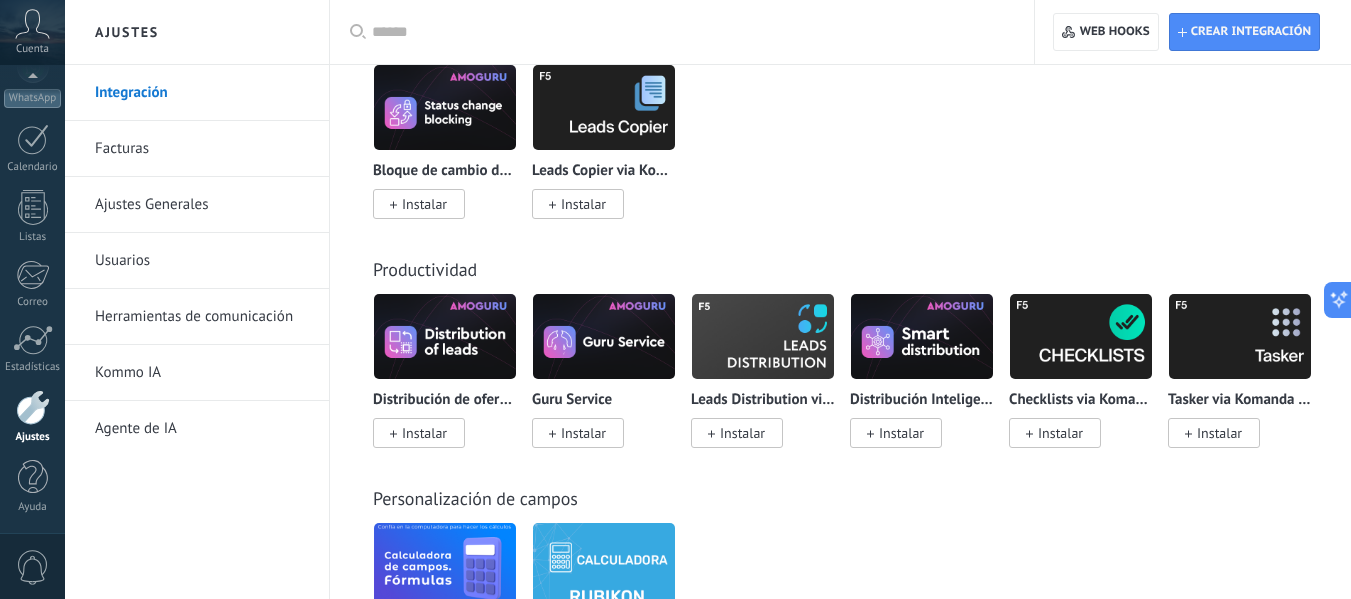 click at bounding box center (445, 336) 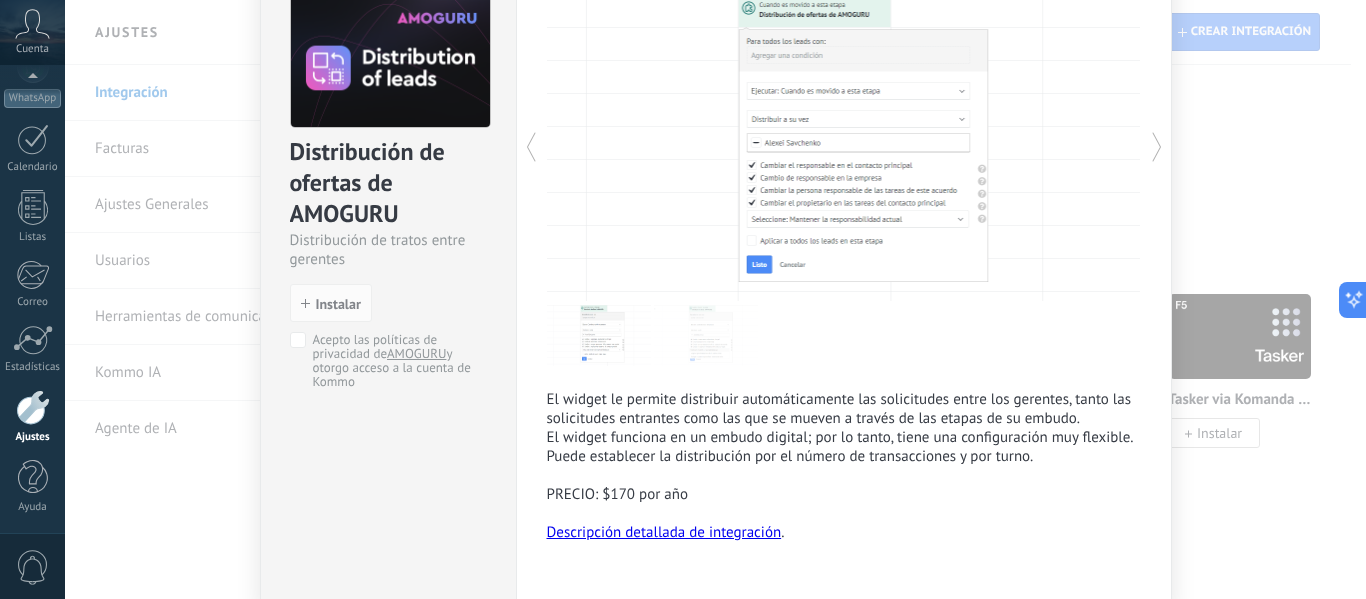 scroll, scrollTop: 0, scrollLeft: 0, axis: both 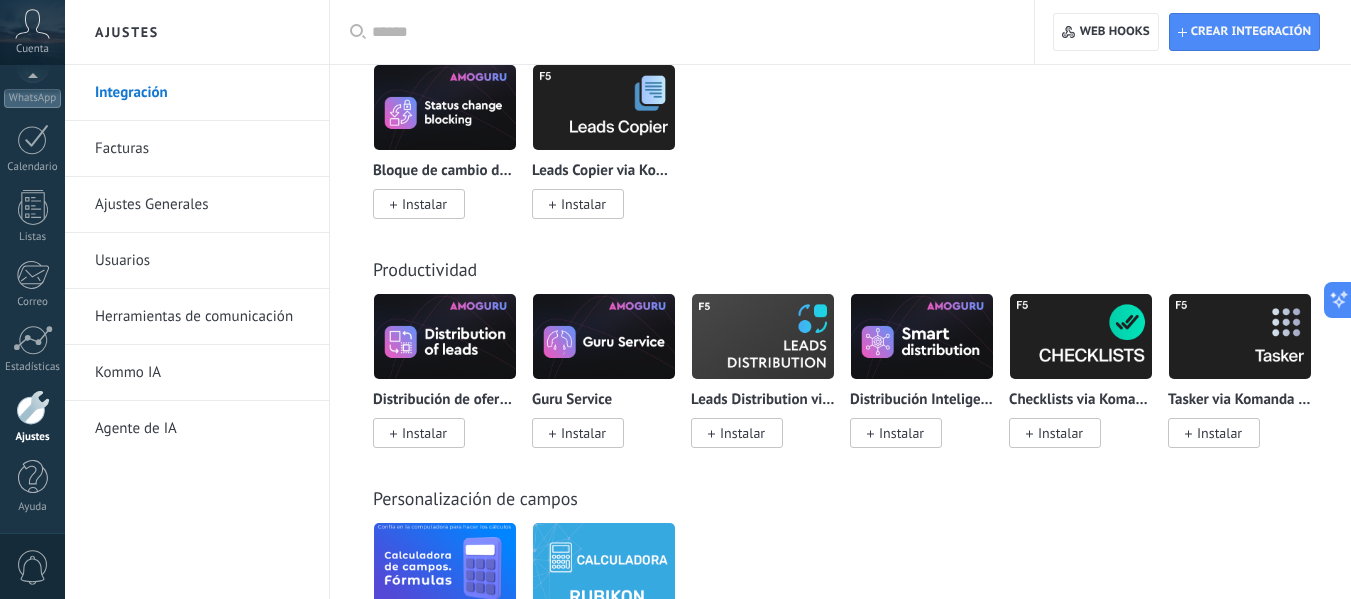 click at bounding box center (763, 336) 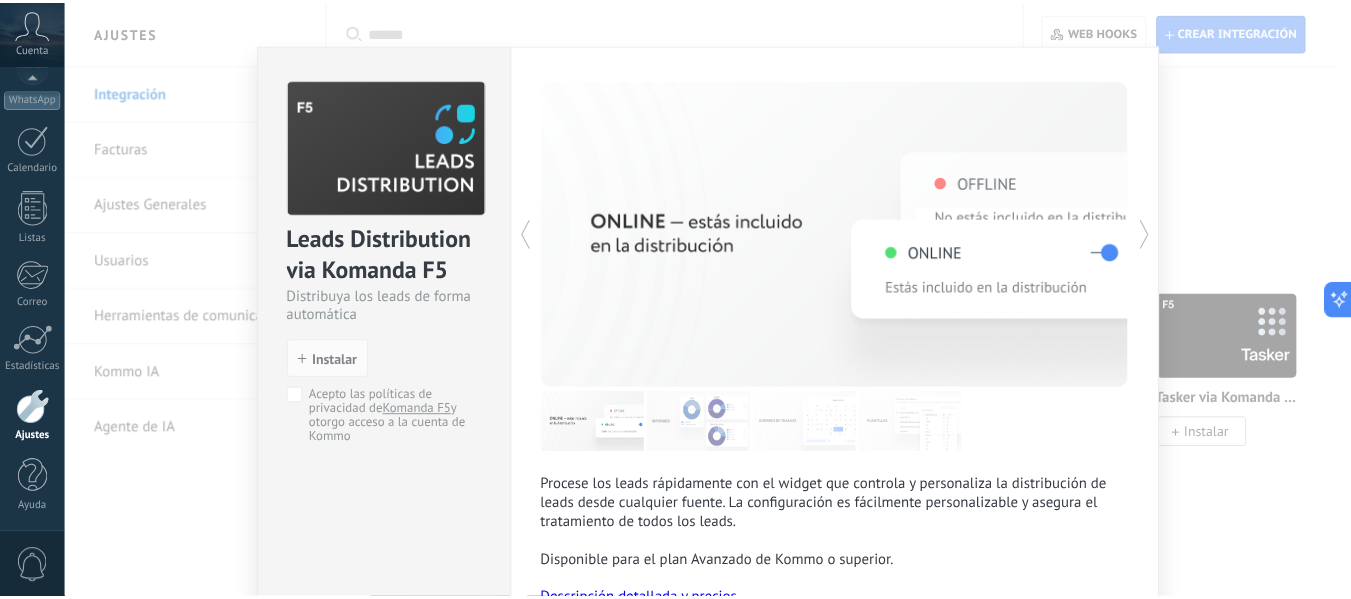 scroll, scrollTop: 0, scrollLeft: 0, axis: both 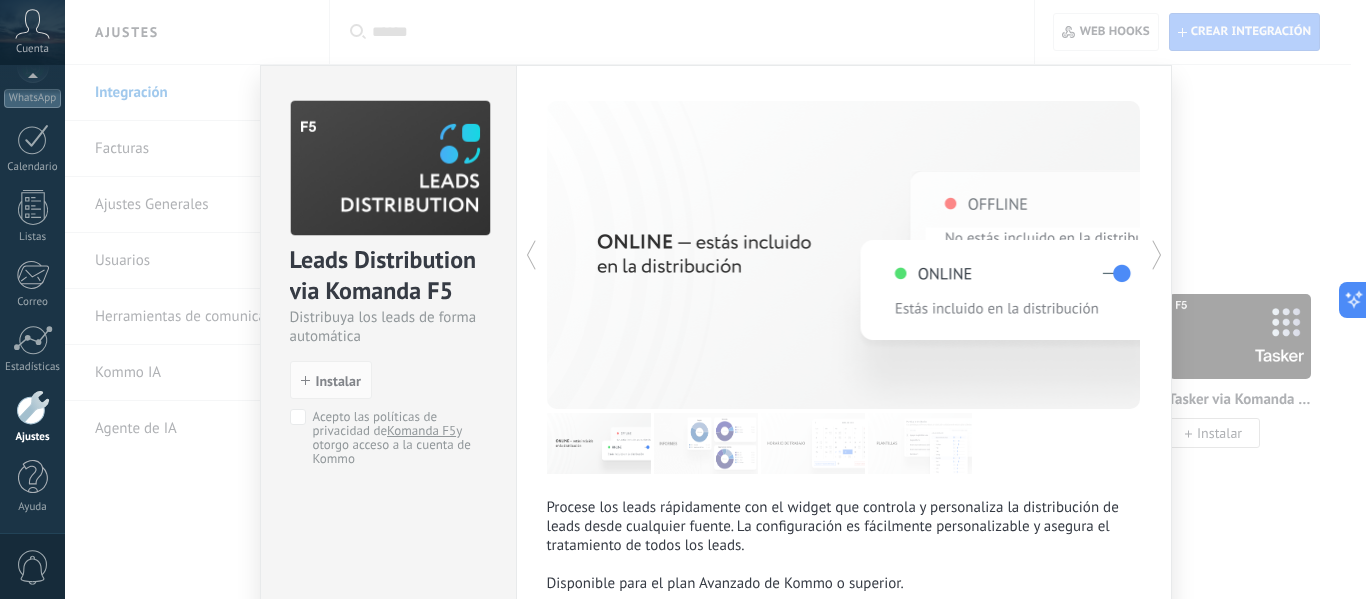 click on "Procese los leads rápidamente con el widget que controla y personaliza la distribución de leads desde cualquier fuente. La configuración es fácilmente personalizable y asegura el tratamiento de todos los leads. Disponible para el plan Avanzado de Kommo o superior. Descripción detallada y precios Este widget fue desarrollado  por Komanda F5 global@cmdf5.com +1 872 588 81 05 más" at bounding box center [844, 415] 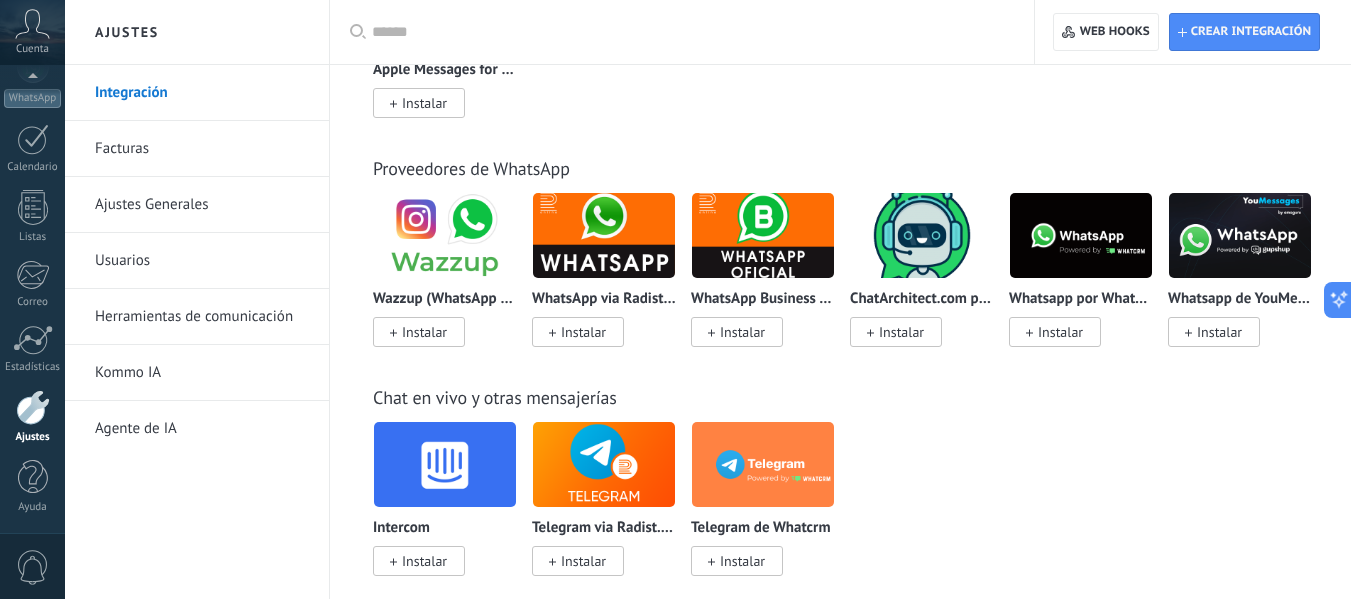 scroll, scrollTop: 0, scrollLeft: 0, axis: both 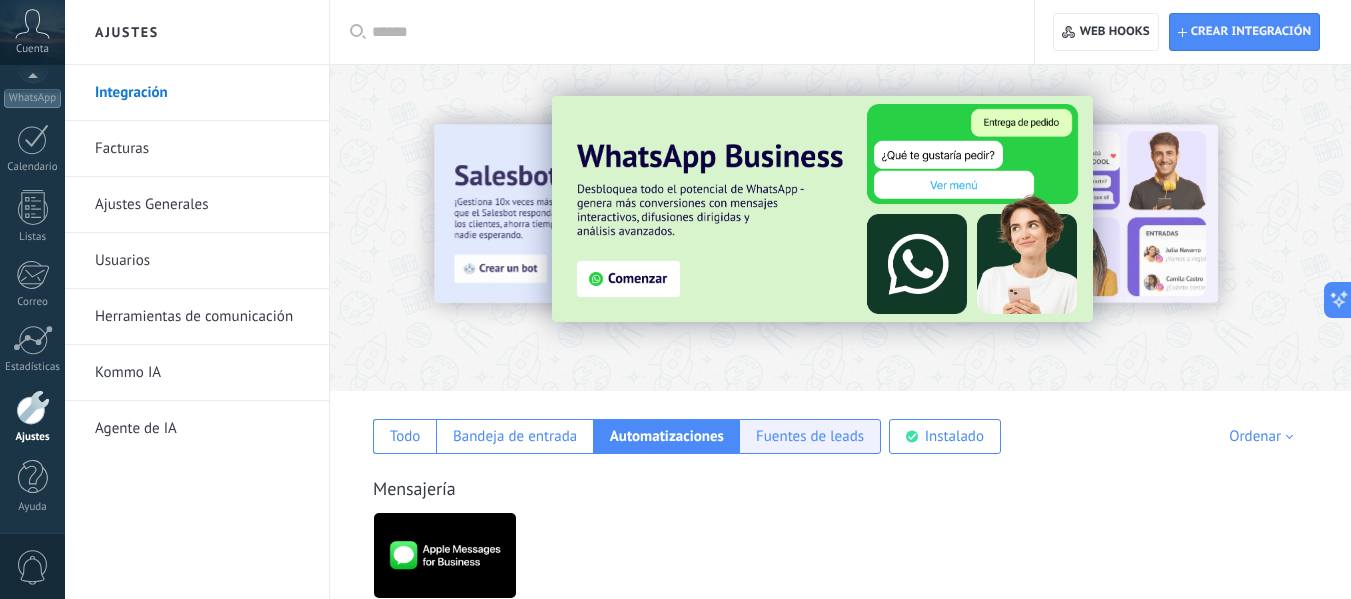 click on "Fuentes de leads" at bounding box center (810, 436) 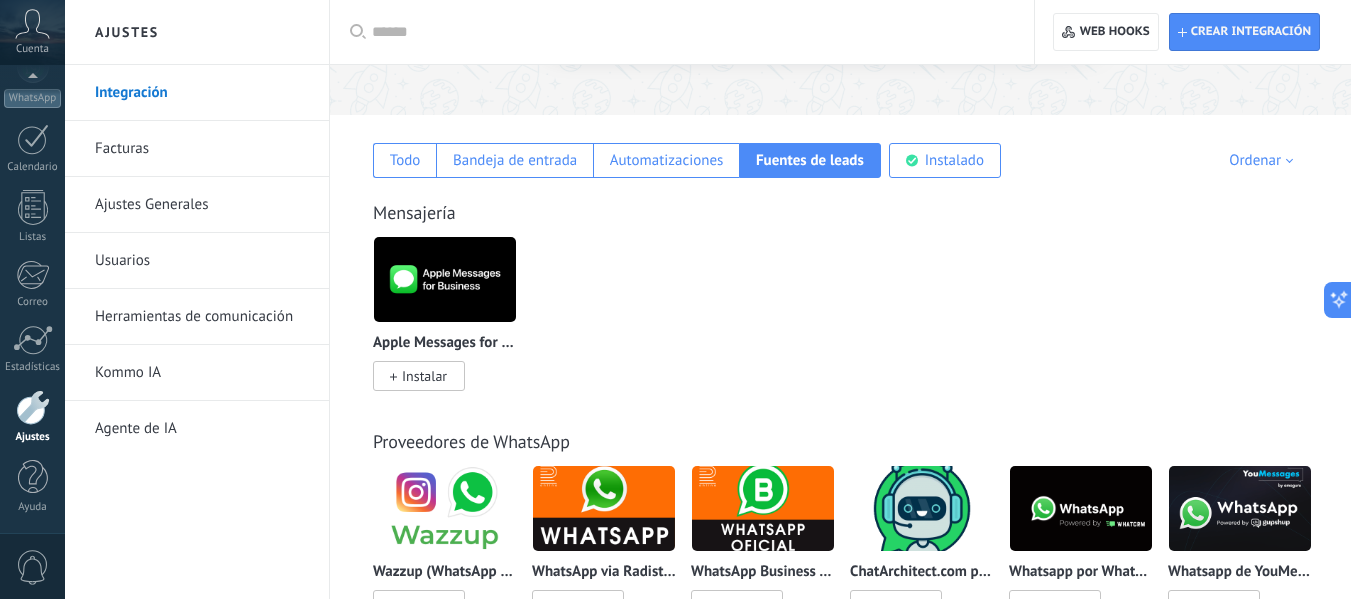 scroll, scrollTop: 104, scrollLeft: 0, axis: vertical 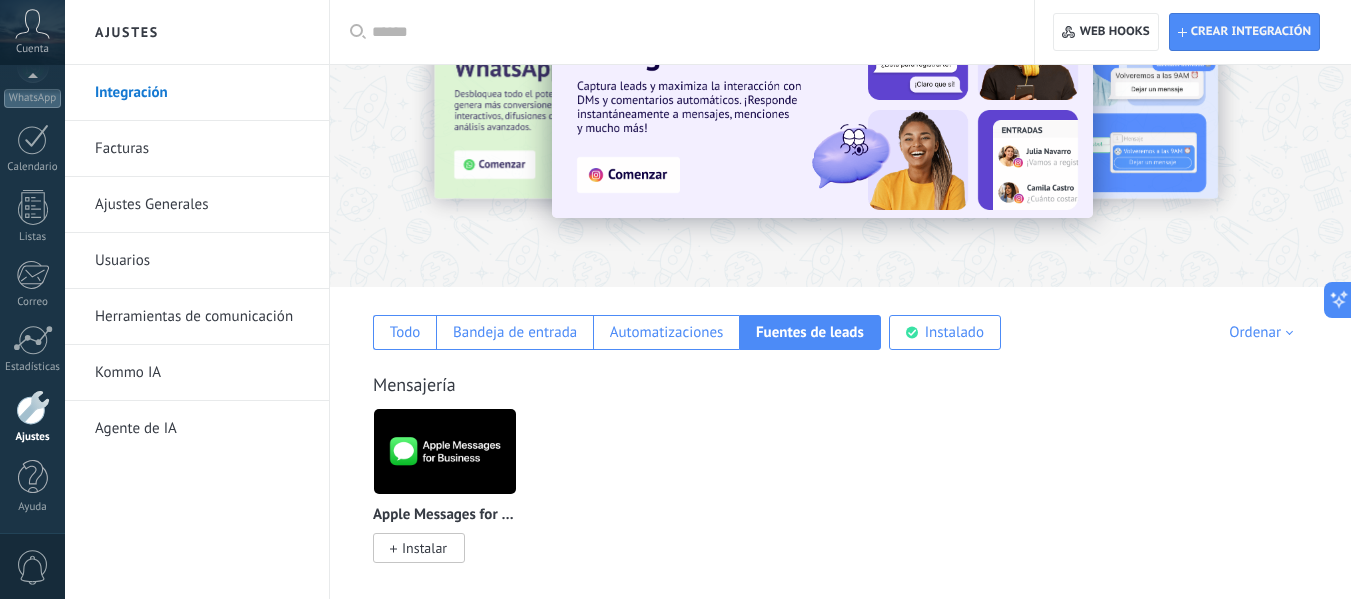 click on "Usuarios" at bounding box center [202, 261] 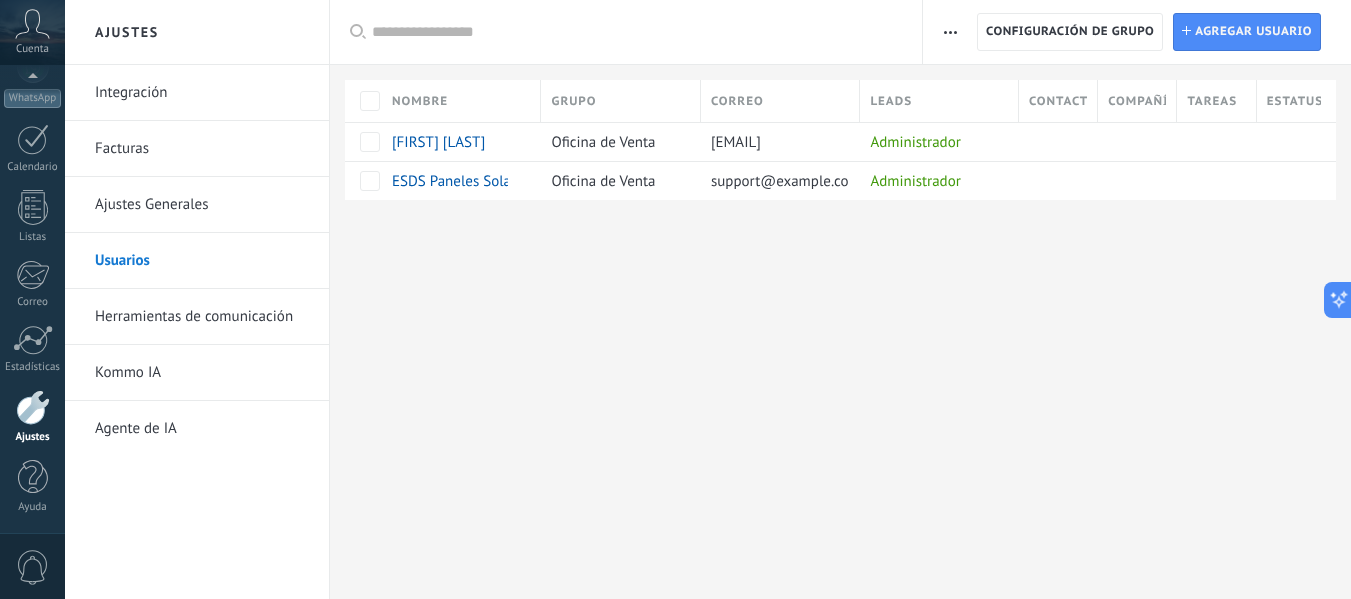 scroll, scrollTop: 0, scrollLeft: 0, axis: both 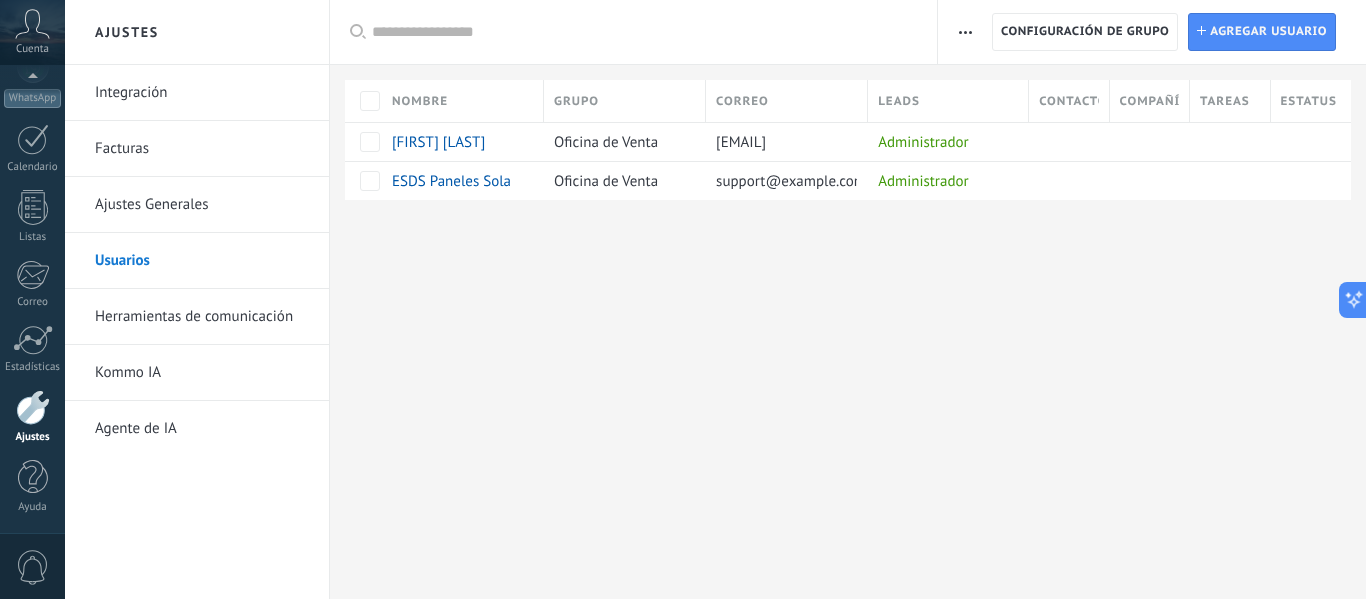 click on "Herramientas de comunicación" at bounding box center [202, 317] 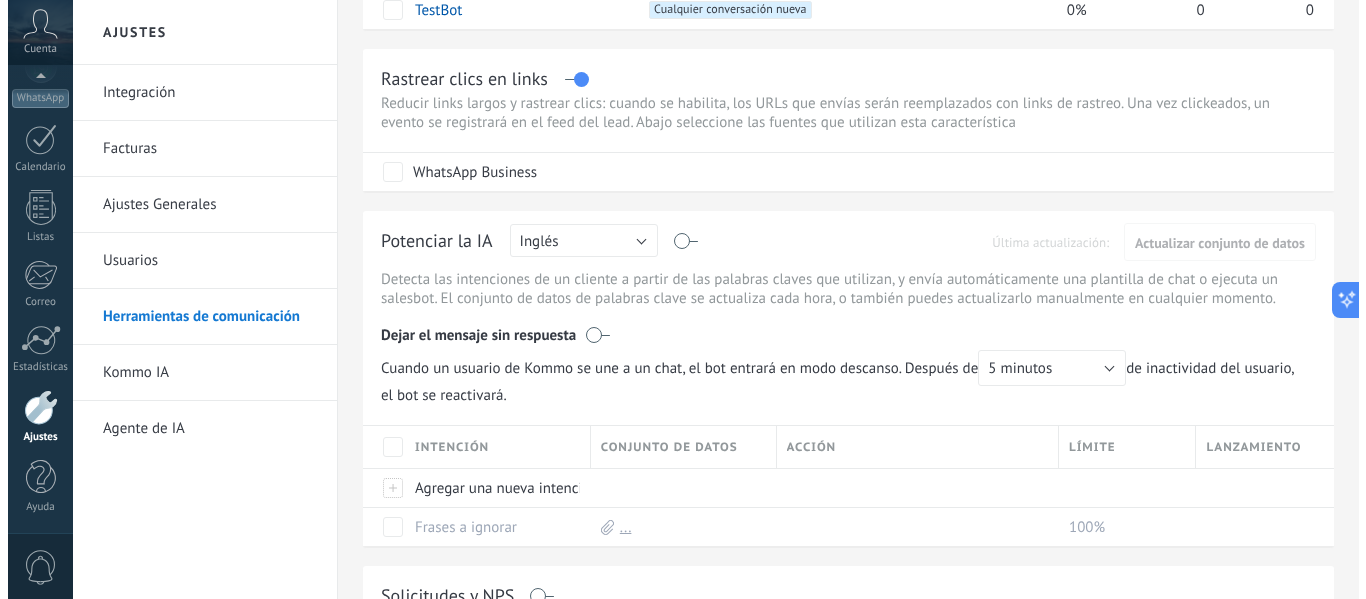 scroll, scrollTop: 485, scrollLeft: 0, axis: vertical 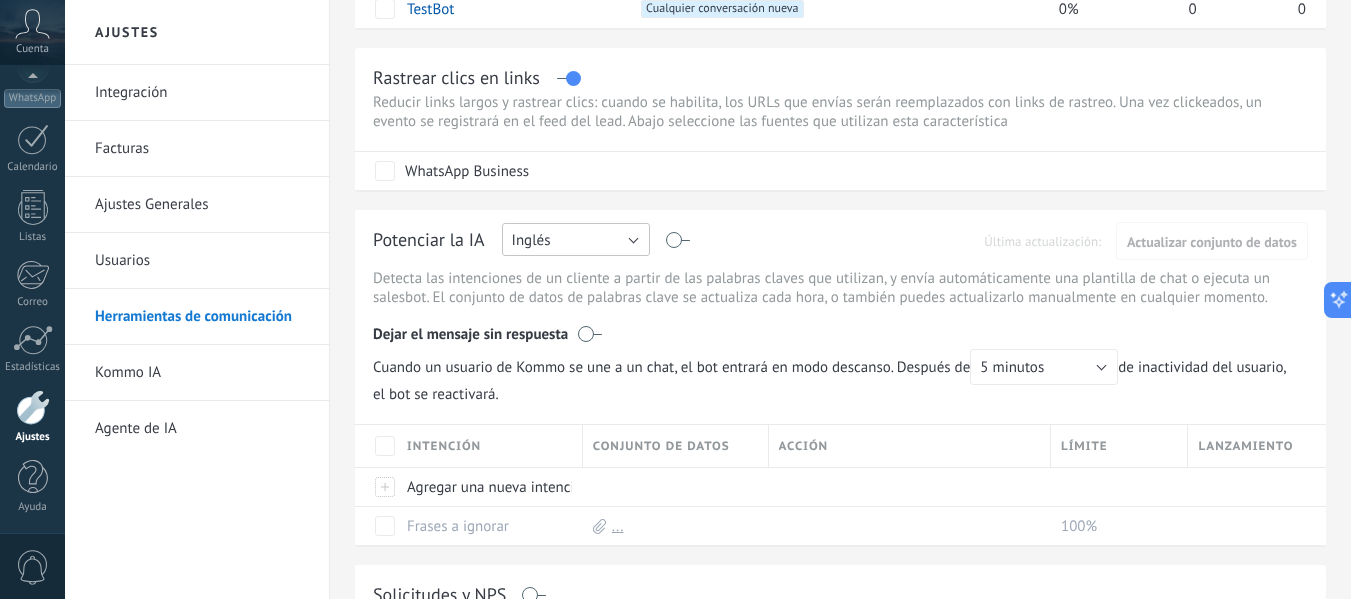 click on "Inglés" at bounding box center (576, 239) 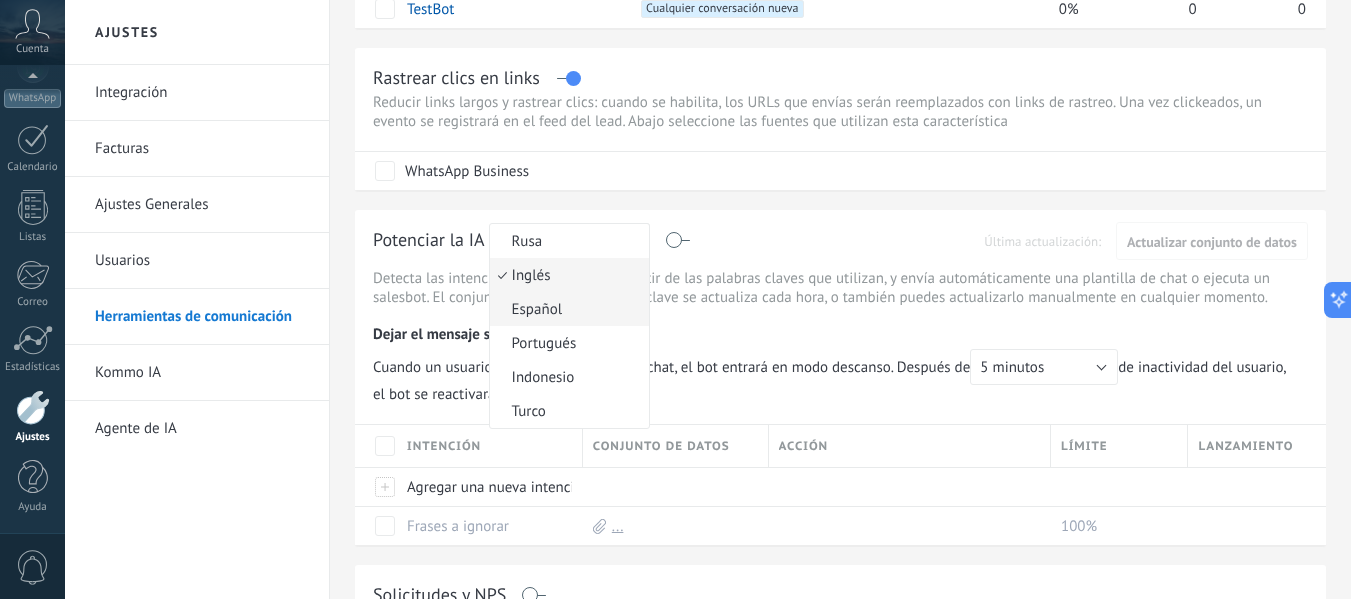 click on "Español" at bounding box center (566, 309) 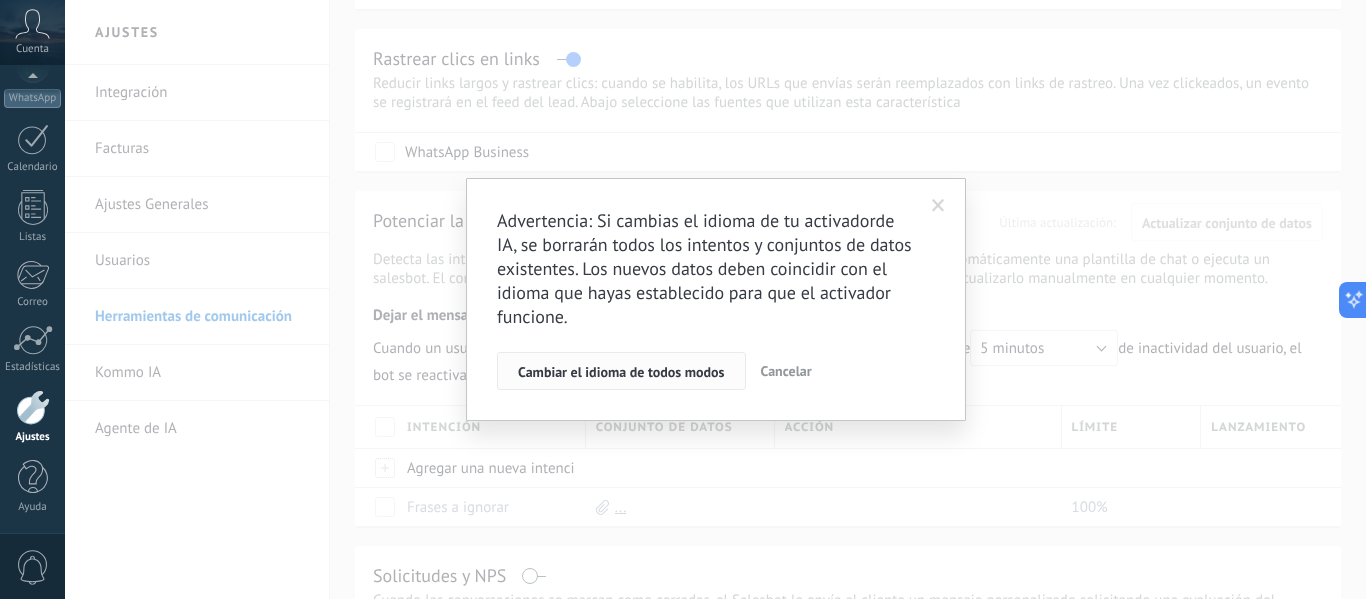 click on "Cambiar el idioma de todos modos" at bounding box center [621, 371] 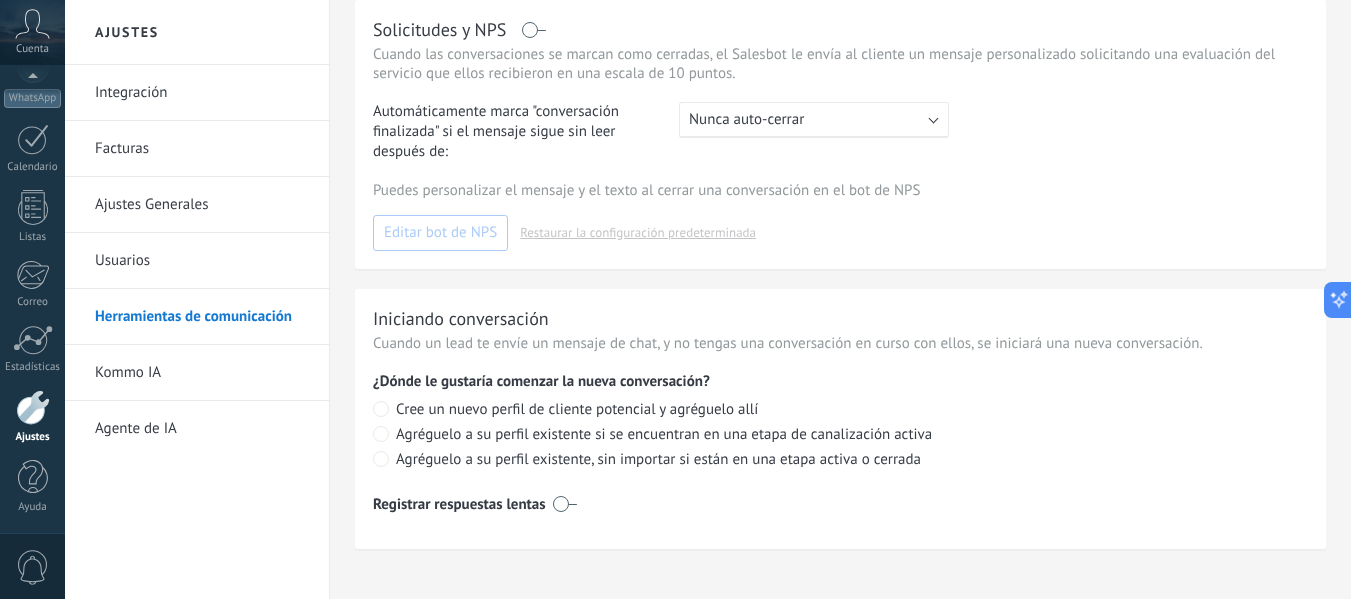 scroll, scrollTop: 1066, scrollLeft: 0, axis: vertical 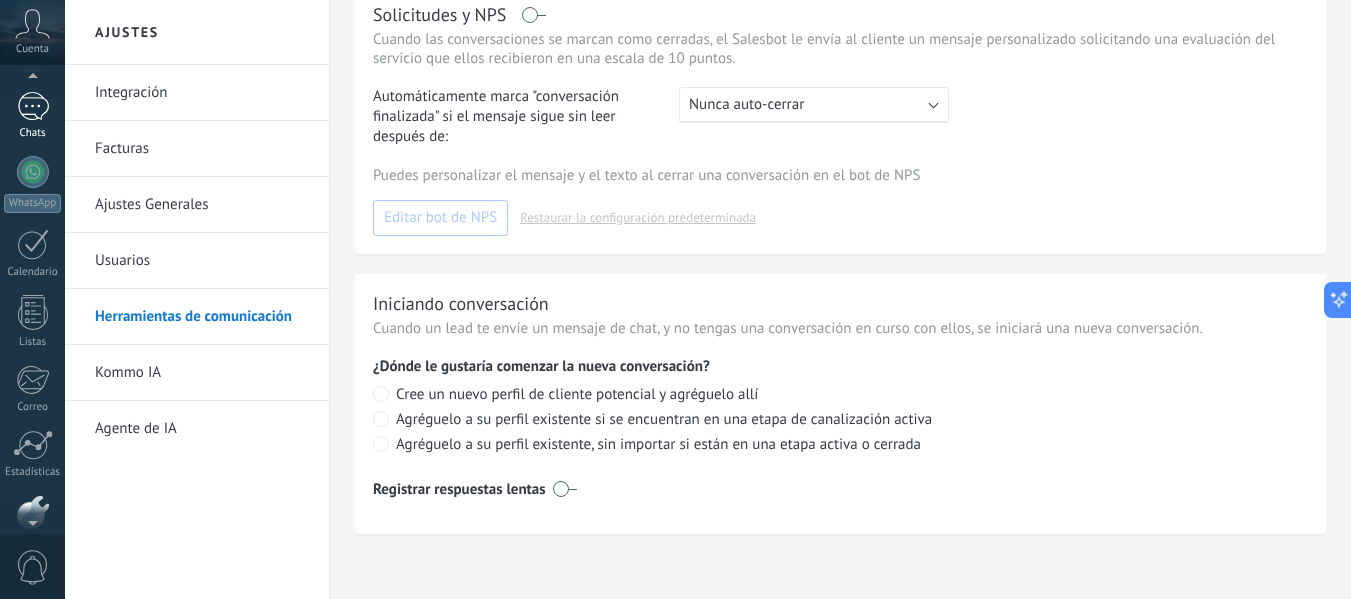 click at bounding box center [33, 106] 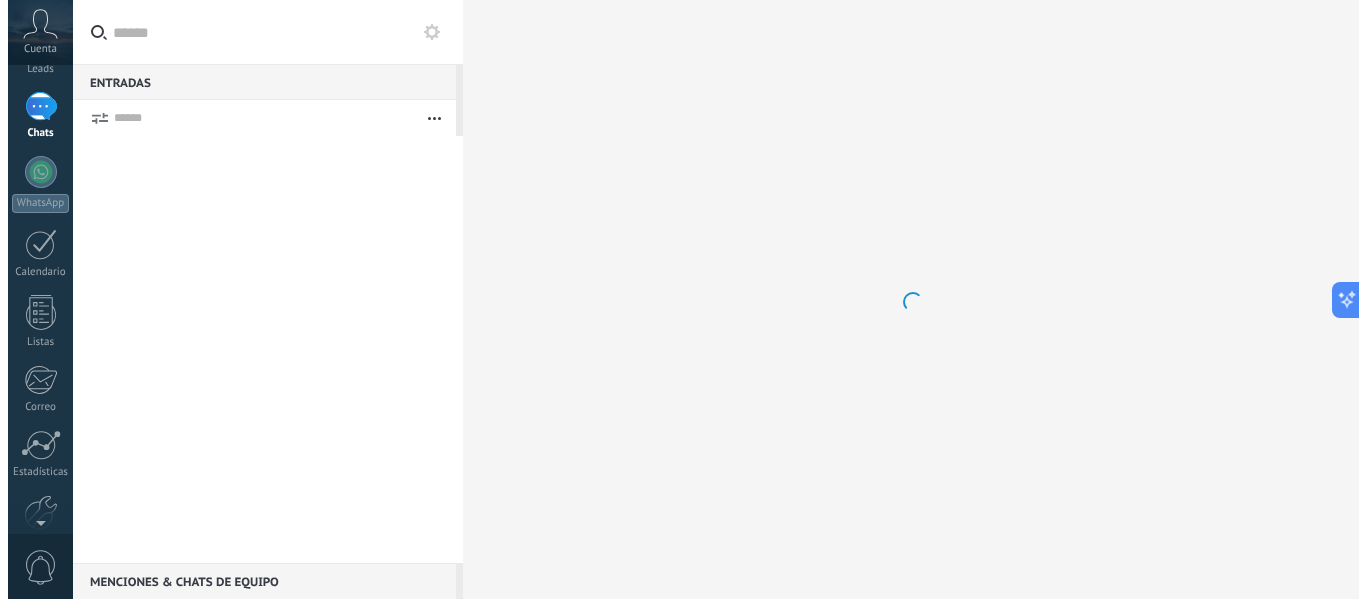 scroll, scrollTop: 0, scrollLeft: 0, axis: both 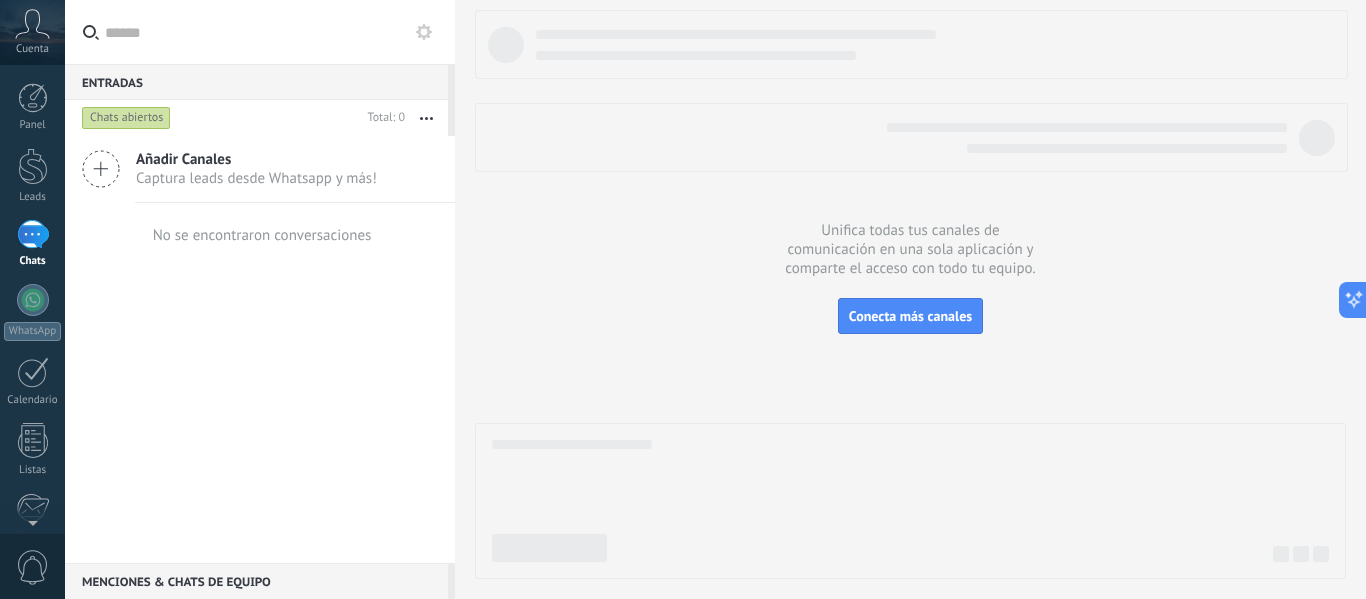 click on "Añadir Canales" at bounding box center (256, 159) 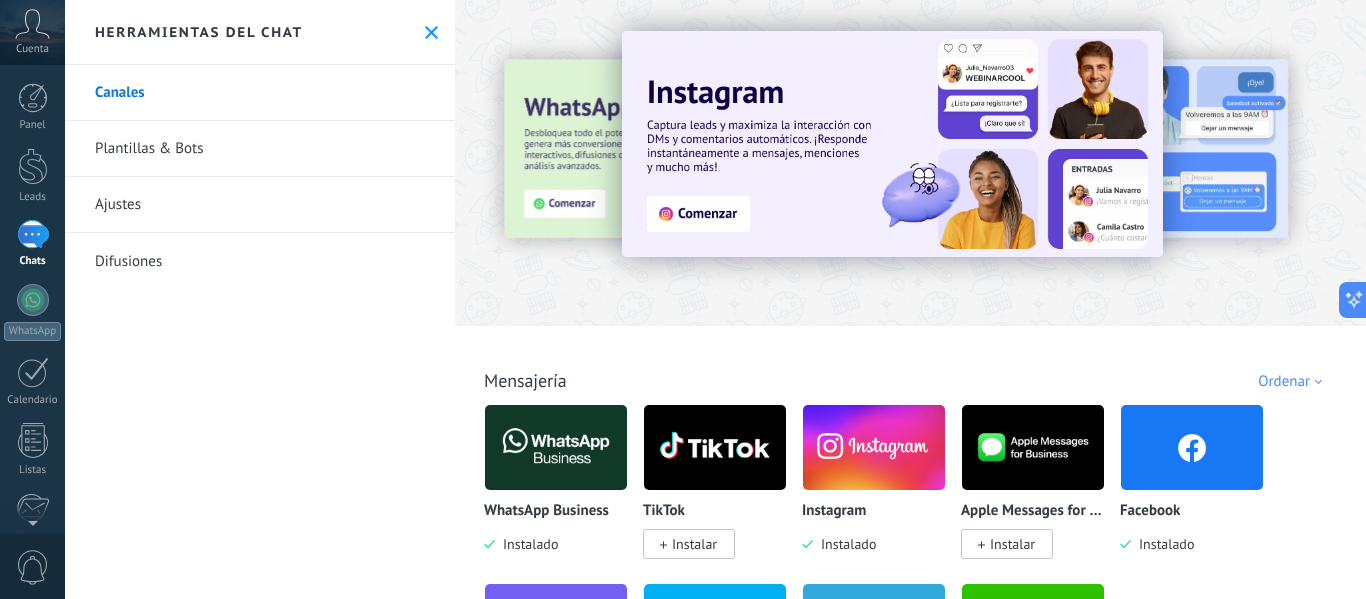click on "Ajustes" at bounding box center (260, 205) 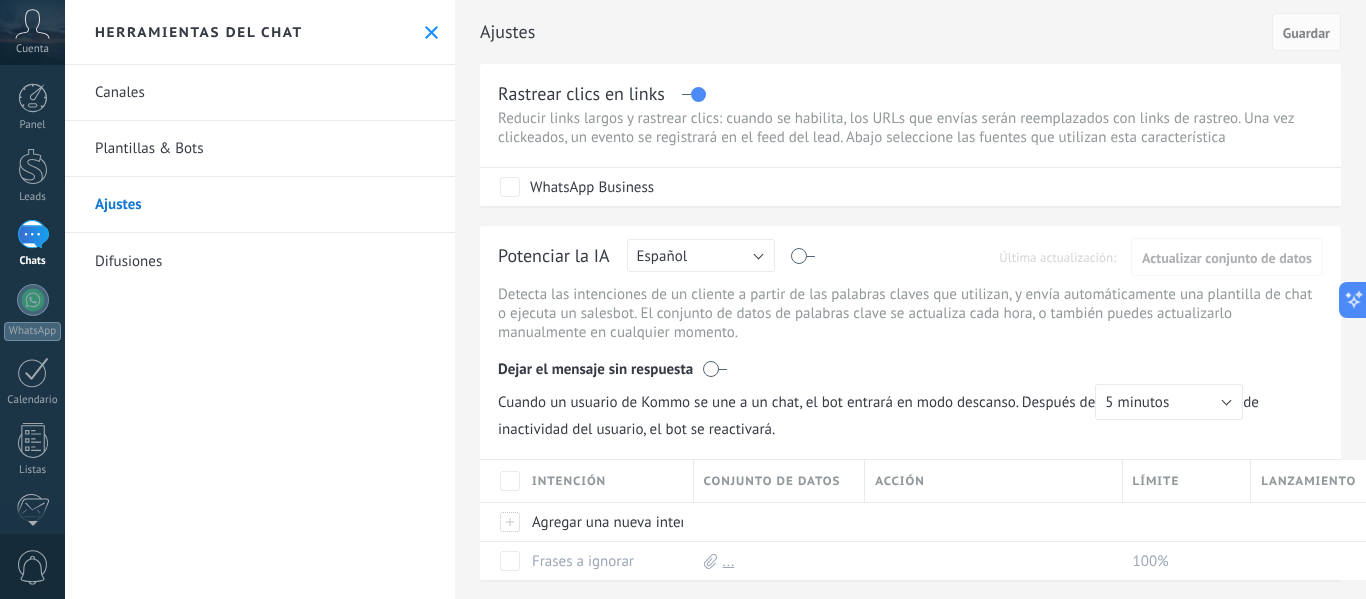 click on "Difusiones" at bounding box center [260, 261] 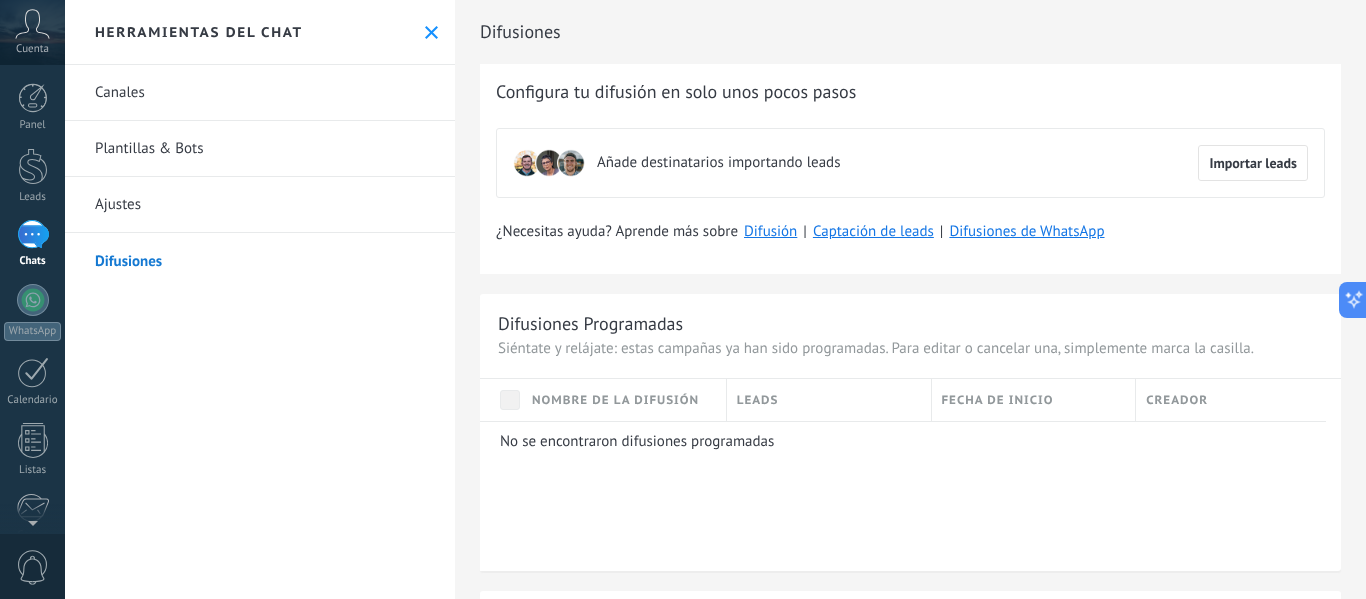 click on "Canales" at bounding box center (260, 93) 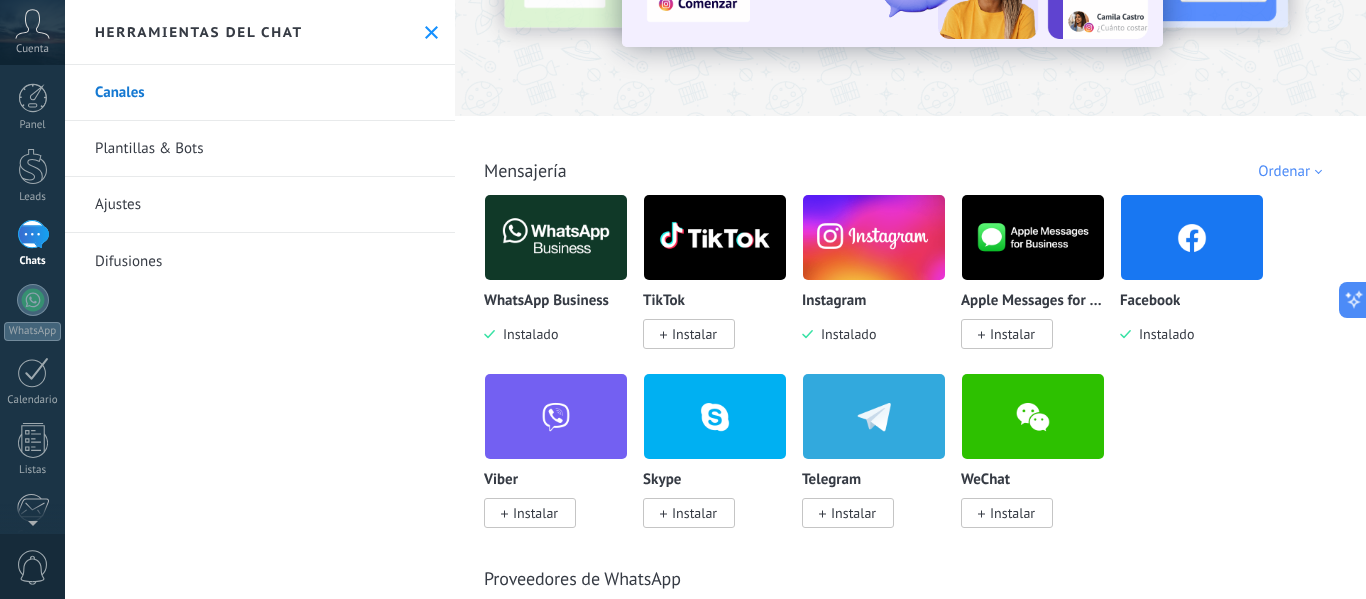 scroll, scrollTop: 211, scrollLeft: 0, axis: vertical 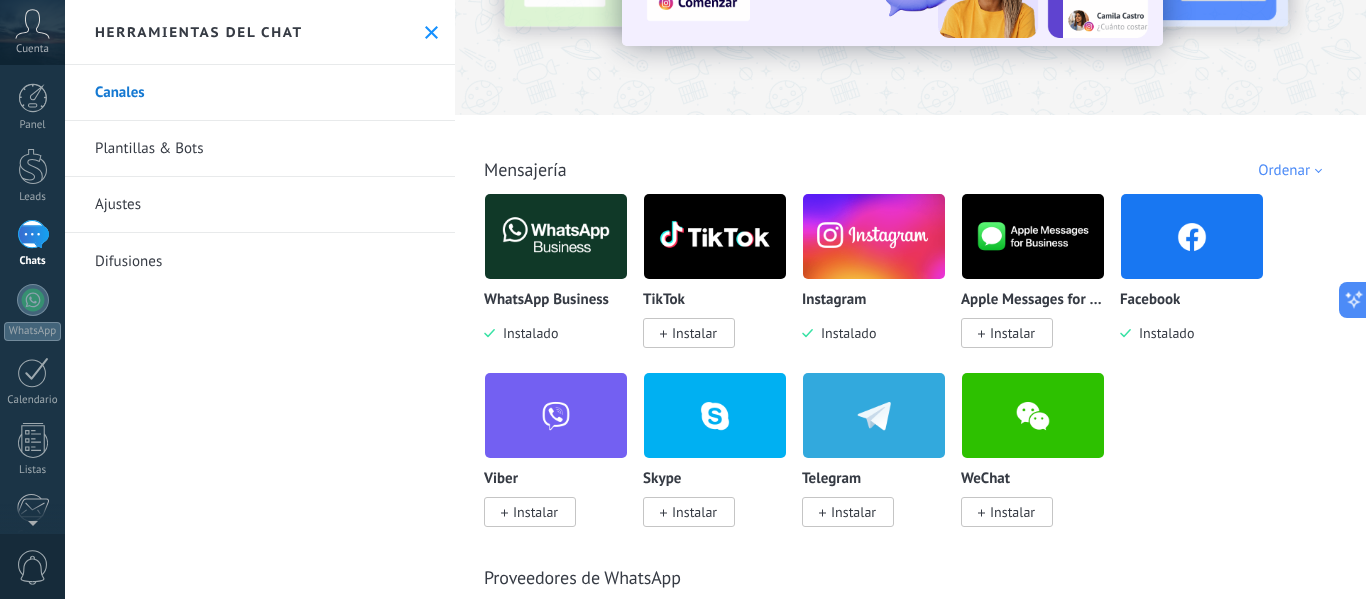 click at bounding box center (1192, 236) 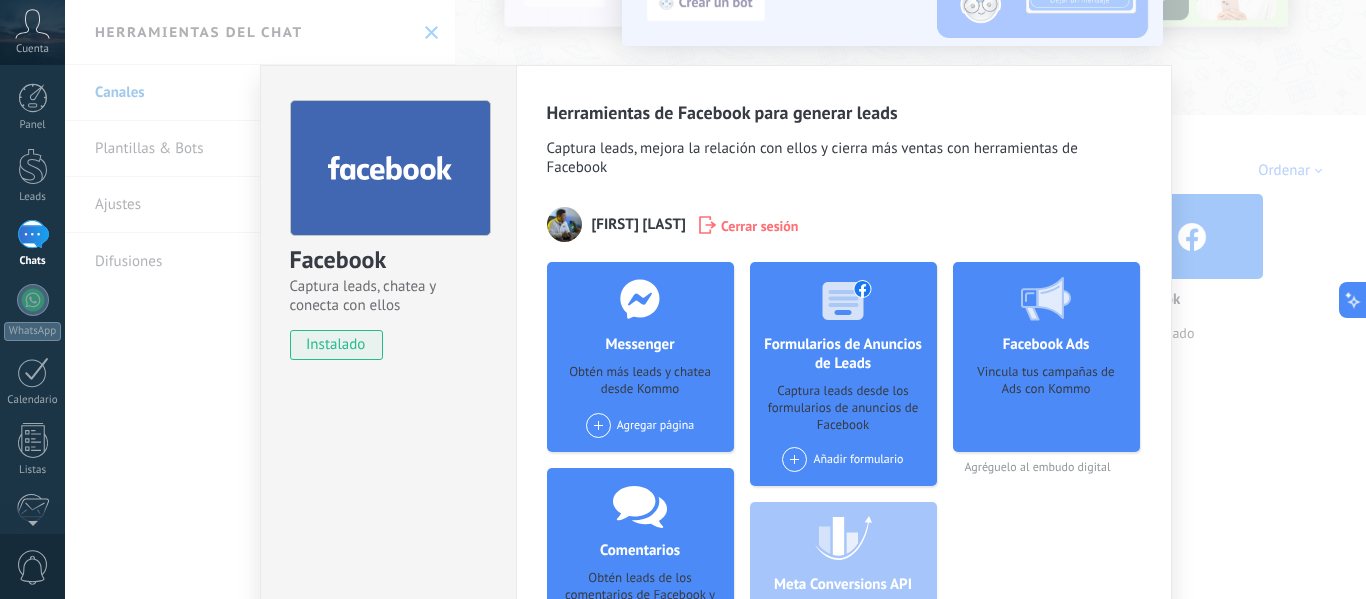 click on "Ivan Balam Cerrar sesión" at bounding box center [844, 224] 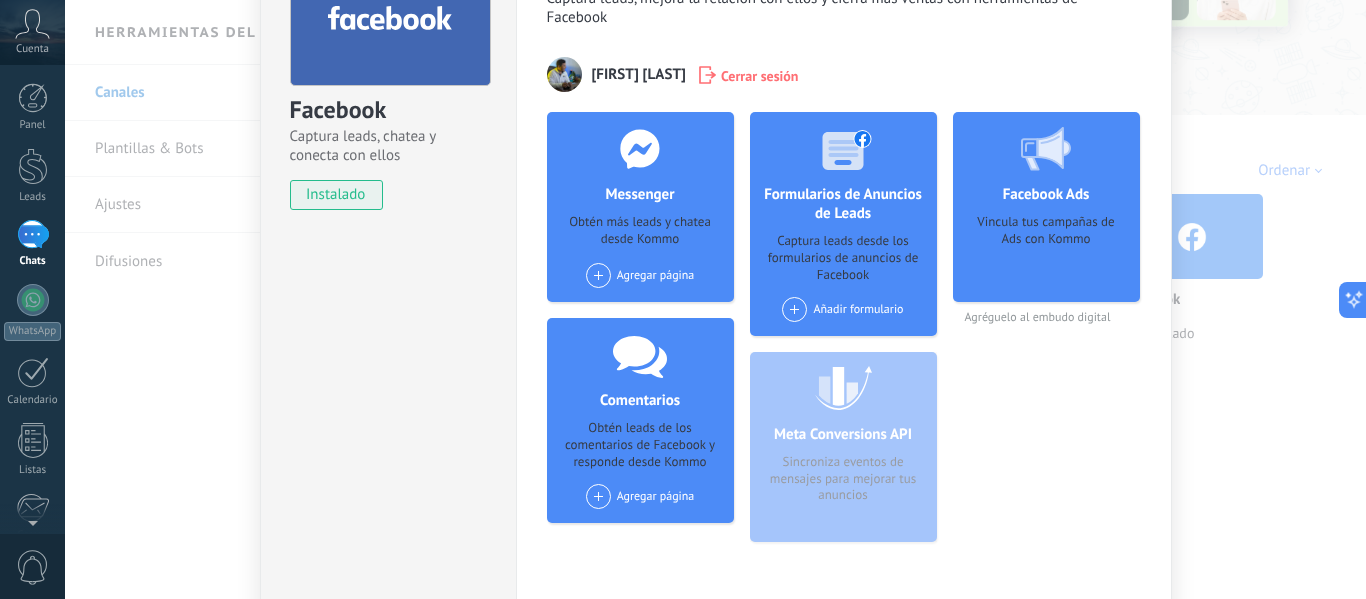 scroll, scrollTop: 152, scrollLeft: 0, axis: vertical 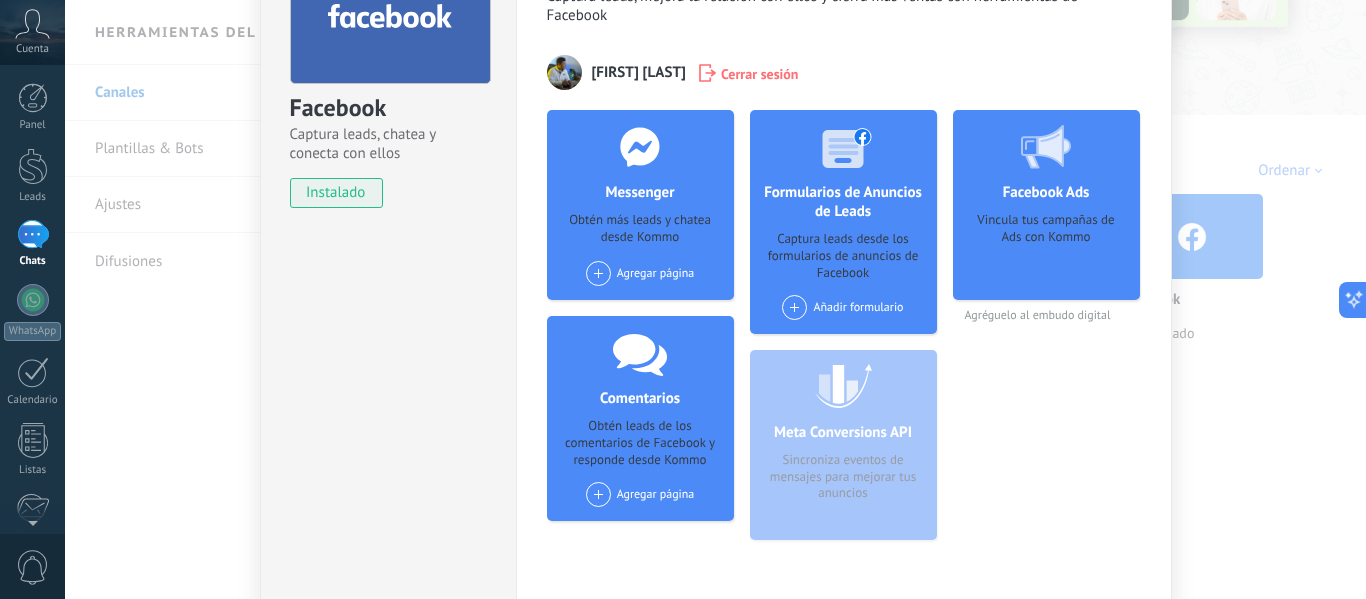 click on "Añadir formulario" at bounding box center [842, 307] 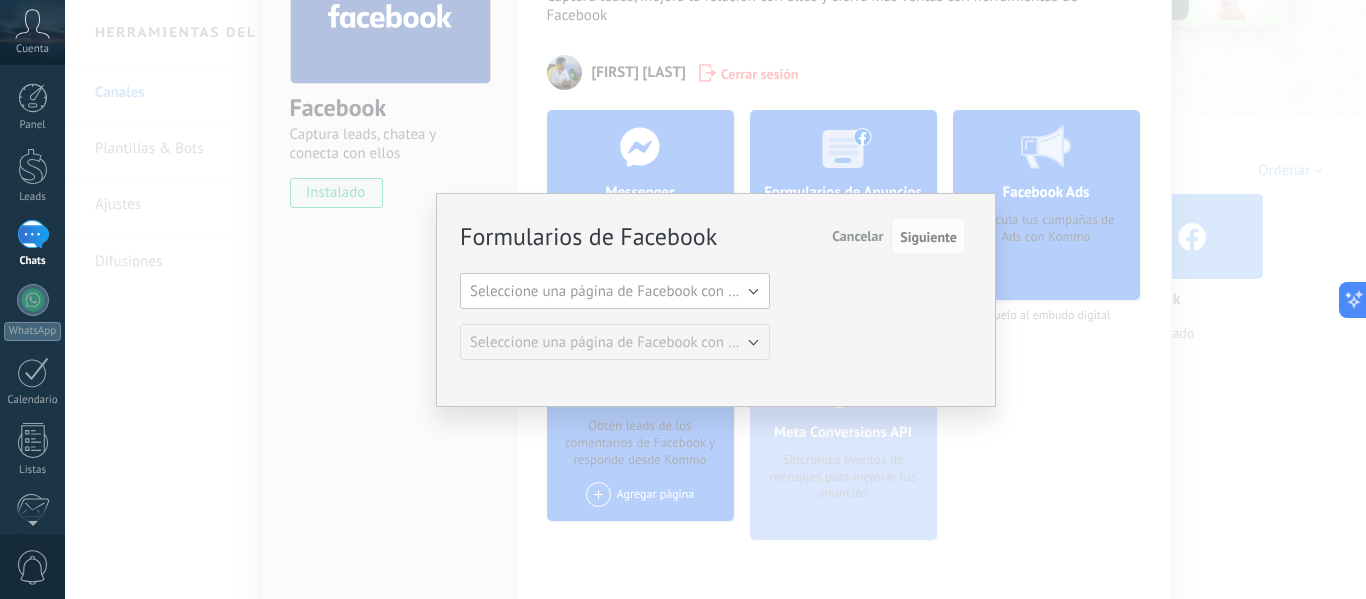 click on "Seleccione una página de Facebook con formas" at bounding box center (621, 291) 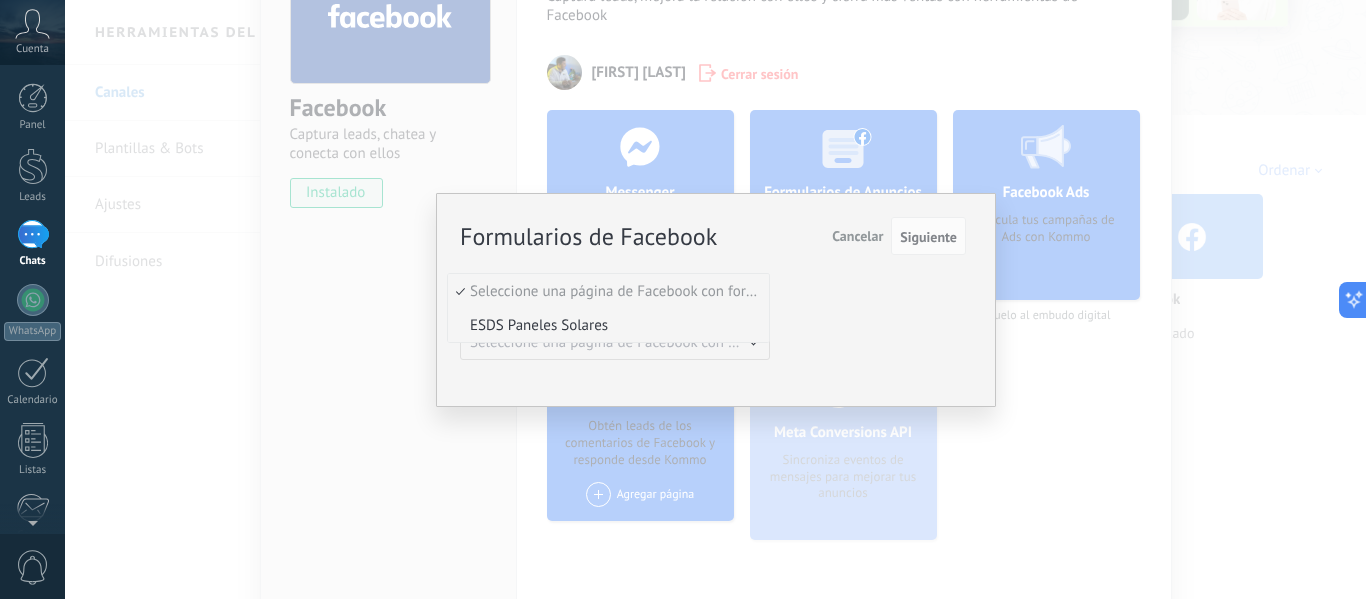 click on "ESDS Paneles Solares" at bounding box center [605, 325] 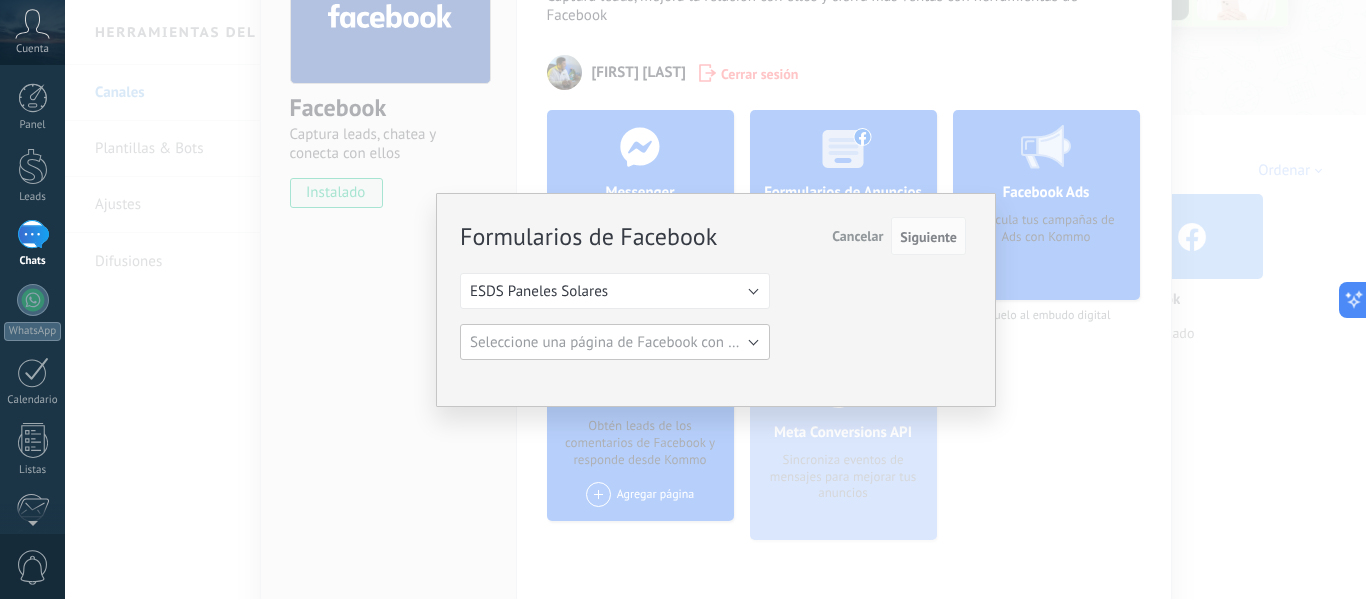 click on "Seleccione una página de Facebook con formas" at bounding box center [621, 342] 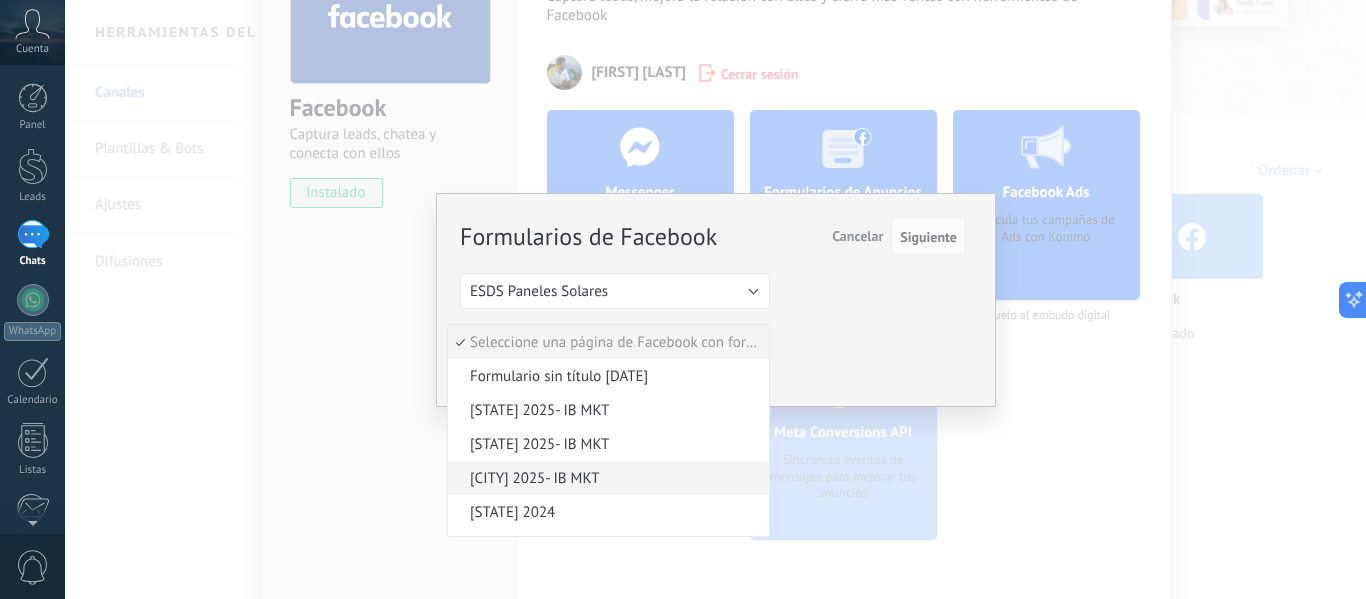 click on "Mérida 2025- IB MKT" at bounding box center (605, 478) 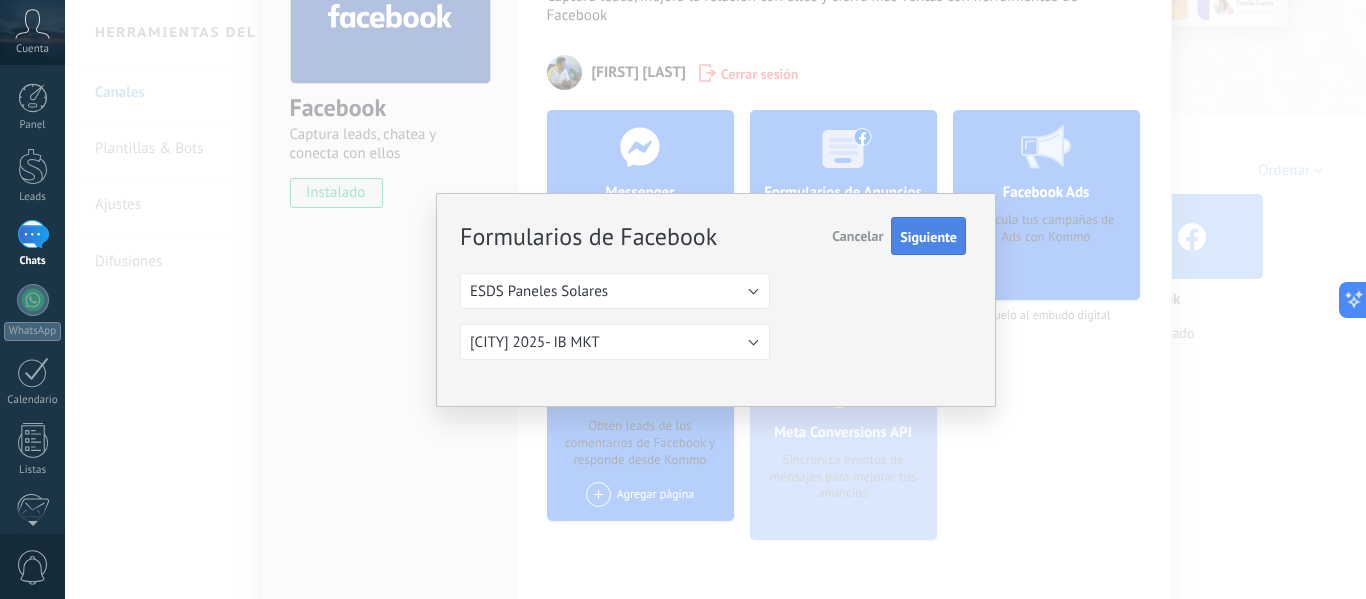click on "Siguiente" at bounding box center [928, 237] 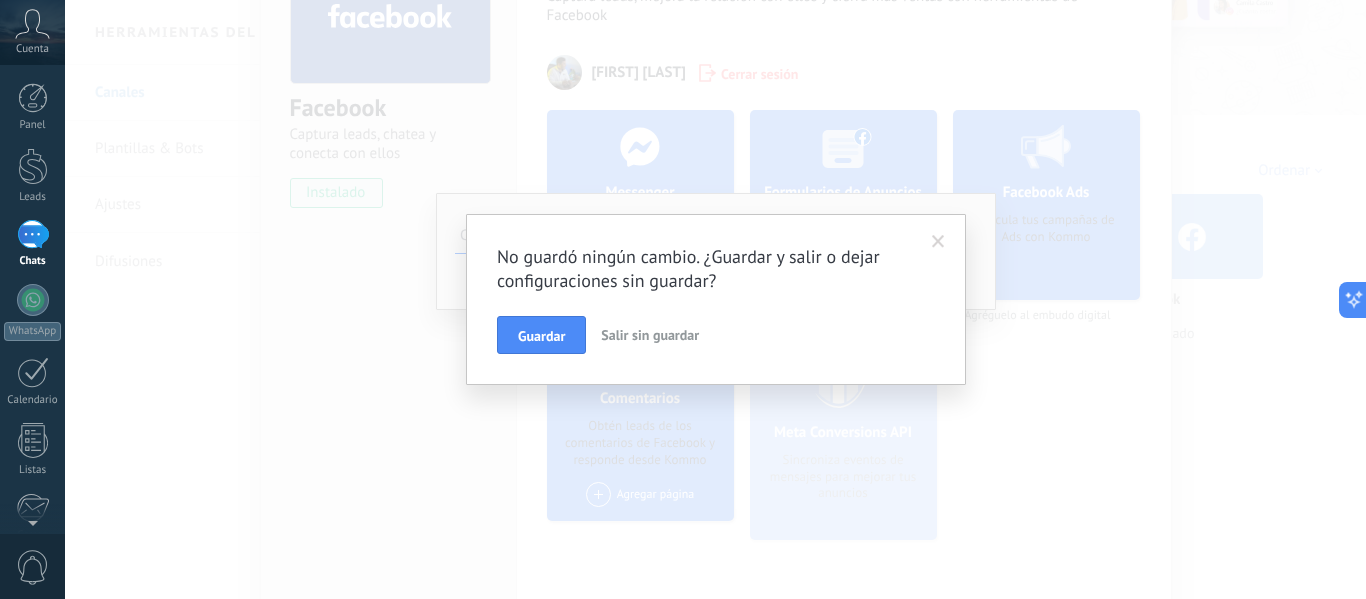 click on "Salir sin guardar" at bounding box center [650, 335] 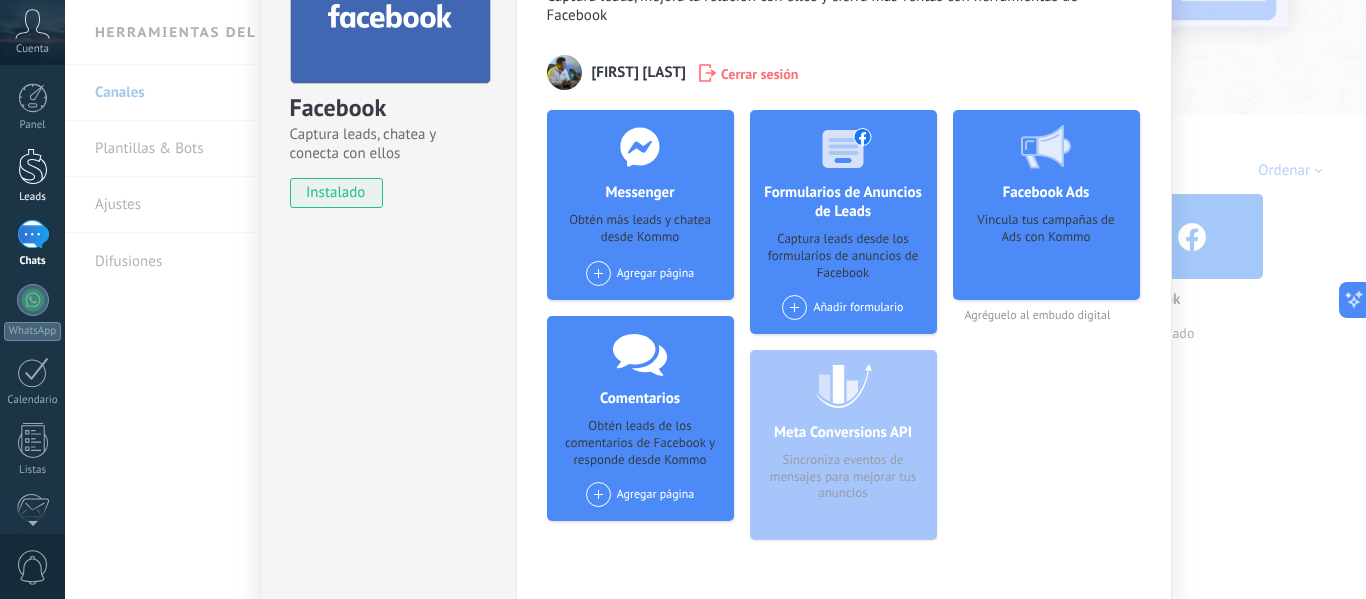 click at bounding box center (33, 166) 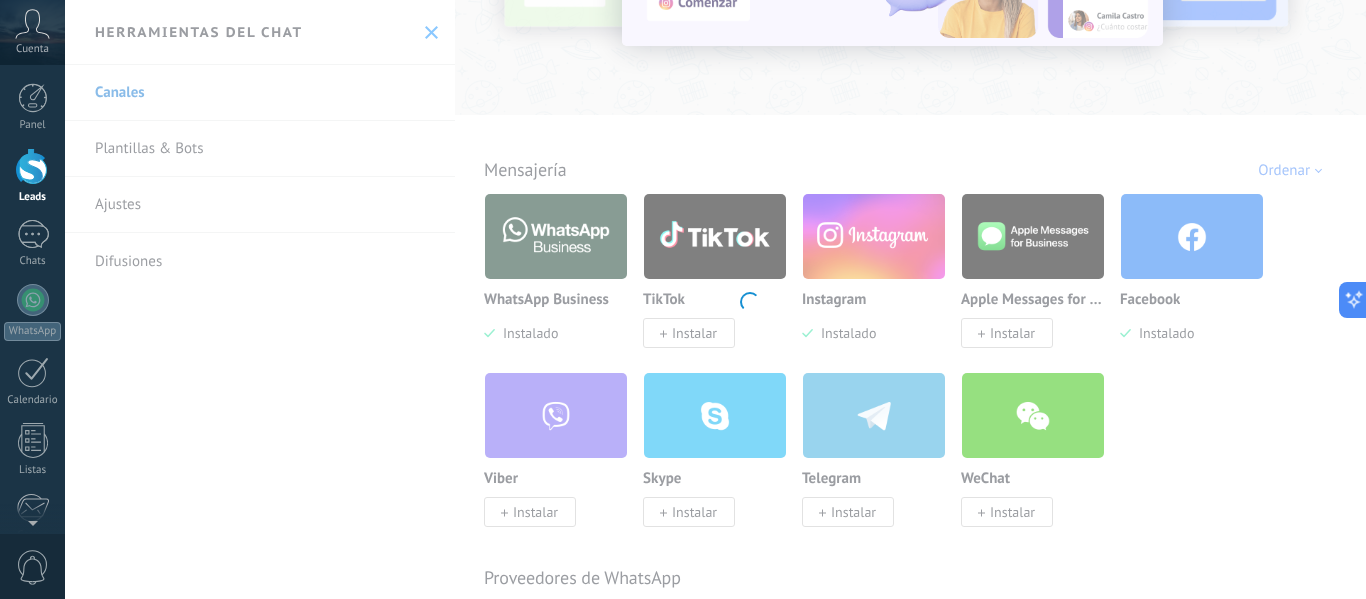 scroll, scrollTop: 0, scrollLeft: 0, axis: both 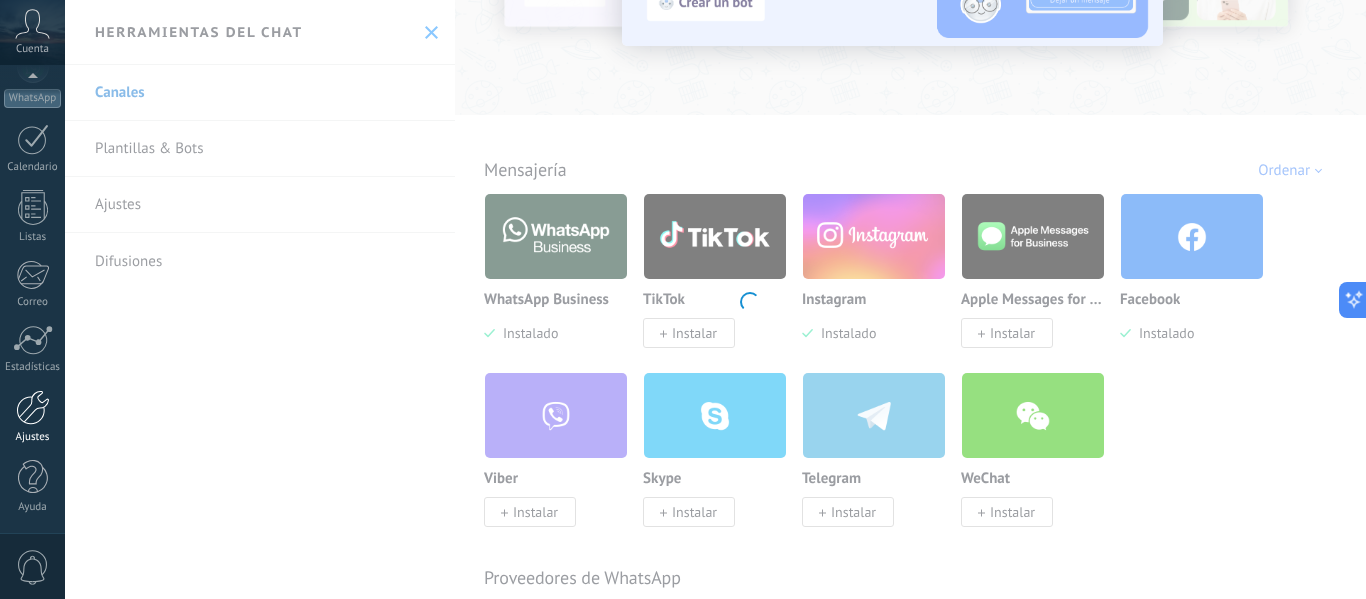 click at bounding box center (33, 407) 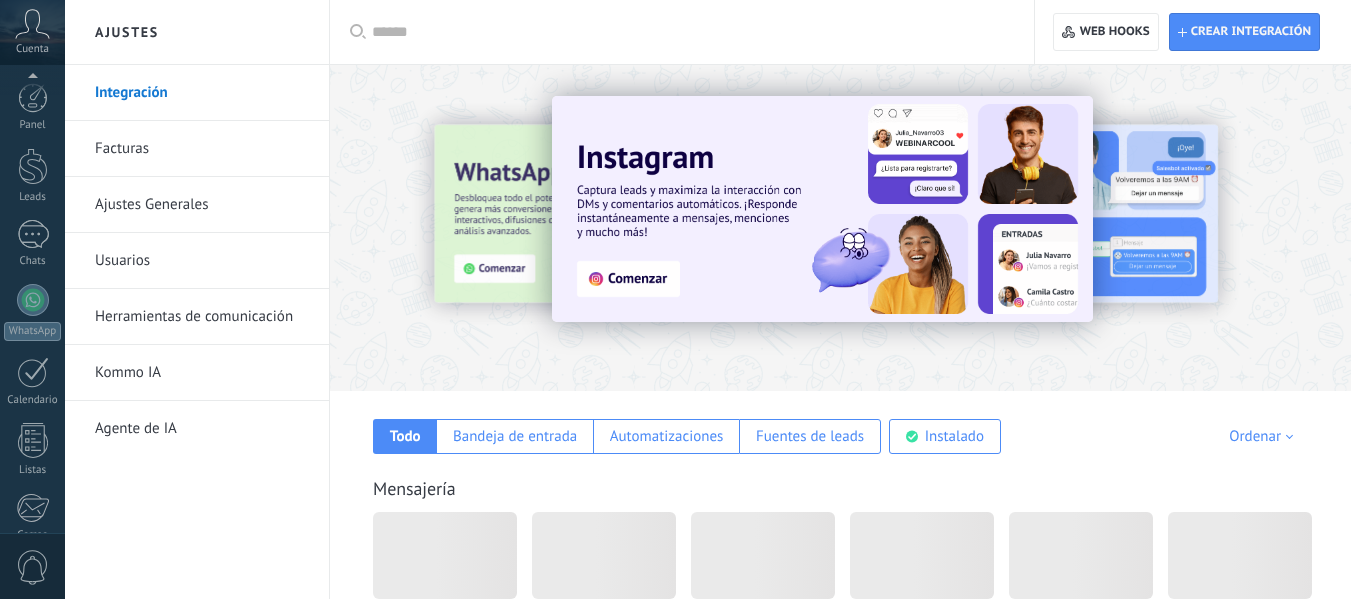 scroll, scrollTop: 0, scrollLeft: 0, axis: both 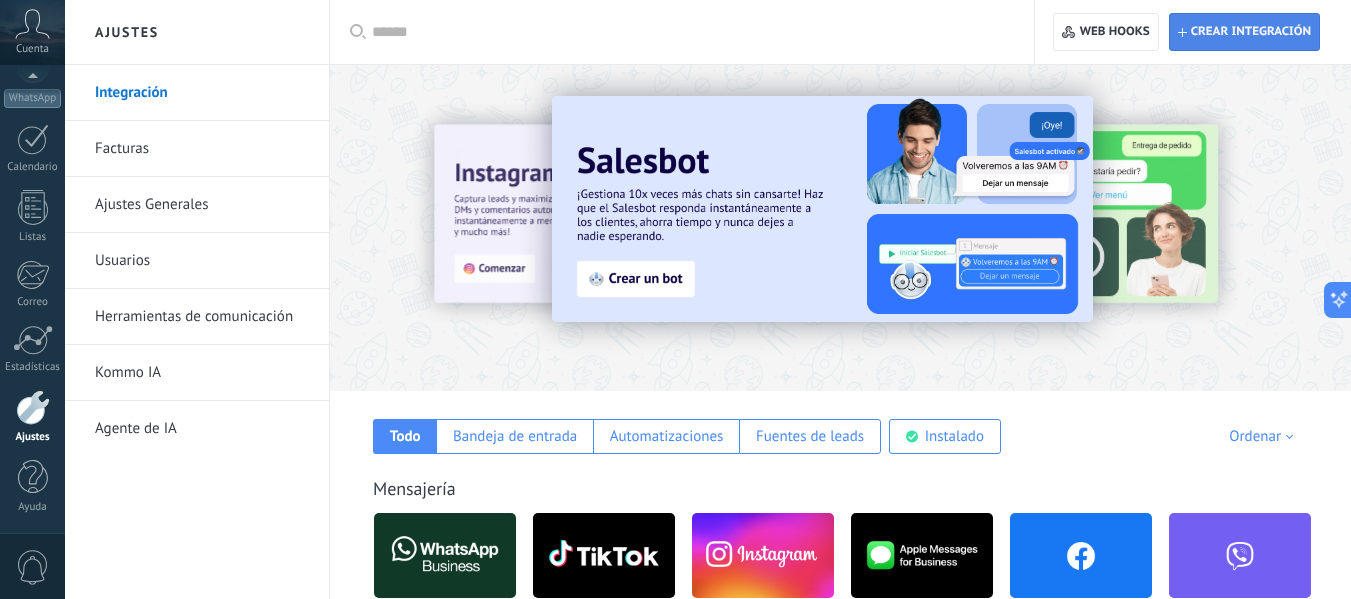 click on "Crear integración" at bounding box center [1251, 32] 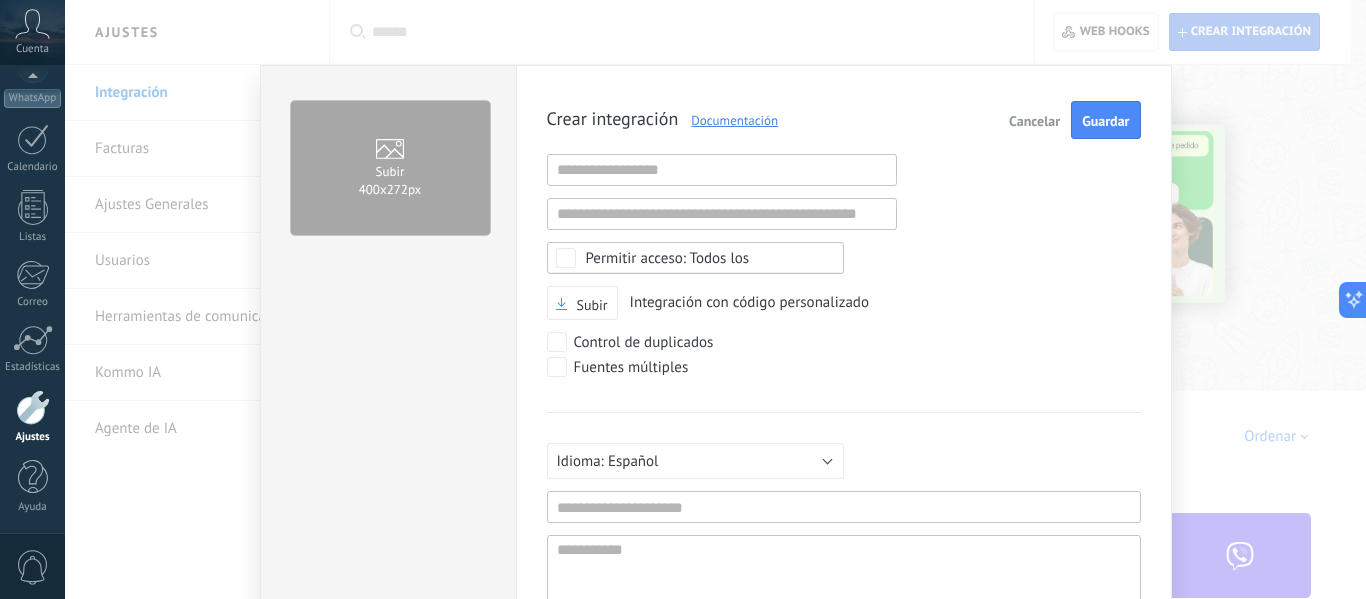 scroll, scrollTop: 19, scrollLeft: 0, axis: vertical 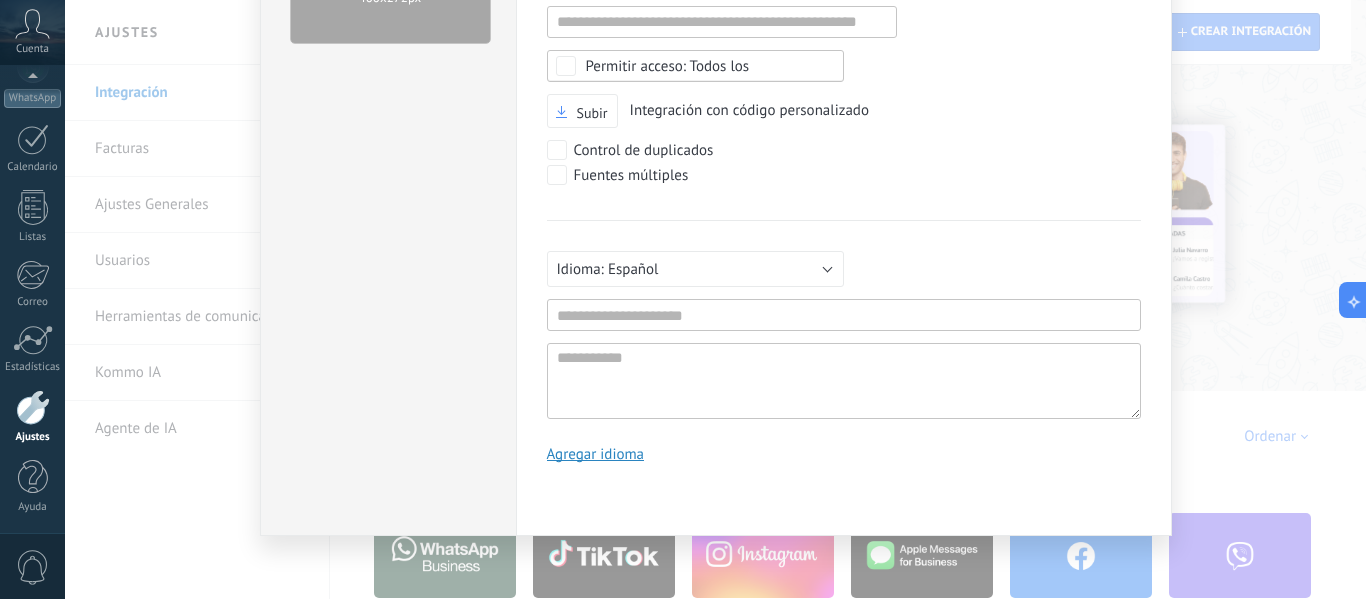 type 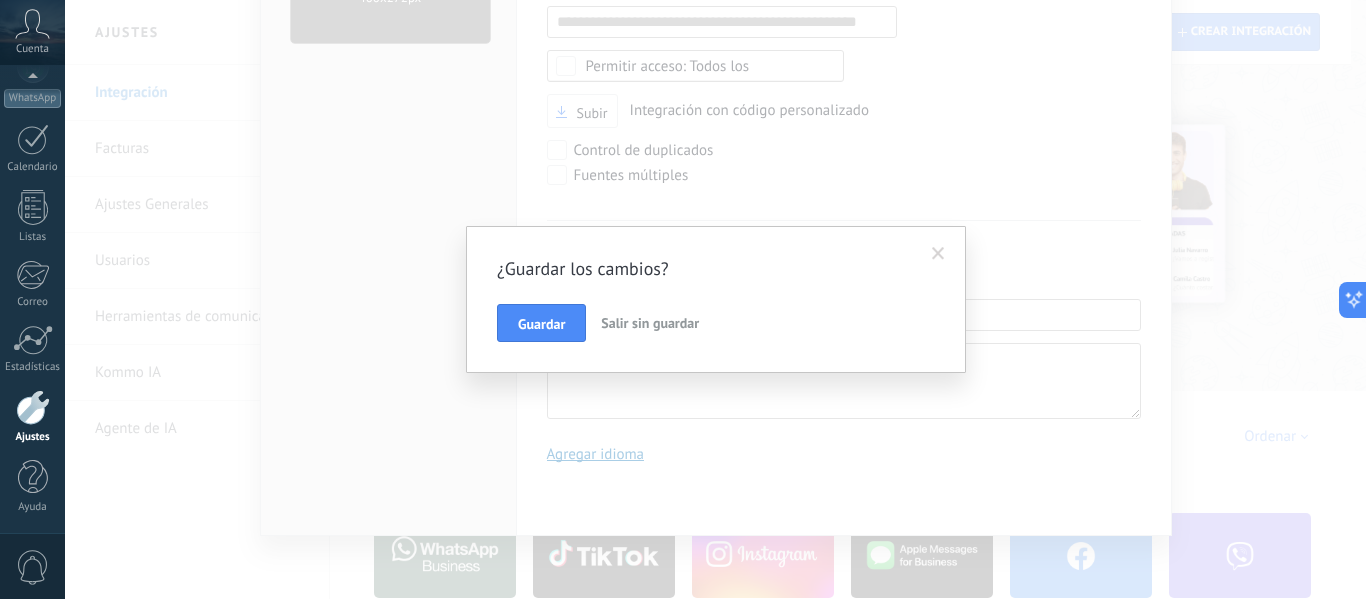 click on "Salir sin guardar" at bounding box center [650, 323] 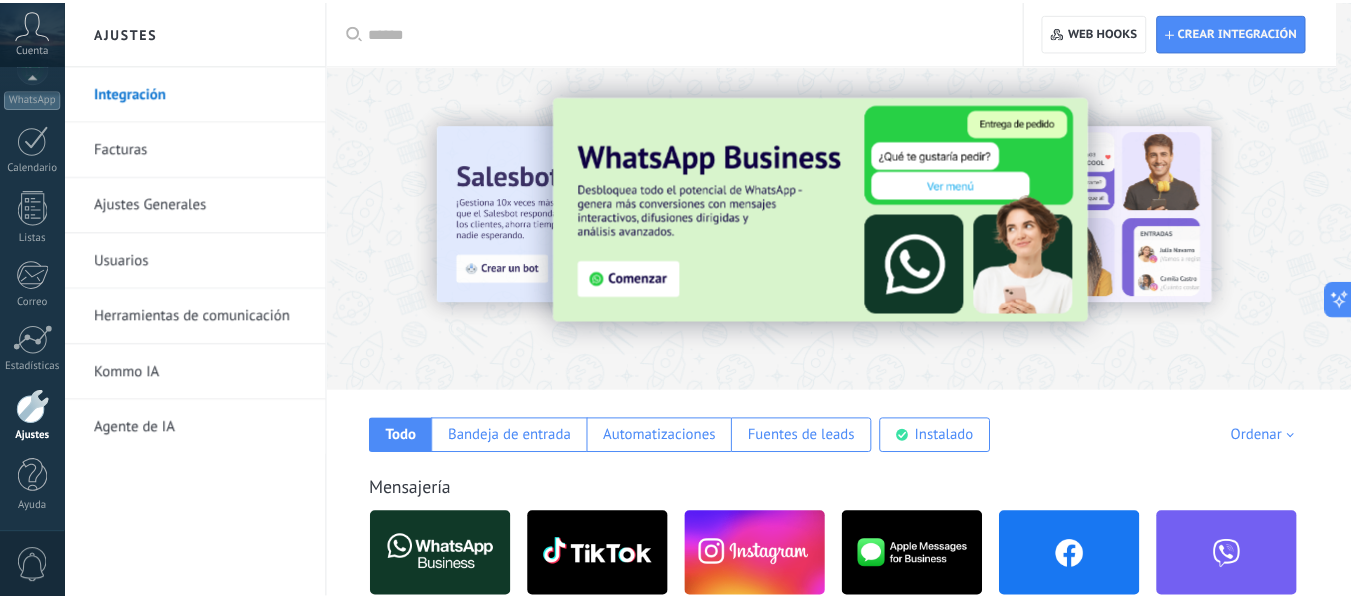 scroll, scrollTop: 0, scrollLeft: 0, axis: both 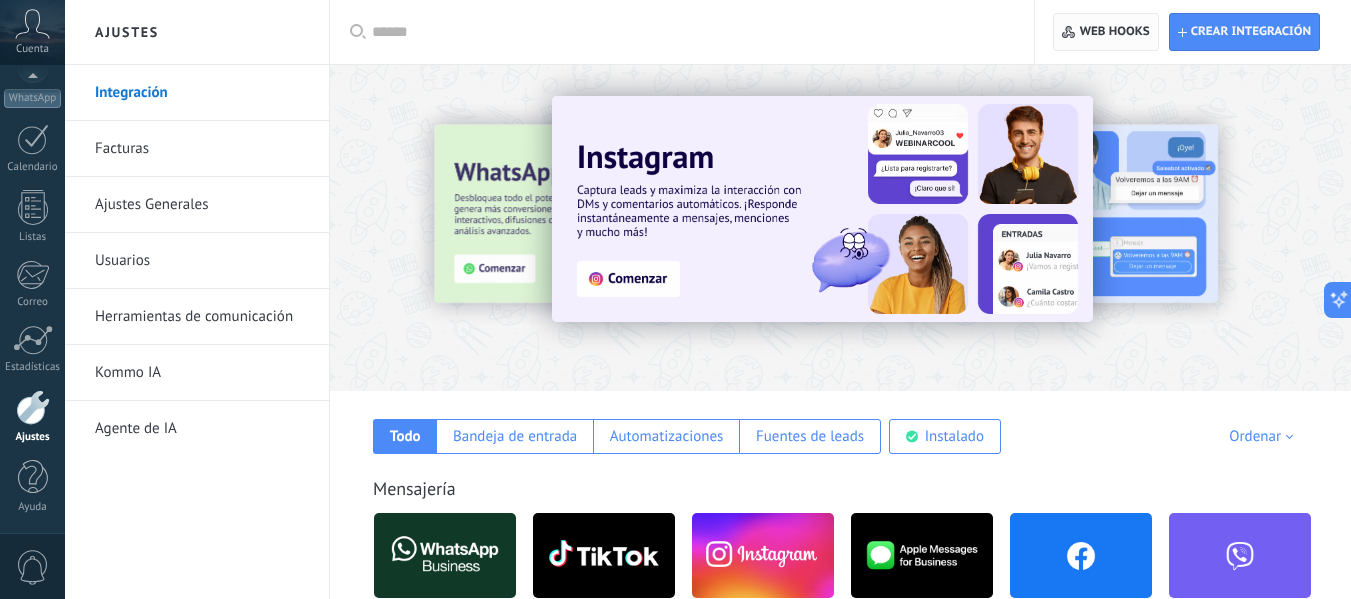 click on "Web hooks
0" at bounding box center (1115, 32) 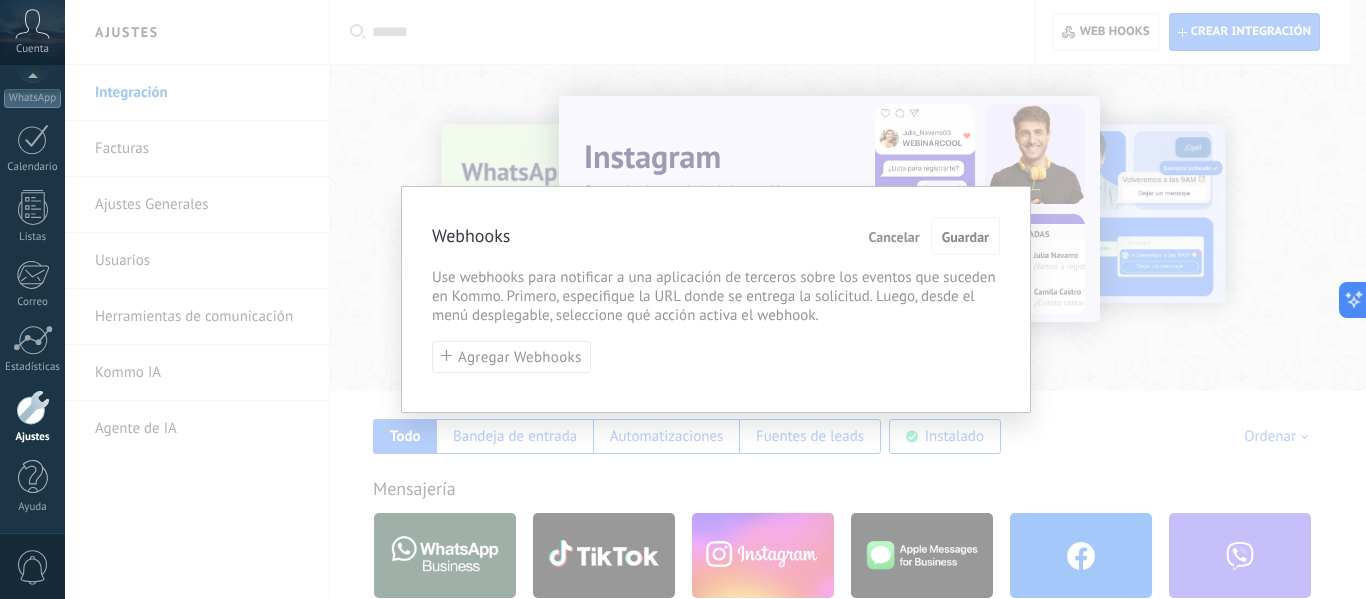 click on "Cancelar" at bounding box center [894, 237] 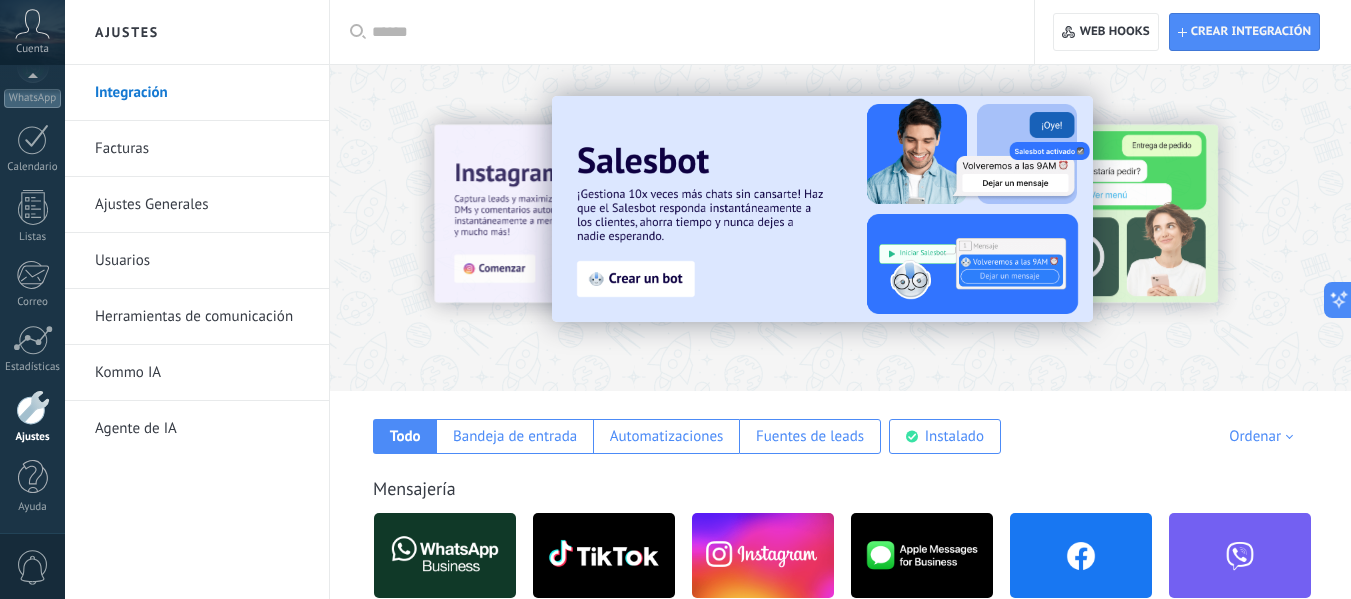 click on "Ajustes Generales" at bounding box center (202, 205) 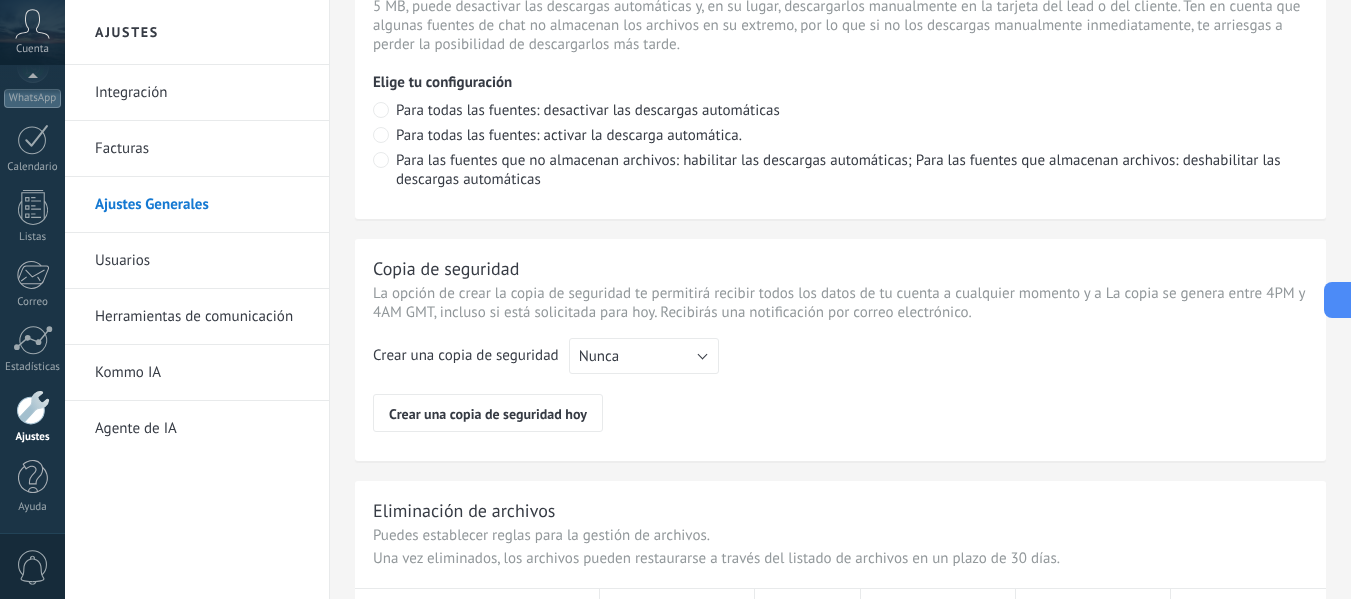 scroll, scrollTop: 1505, scrollLeft: 0, axis: vertical 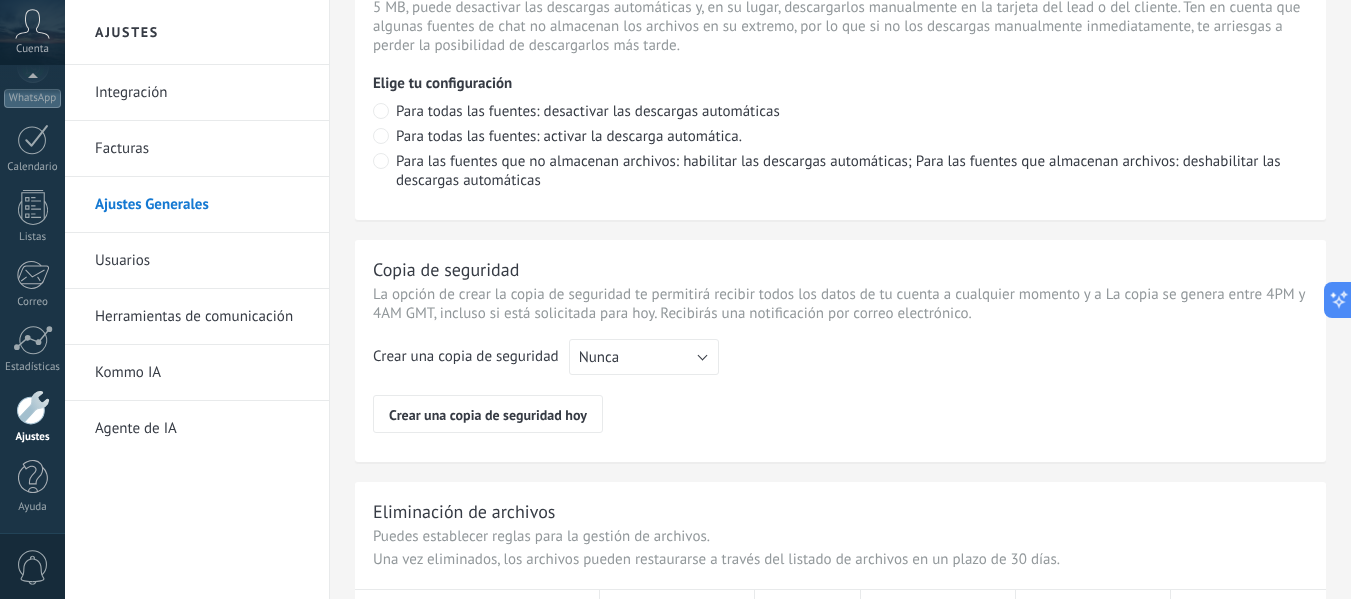 click on "Herramientas de comunicación" at bounding box center [202, 317] 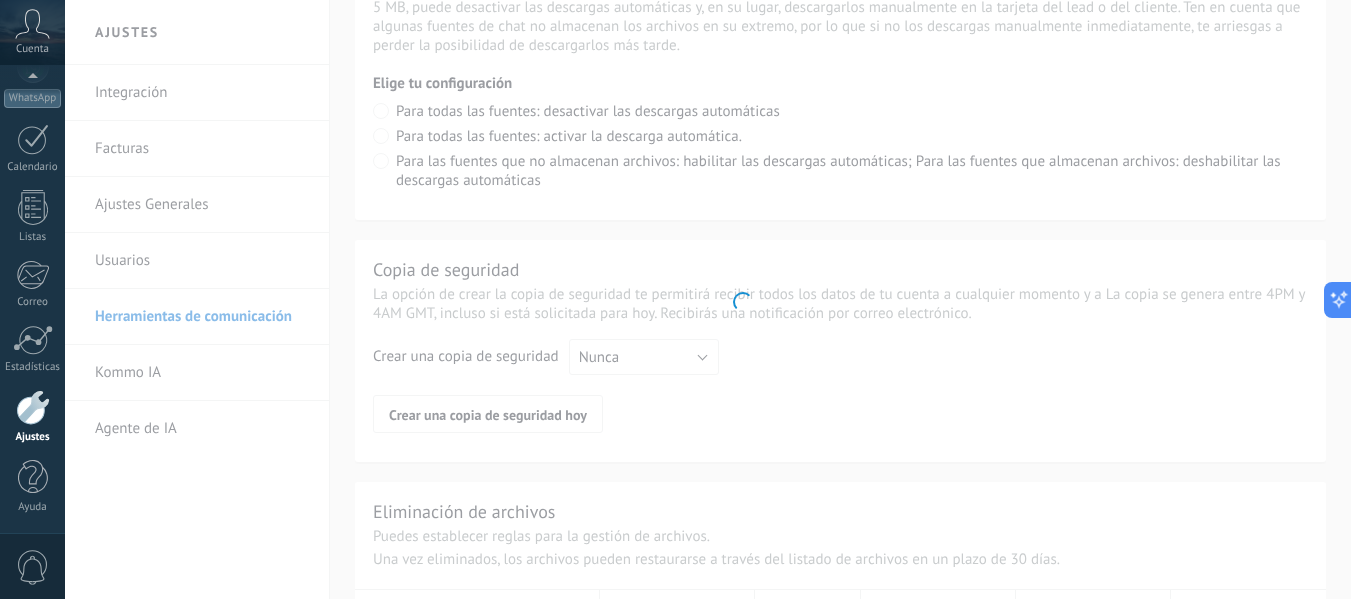 scroll, scrollTop: 0, scrollLeft: 0, axis: both 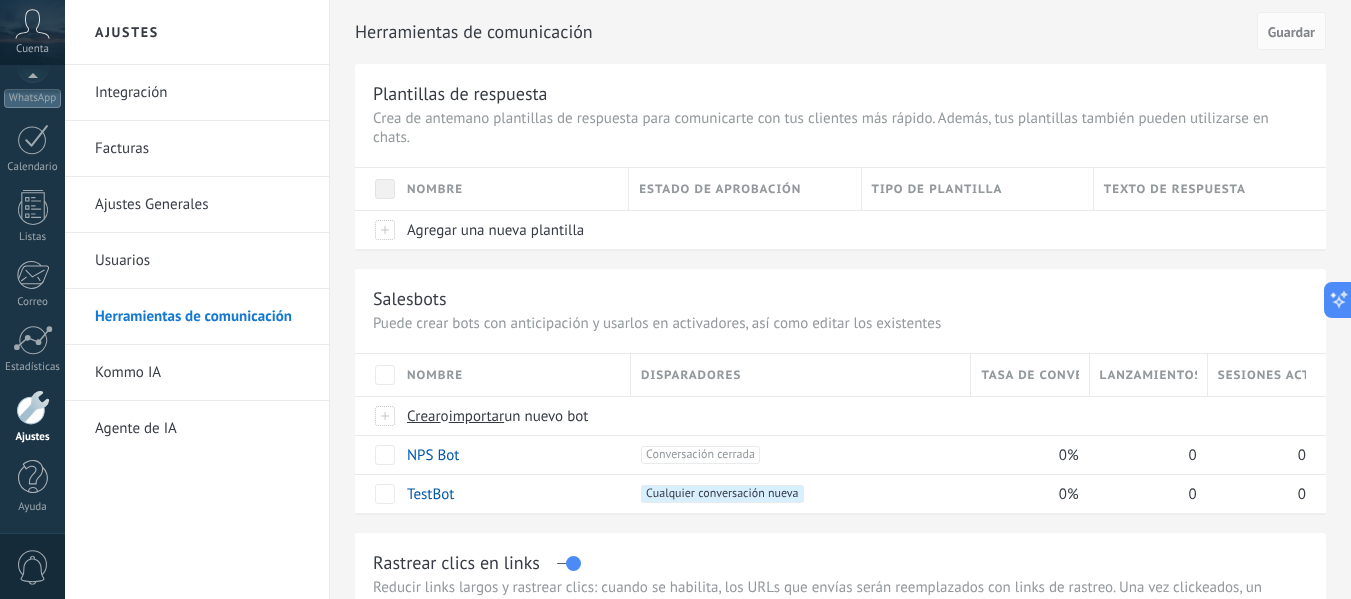 click on "Kommo IA" at bounding box center [202, 373] 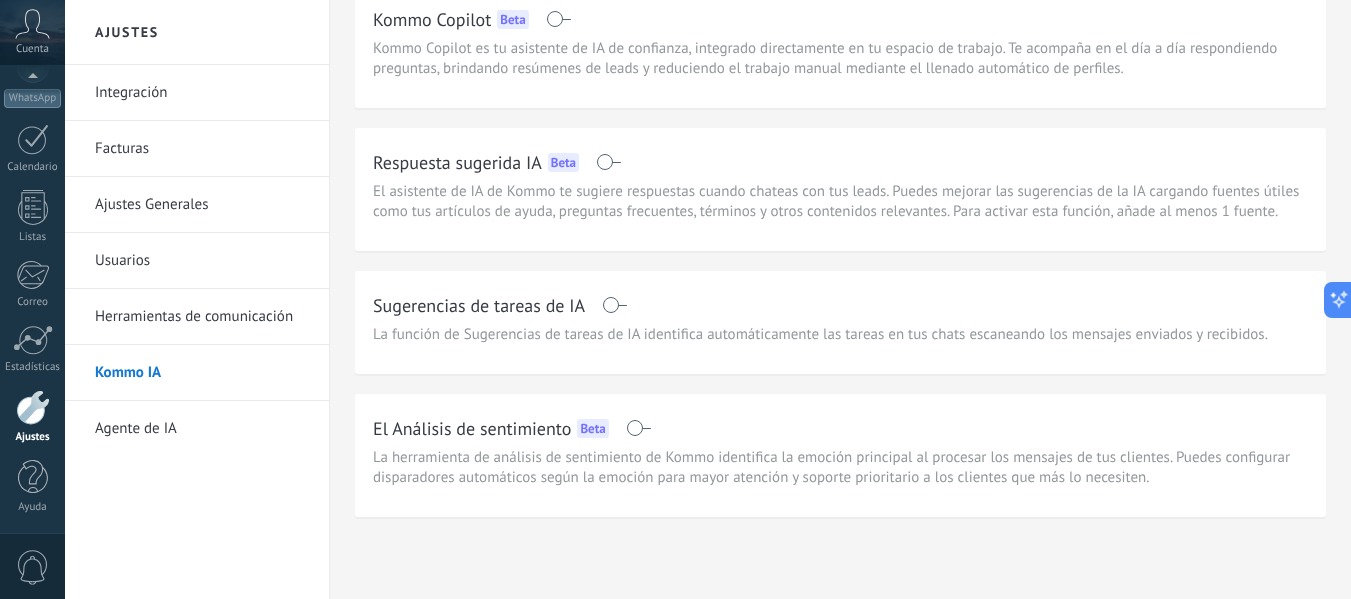 scroll, scrollTop: 82, scrollLeft: 0, axis: vertical 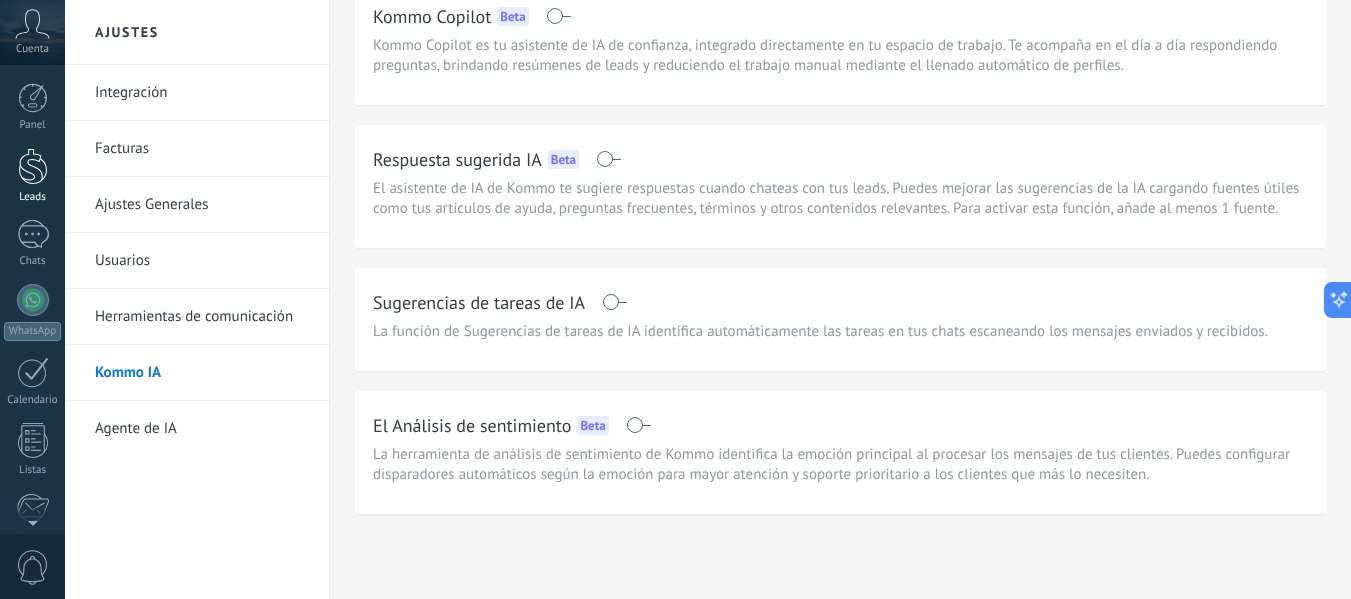 click on "Leads" at bounding box center (32, 176) 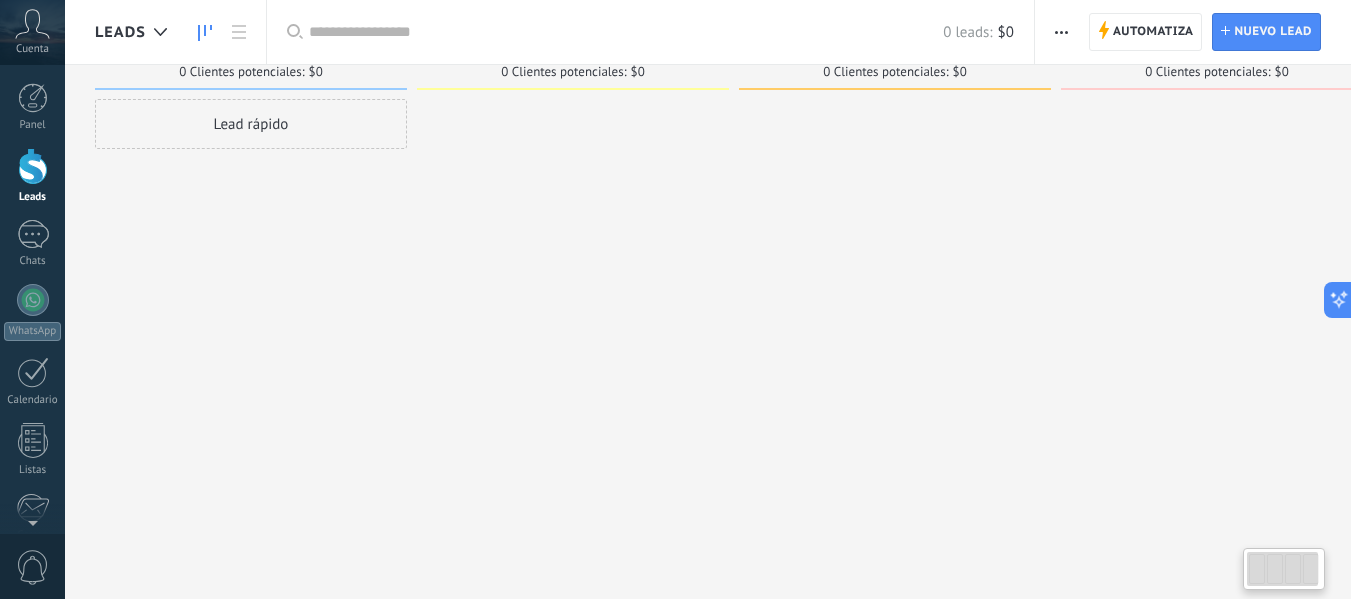 scroll, scrollTop: 0, scrollLeft: 0, axis: both 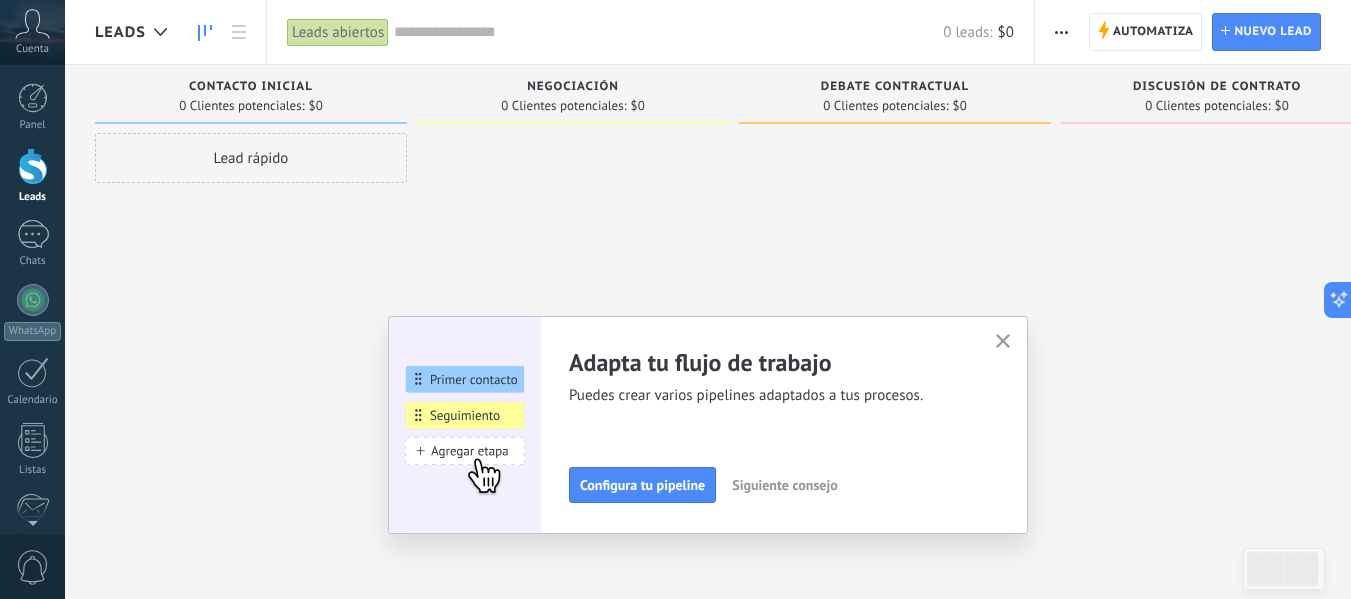 click 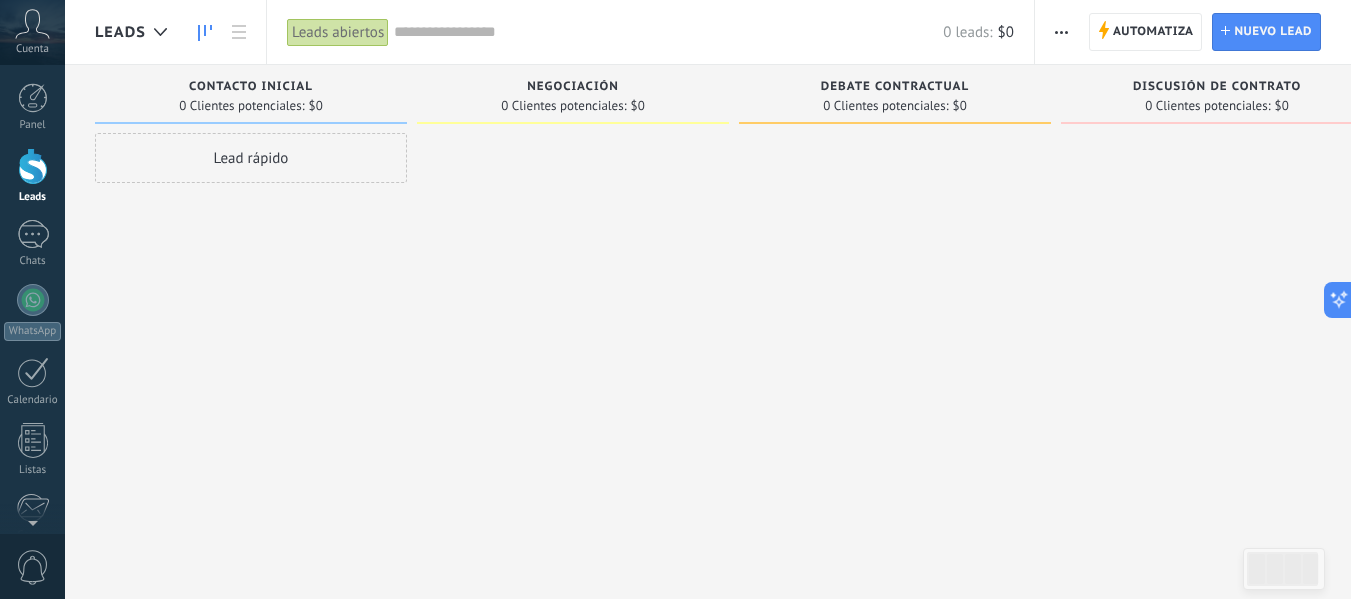 click on "Contacto inicial" at bounding box center (251, 88) 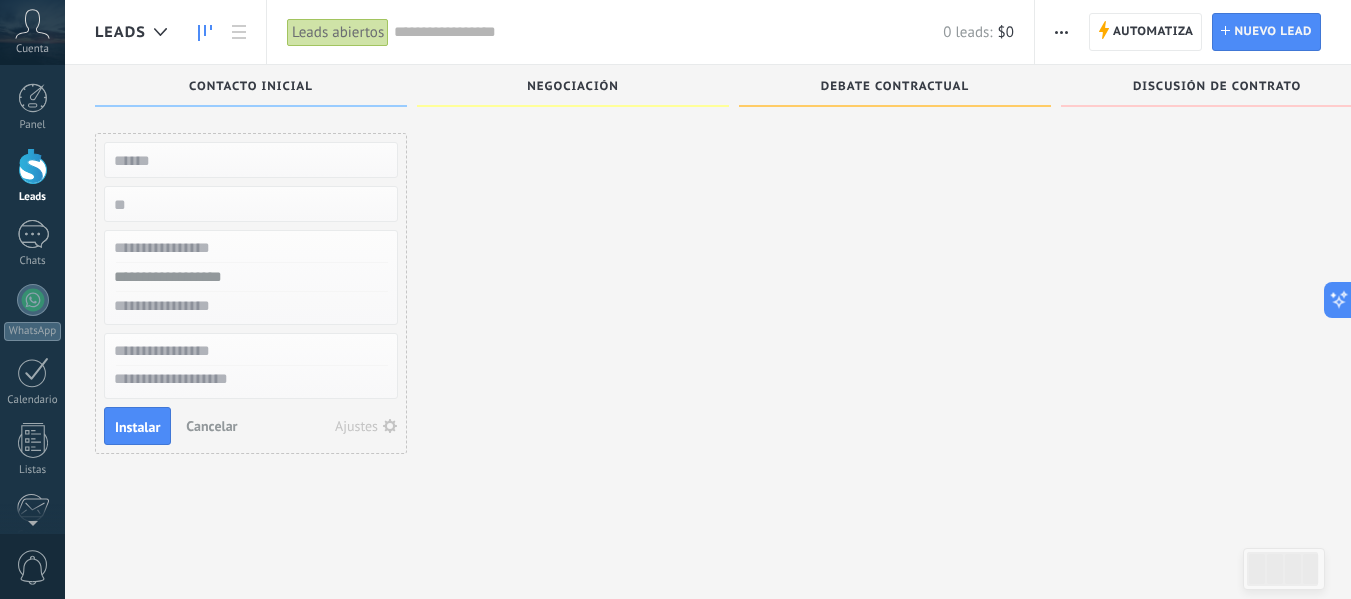 scroll, scrollTop: 34, scrollLeft: 0, axis: vertical 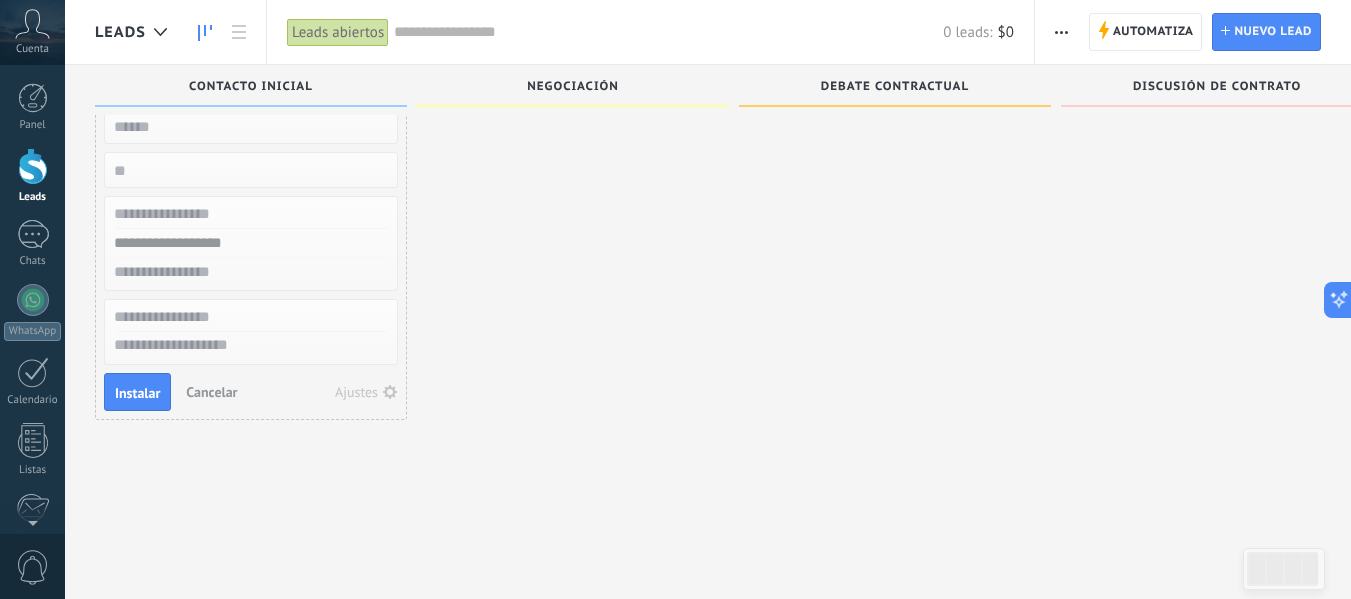 click on "Ajustes" at bounding box center (356, 392) 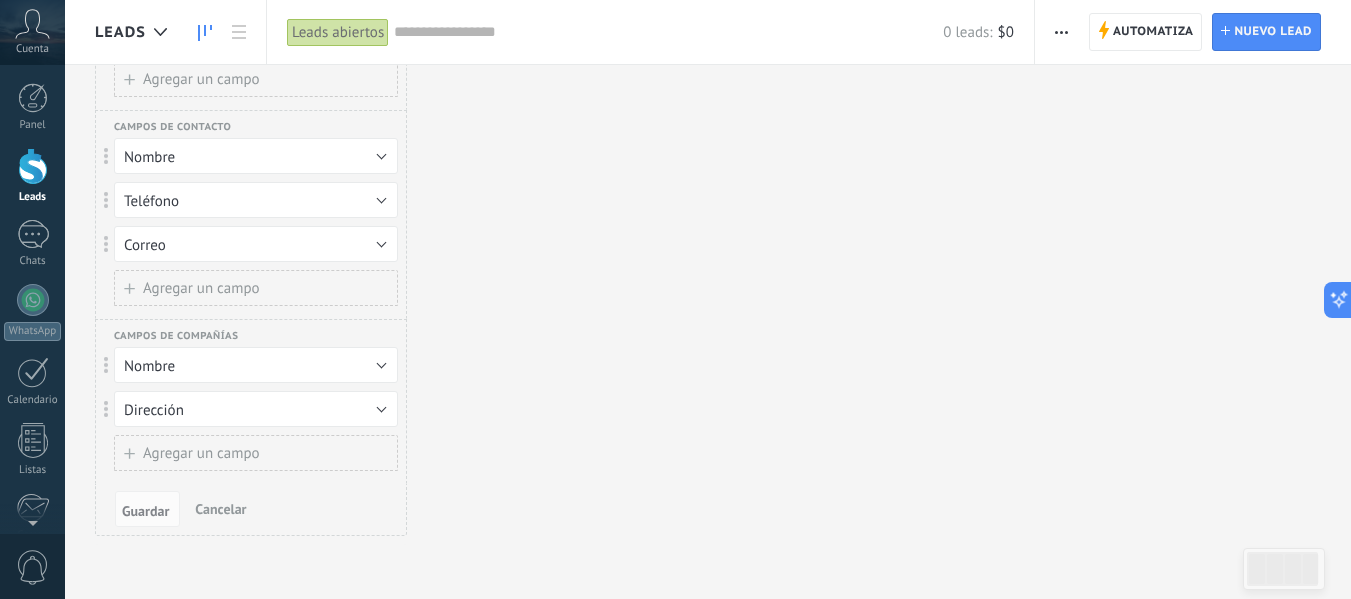 scroll, scrollTop: 0, scrollLeft: 0, axis: both 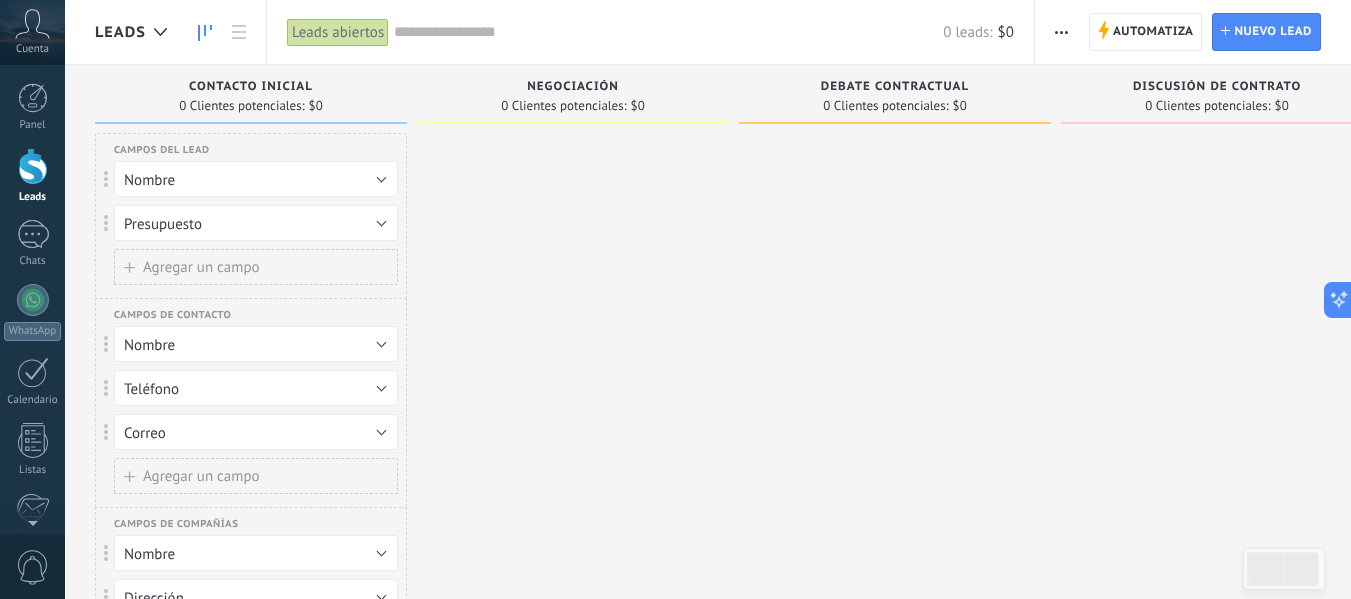 click on "Agregar un campo" at bounding box center (201, 267) 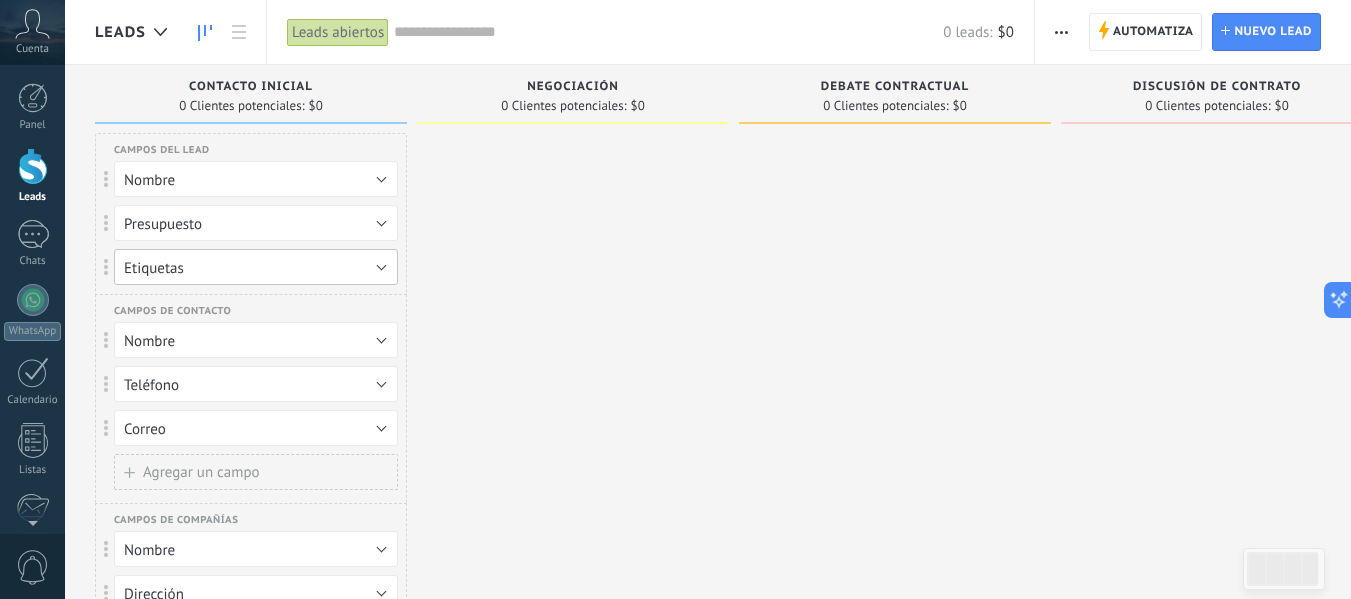 click on "Etiquetas" at bounding box center [256, 267] 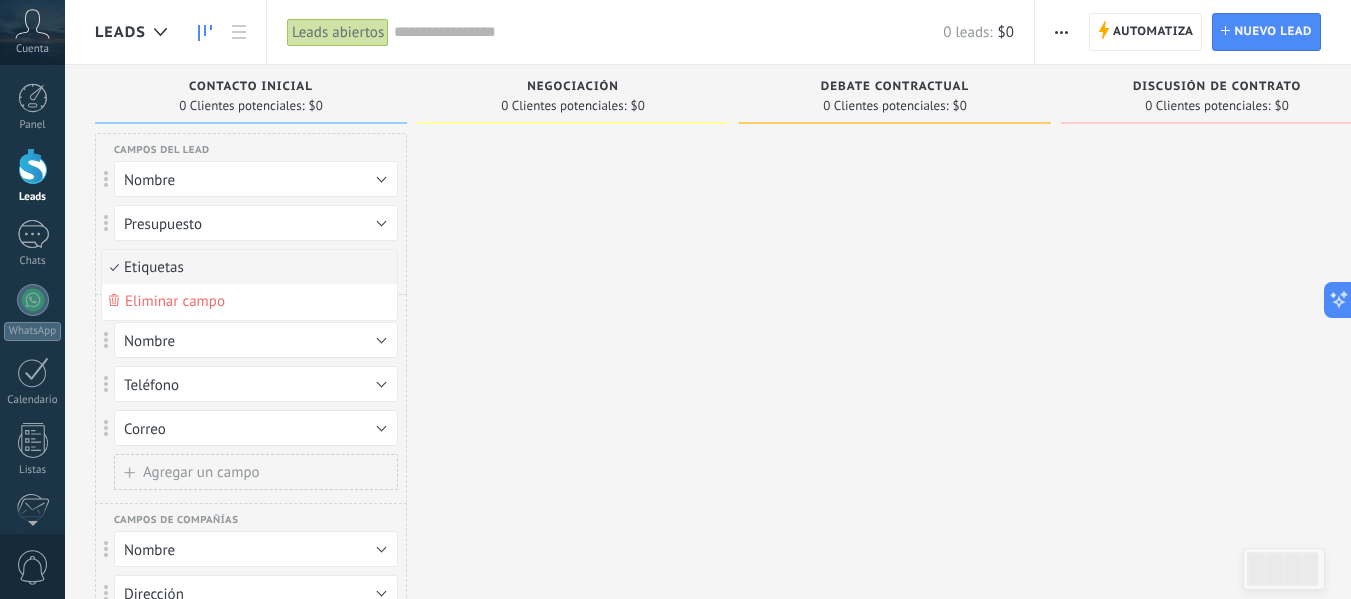 click on "Etiquetas" at bounding box center [249, 267] 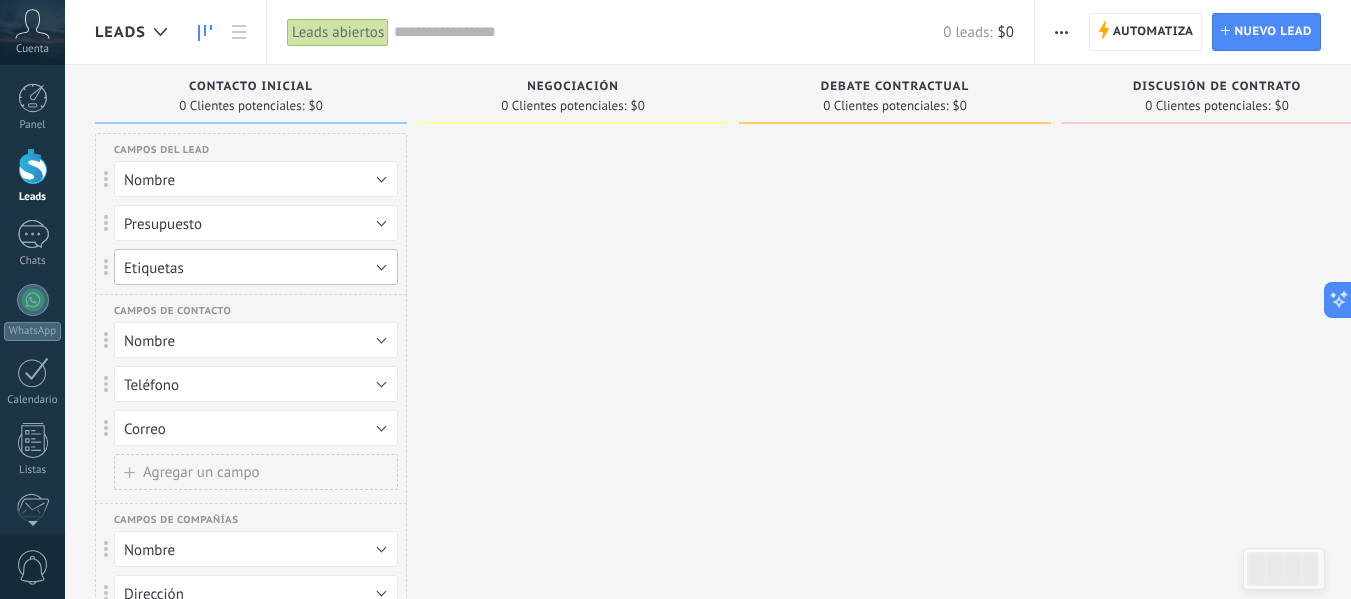 click on "Etiquetas" at bounding box center [256, 267] 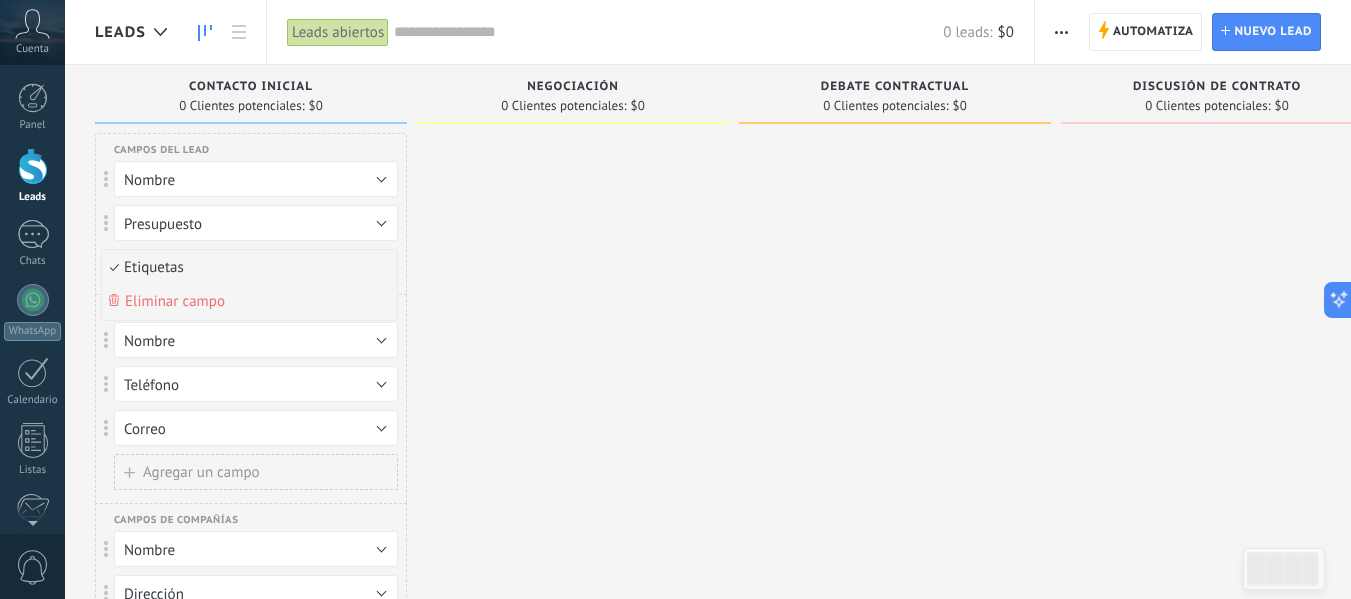 click on "Eliminar campo" at bounding box center (175, 301) 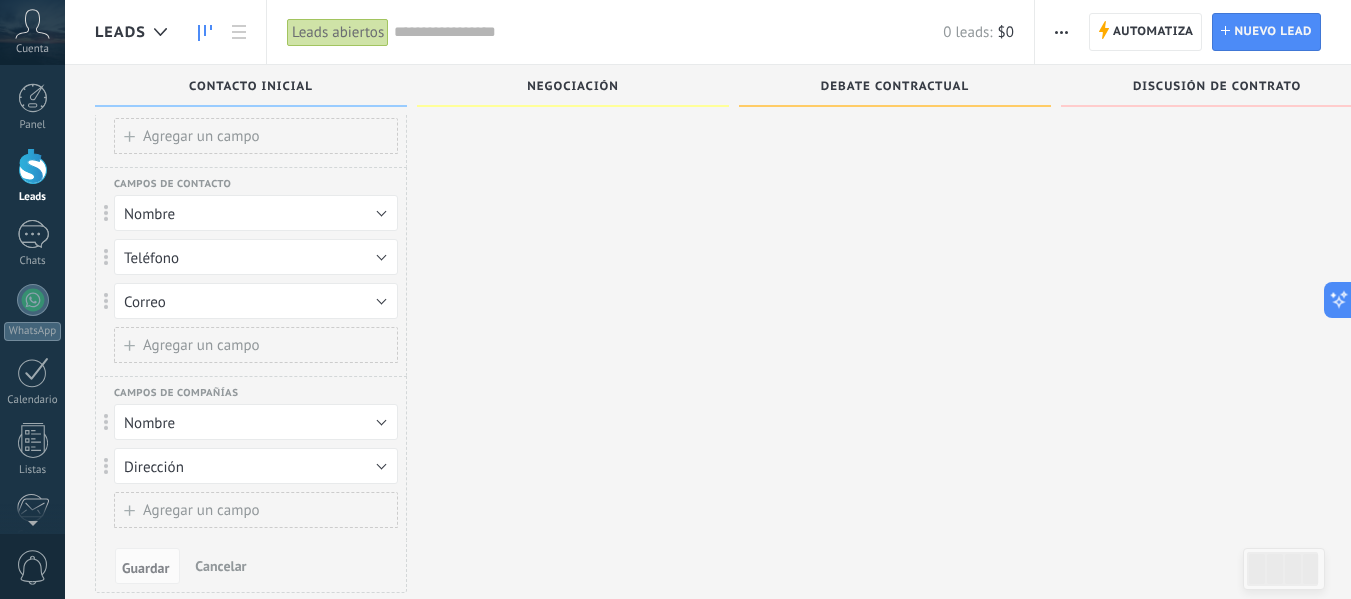 scroll, scrollTop: 130, scrollLeft: 0, axis: vertical 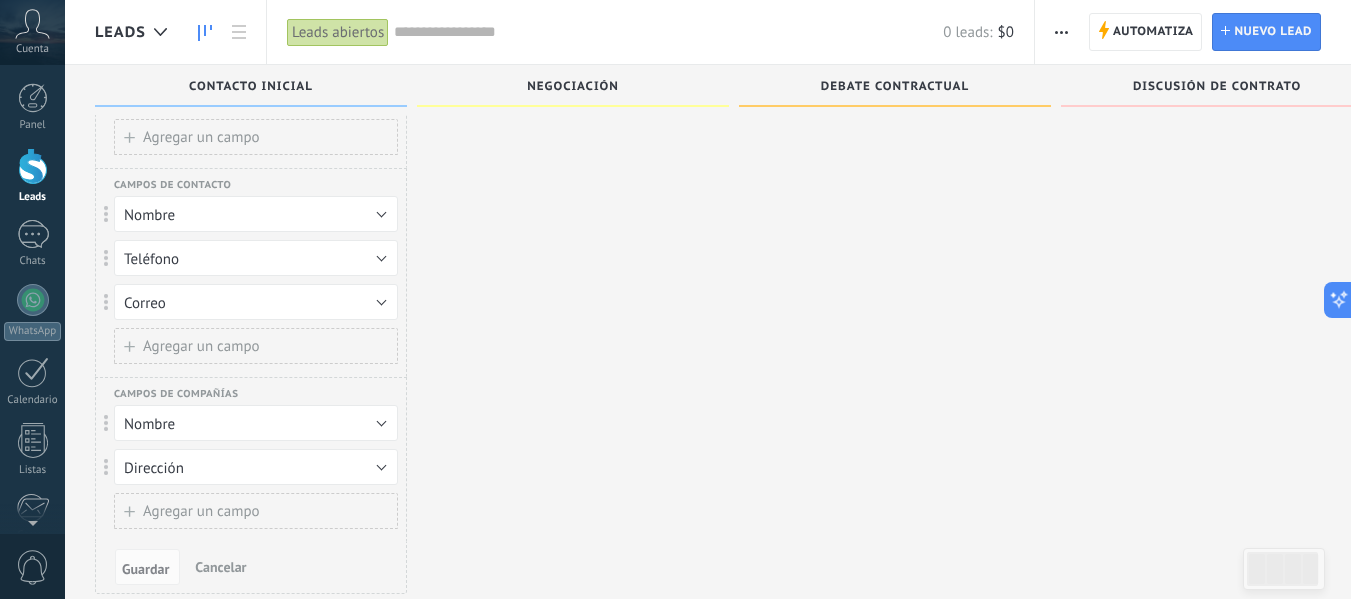 click on "Agregar un campo" at bounding box center (201, 346) 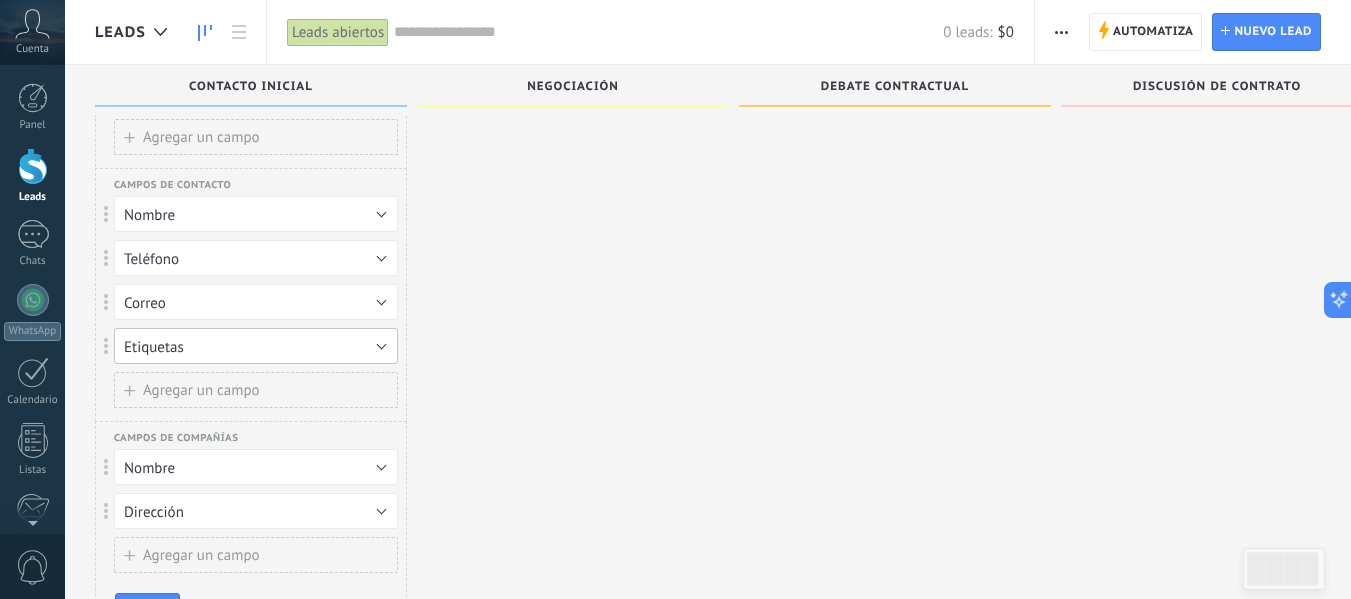 click on "Etiquetas" at bounding box center [256, 346] 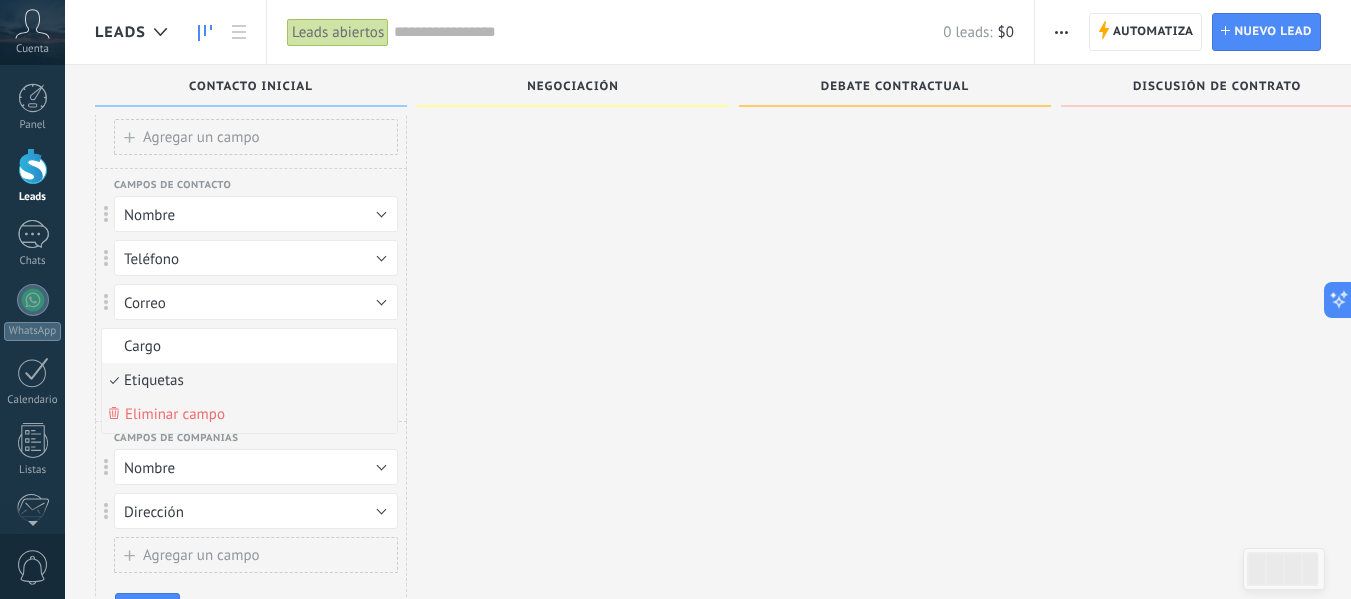 click on "Eliminar campo" at bounding box center (175, 414) 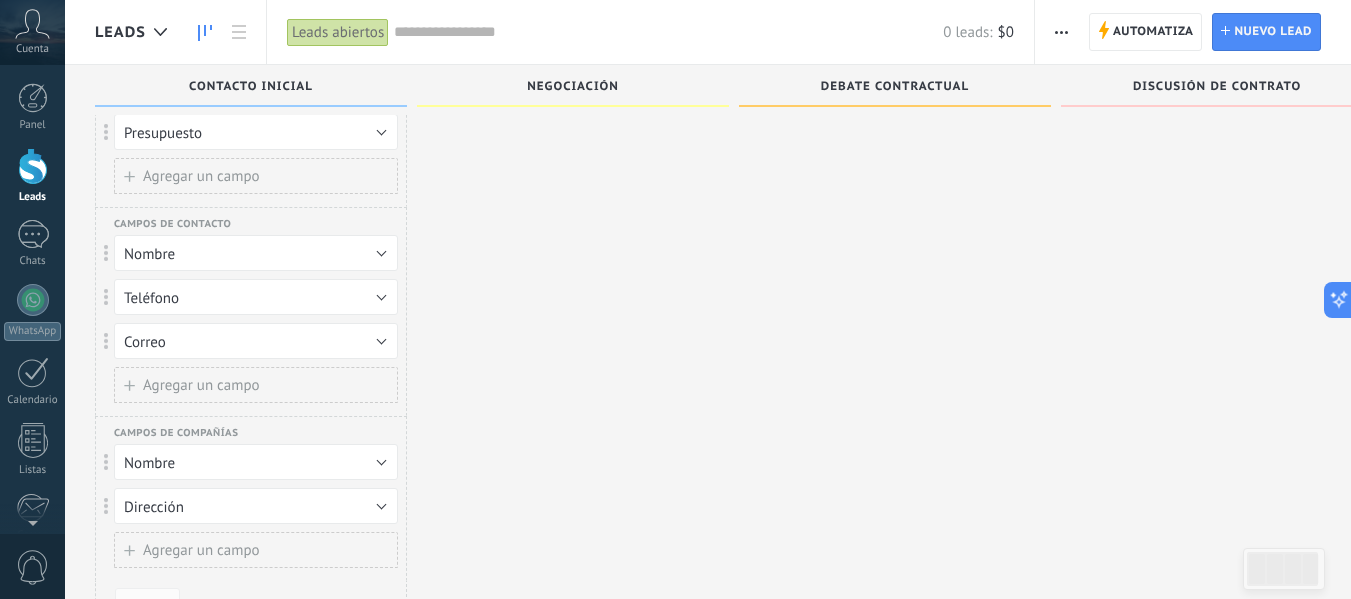 scroll, scrollTop: 0, scrollLeft: 0, axis: both 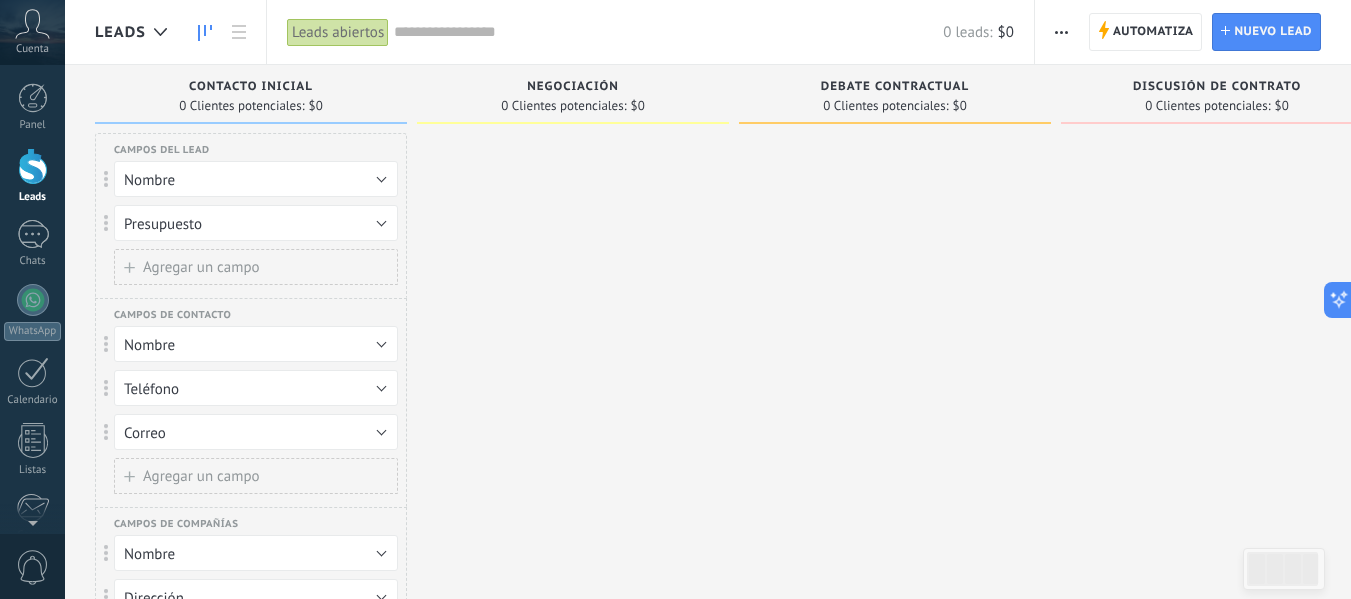 click at bounding box center (573, 435) 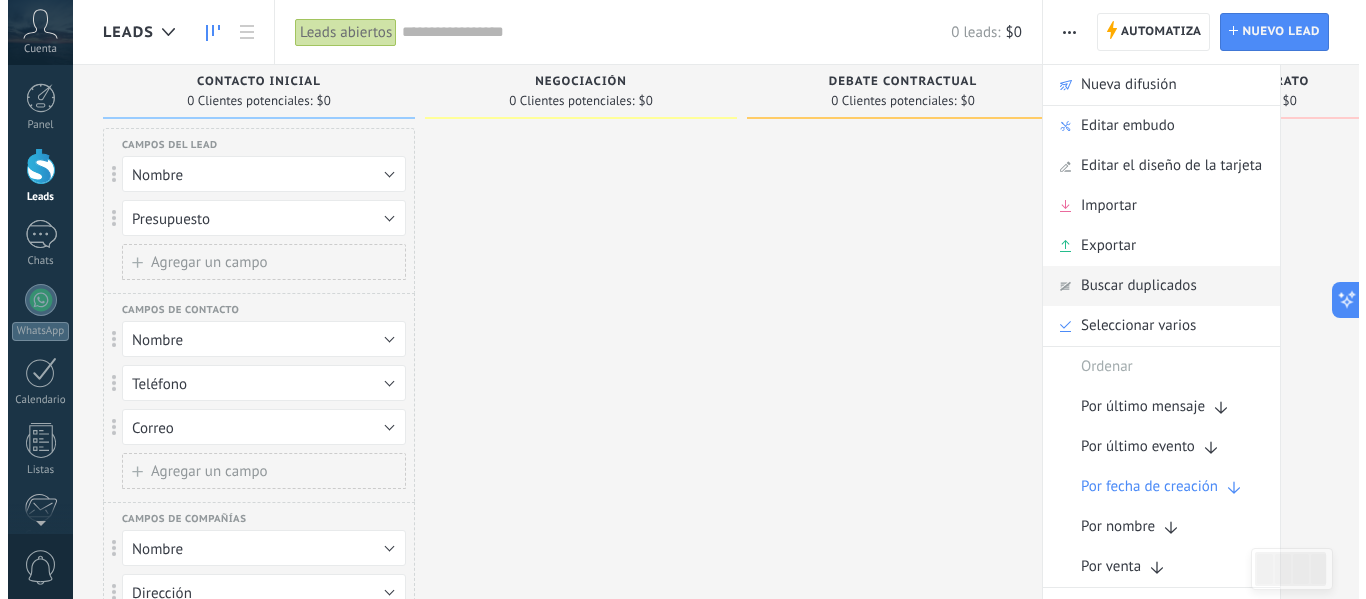 scroll, scrollTop: 0, scrollLeft: 0, axis: both 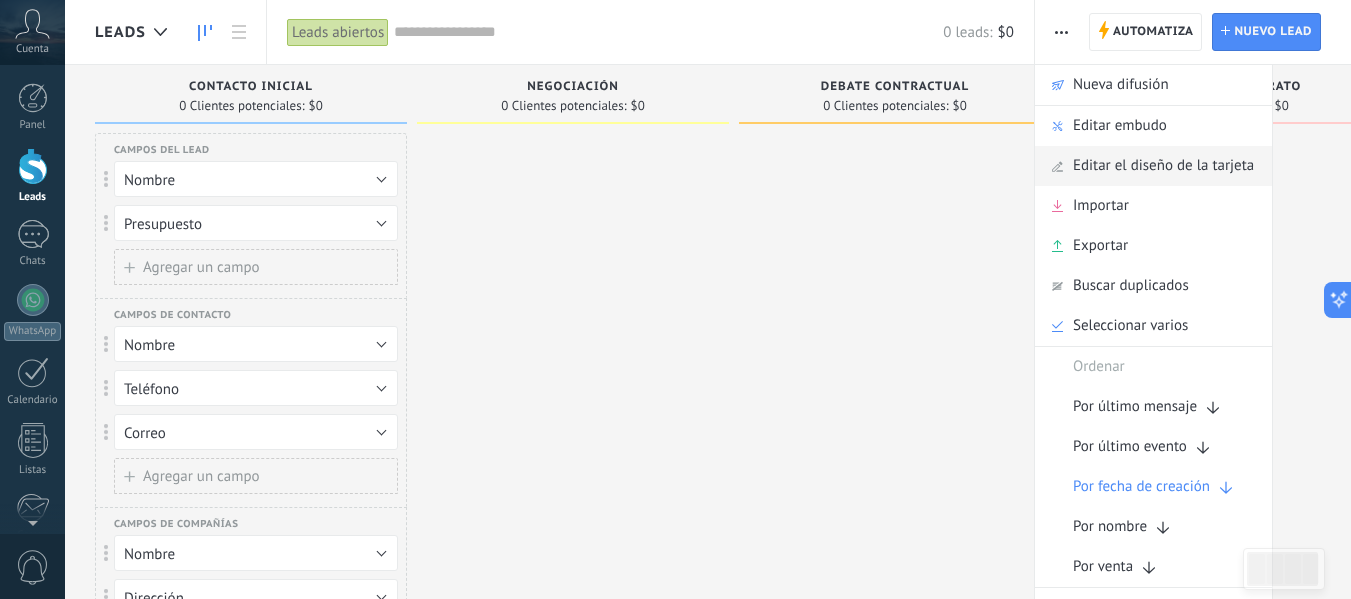 click on "Editar el diseño de la tarjeta" at bounding box center (1163, 166) 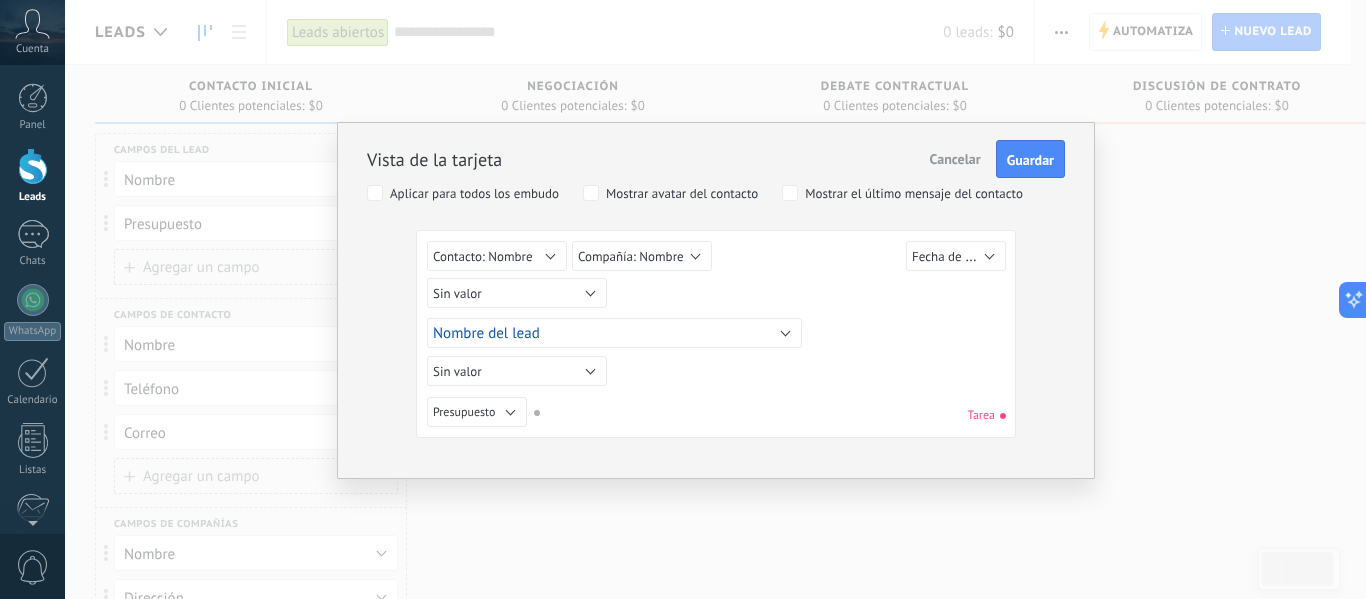 click on "Mostrar avatar del contacto" at bounding box center (682, 194) 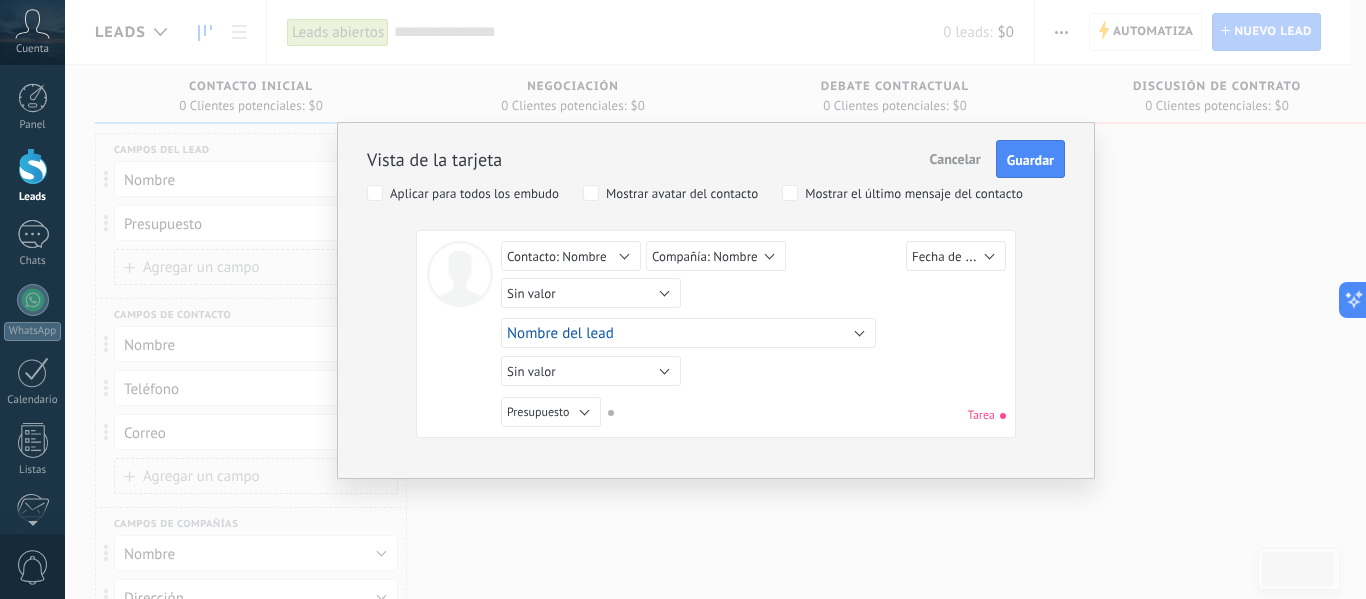 click on "Aplicar para todos los embudo" at bounding box center [474, 194] 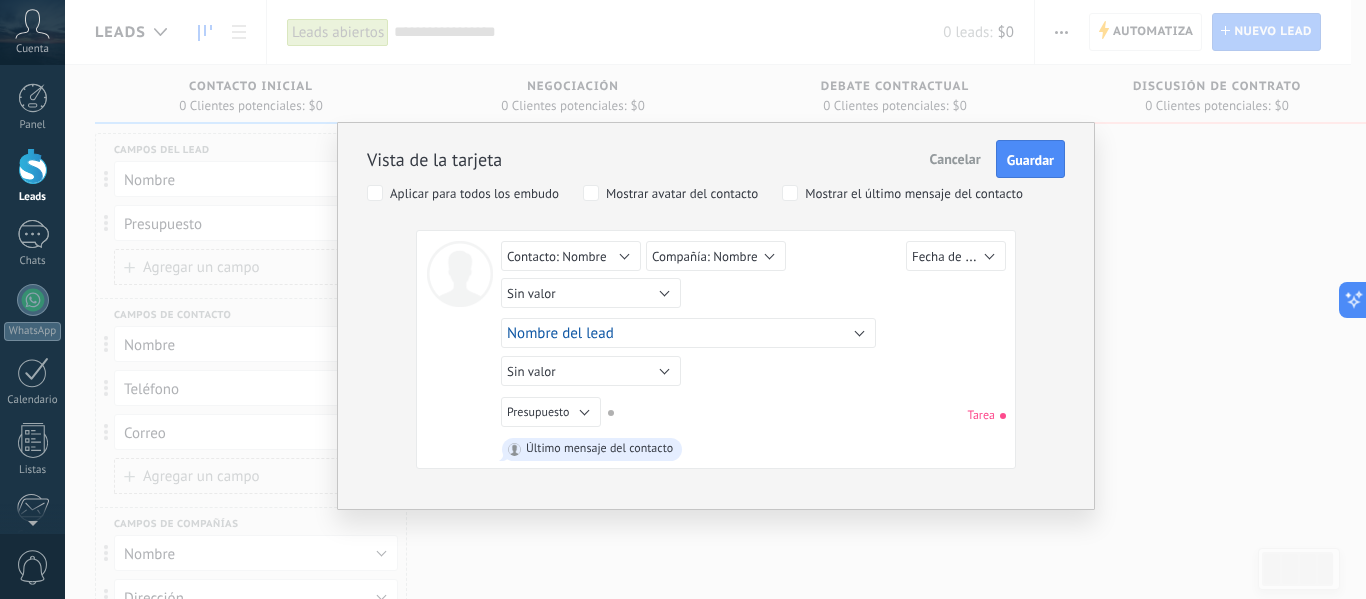 click on "Mostrar el último mensaje del contacto" at bounding box center [914, 194] 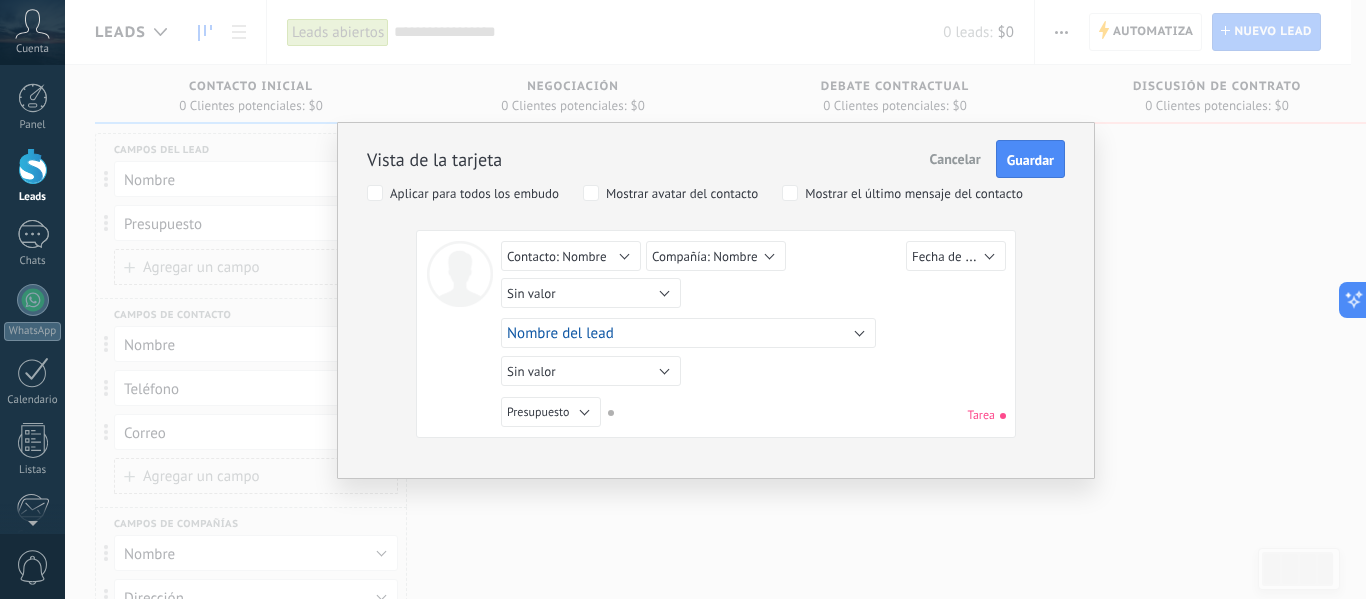 click on "Mostrar el último mensaje del contacto" at bounding box center (914, 194) 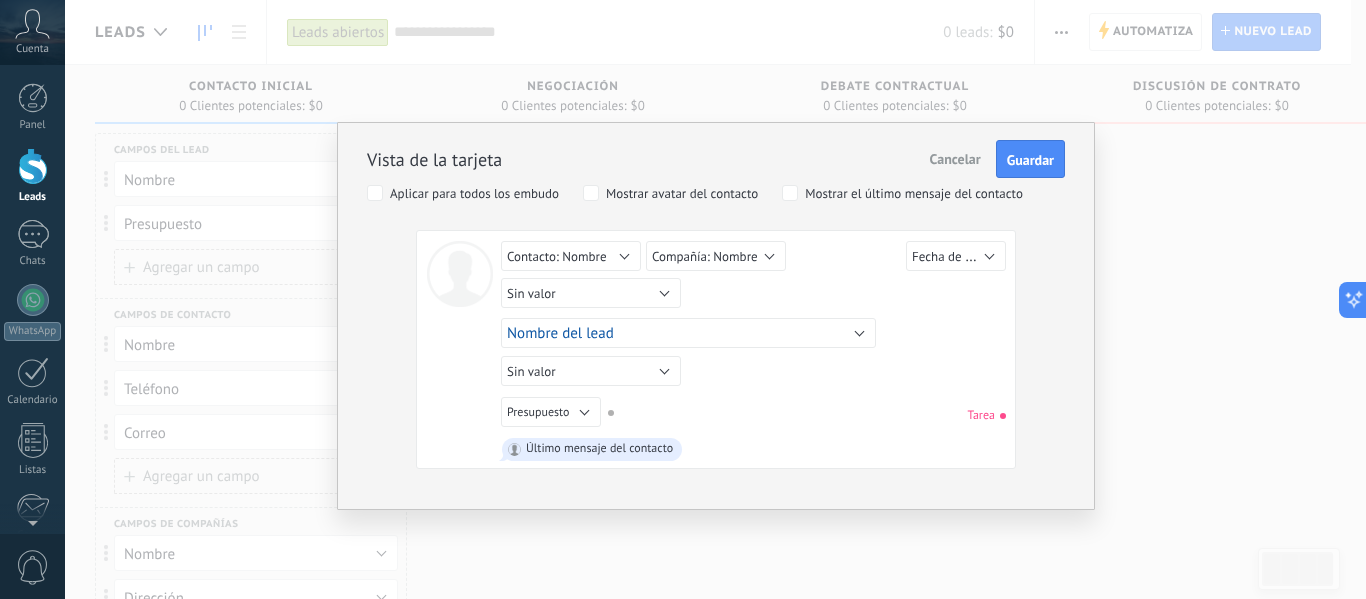 click on "Mostrar el último mensaje del contacto" at bounding box center (902, 193) 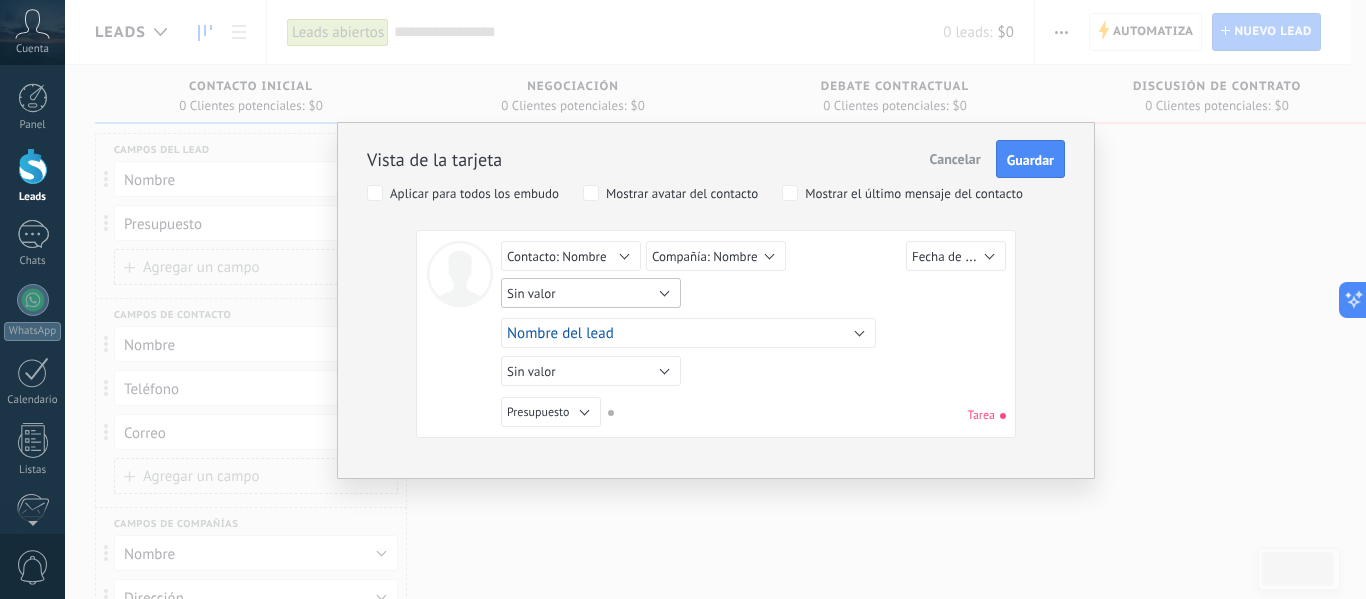 click on "Sin valor" at bounding box center [591, 293] 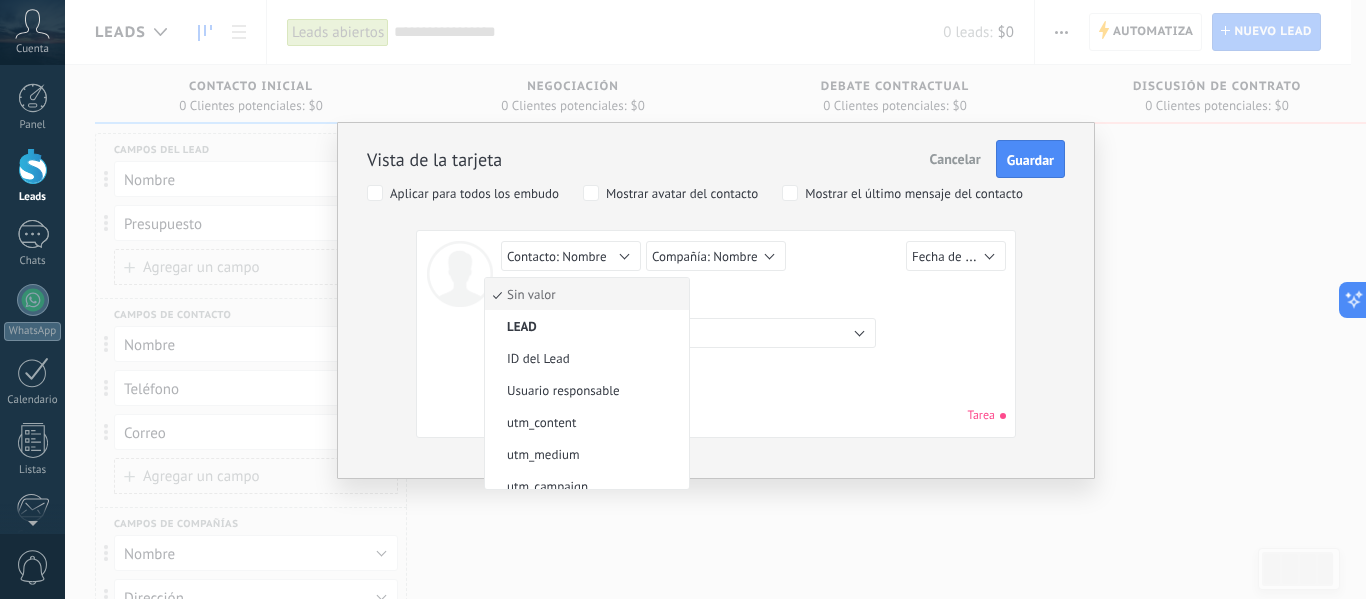 click on "Sin valor Lead ID del Lead Nombre del lead Fecha de Creación Presupuesto Usuario responsable utm_content utm_medium utm_campaign utm_source utm_term utm_referrer referrer gclientid gclid fbclid Contacto principal Contacto: Nombre Contacto: Teléfono Contacto: Correo Contacto: Cargo Compañía Compañía: Nombre Compañía: Teléfono Compañía: Correo Compañía: Página web Compañía: Dirección Sin valor" at bounding box center (756, 296) 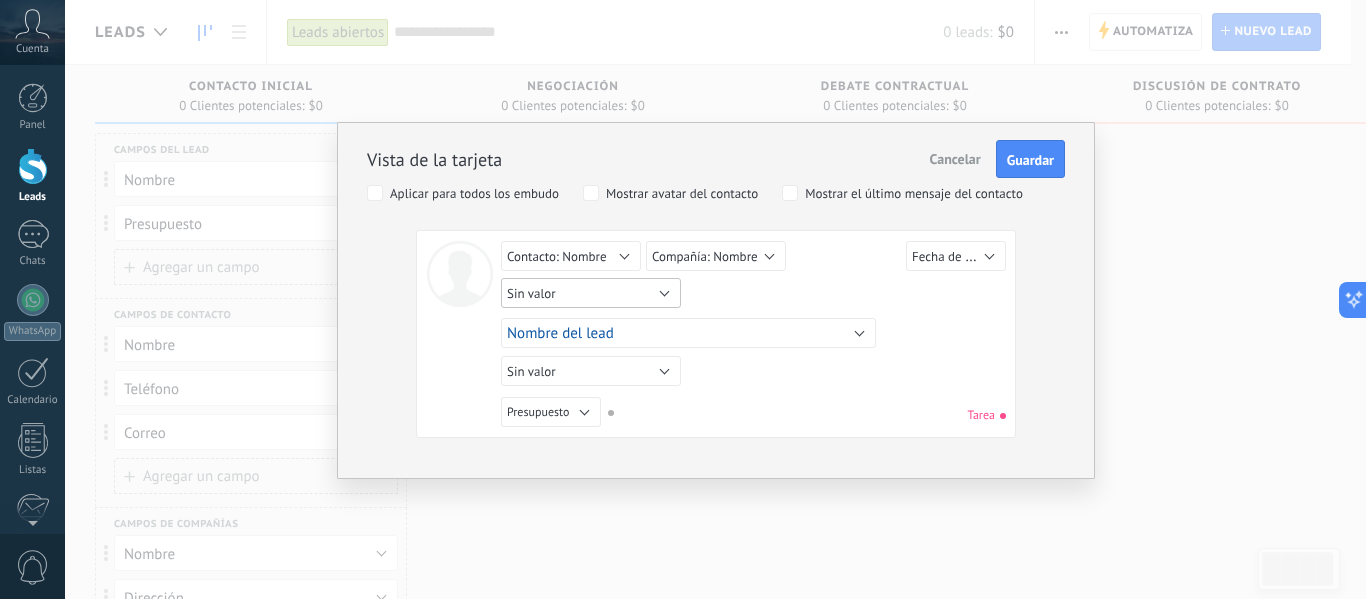 click on "Sin valor" at bounding box center [591, 293] 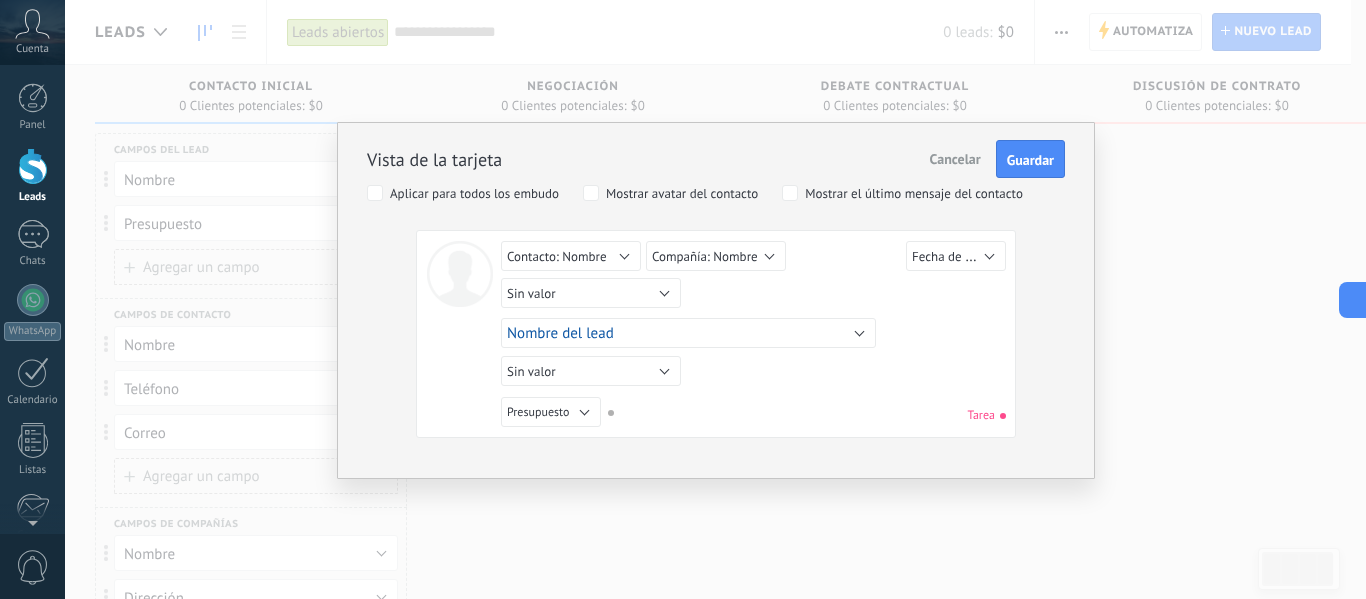 click on "Sin valor Lead ID del Lead Nombre del lead Fecha de Creación Presupuesto Usuario responsable utm_content utm_medium utm_campaign utm_source utm_term utm_referrer referrer gclientid gclid fbclid Contacto principal Contacto: Nombre Contacto: Teléfono Contacto: Correo Contacto: Cargo Compañía Compañía: Nombre Compañía: Teléfono Compañía: Correo Compañía: Página web Compañía: Dirección Sin valor" at bounding box center (756, 296) 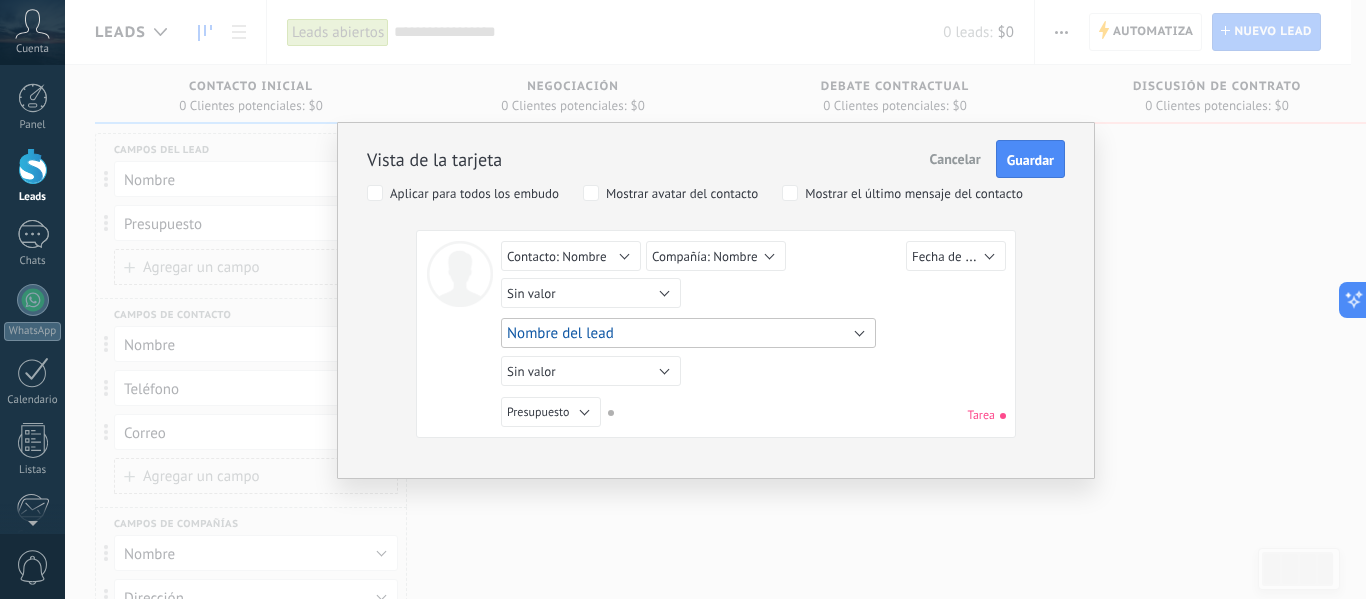 click on "Nombre del lead" at bounding box center (688, 333) 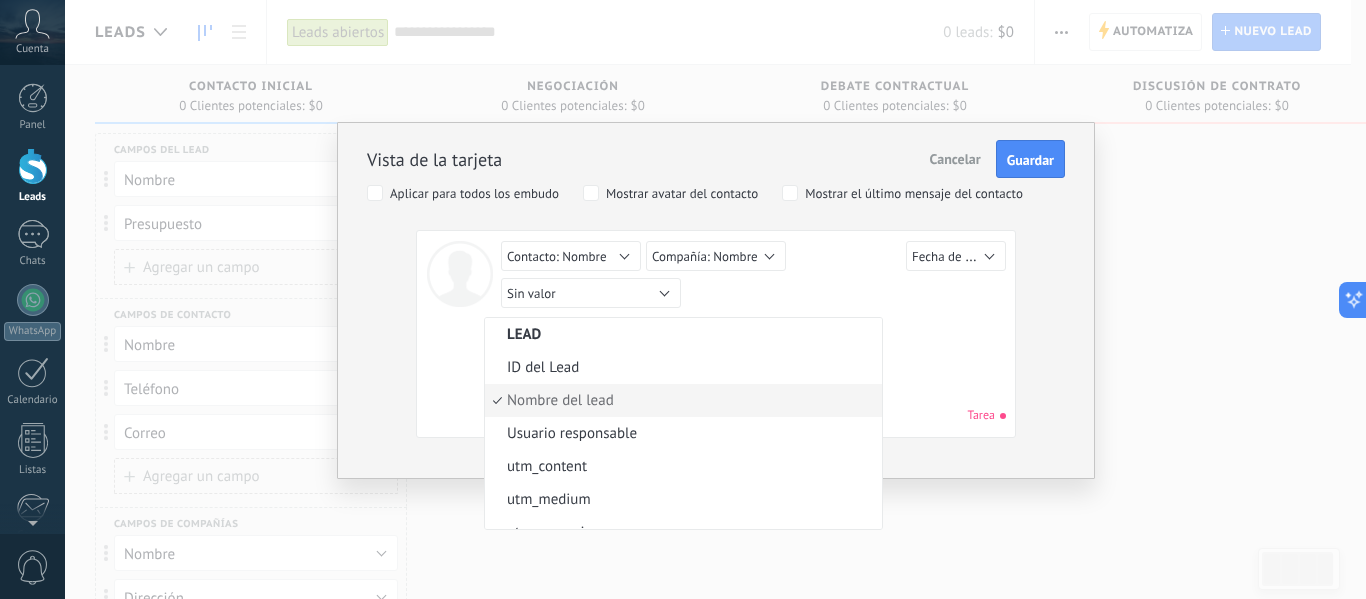 click on "Sin valor Lead ID del Lead Nombre del lead Fecha de Creación Presupuesto Usuario responsable utm_content utm_medium utm_campaign utm_source utm_term utm_referrer referrer gclientid gclid fbclid Contacto principal Contacto: Nombre Contacto: Teléfono Contacto: Correo Contacto: Cargo Compañía Compañía: Nombre Compañía: Teléfono Compañía: Correo Compañía: Página web Compañía: Dirección Sin valor" at bounding box center (756, 296) 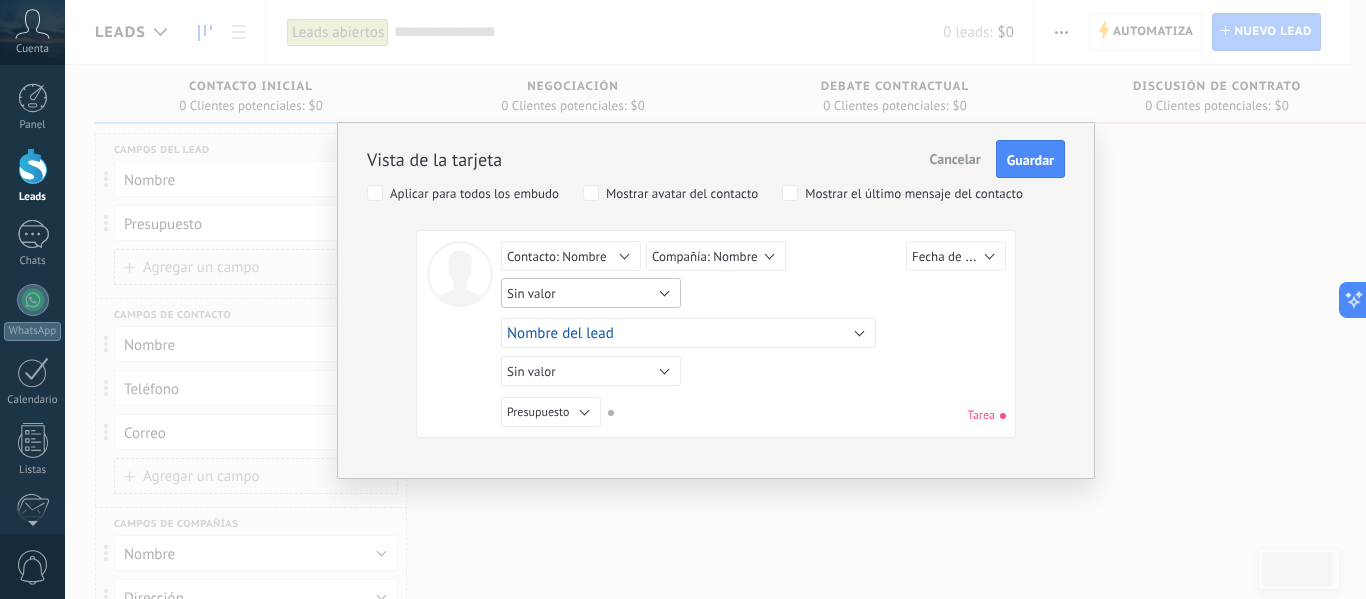 click on "Sin valor" at bounding box center [591, 293] 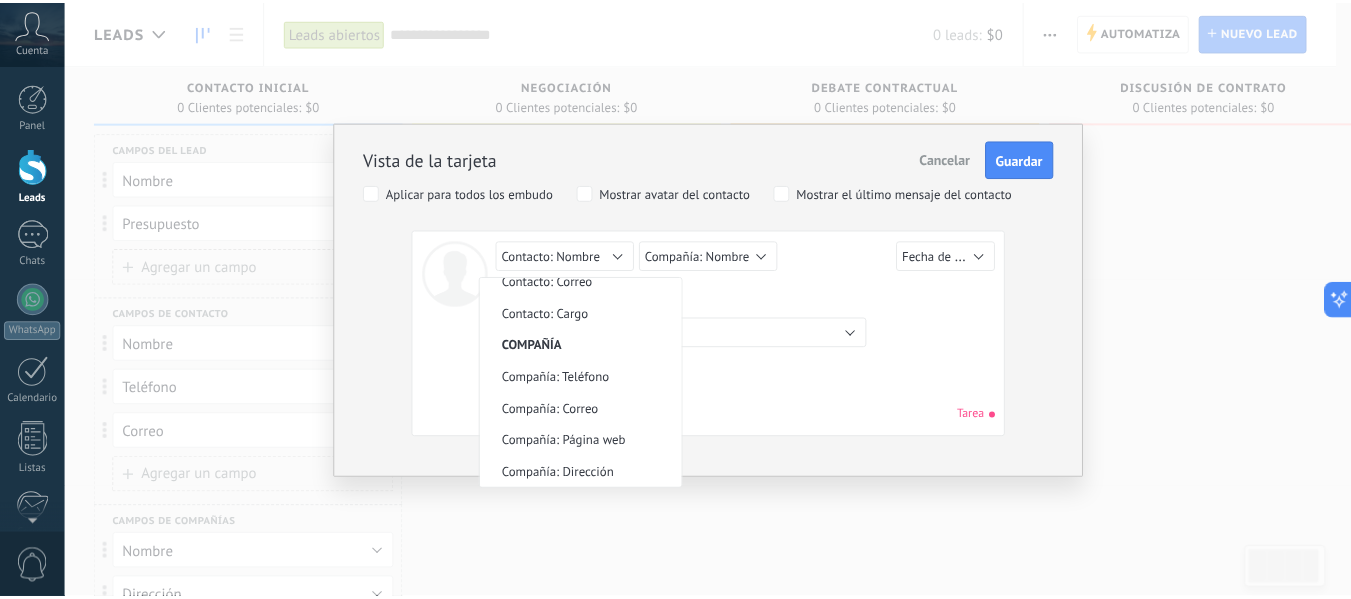 scroll, scrollTop: 0, scrollLeft: 0, axis: both 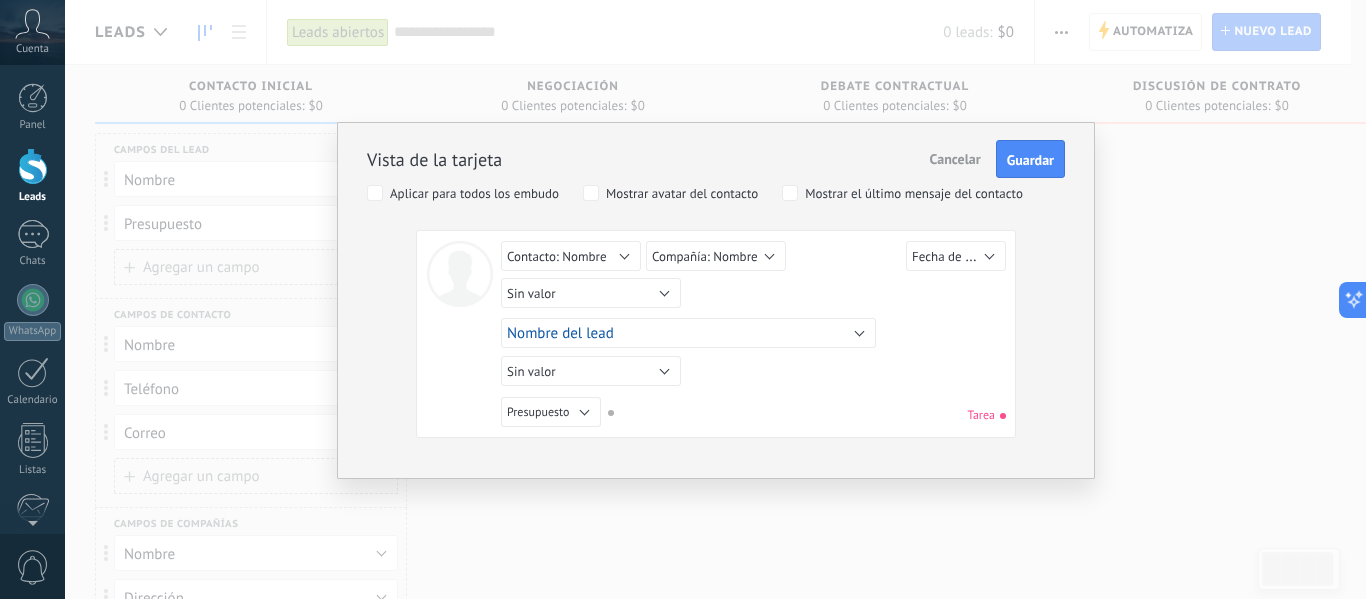 click on "Sin valor Lead ID del Lead Nombre del lead Fecha de Creación Presupuesto Usuario responsable utm_content utm_medium utm_campaign utm_source utm_term utm_referrer referrer gclientid gclid fbclid Contacto principal Contacto: Nombre Contacto: Teléfono Contacto: Correo Contacto: Cargo Compañía Compañía: Nombre Compañía: Teléfono Compañía: Correo Compañía: Página web Compañía: Dirección Presupuesto Tarea" at bounding box center (753, 415) 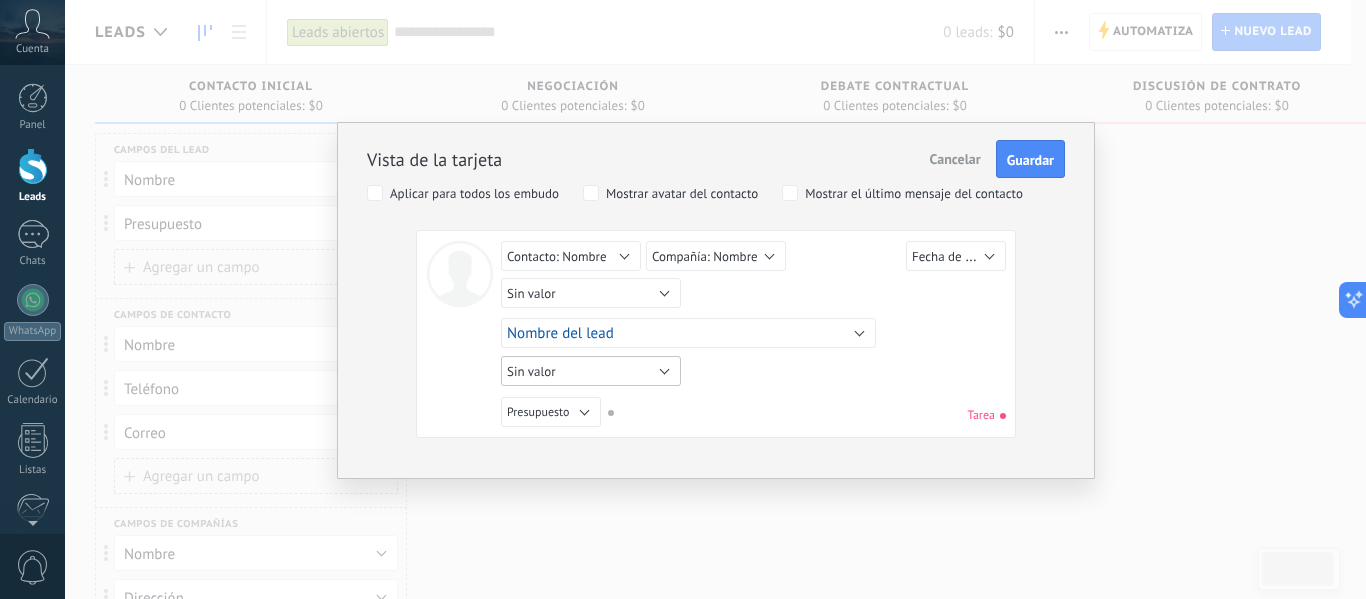 click on "Sin valor" at bounding box center (591, 371) 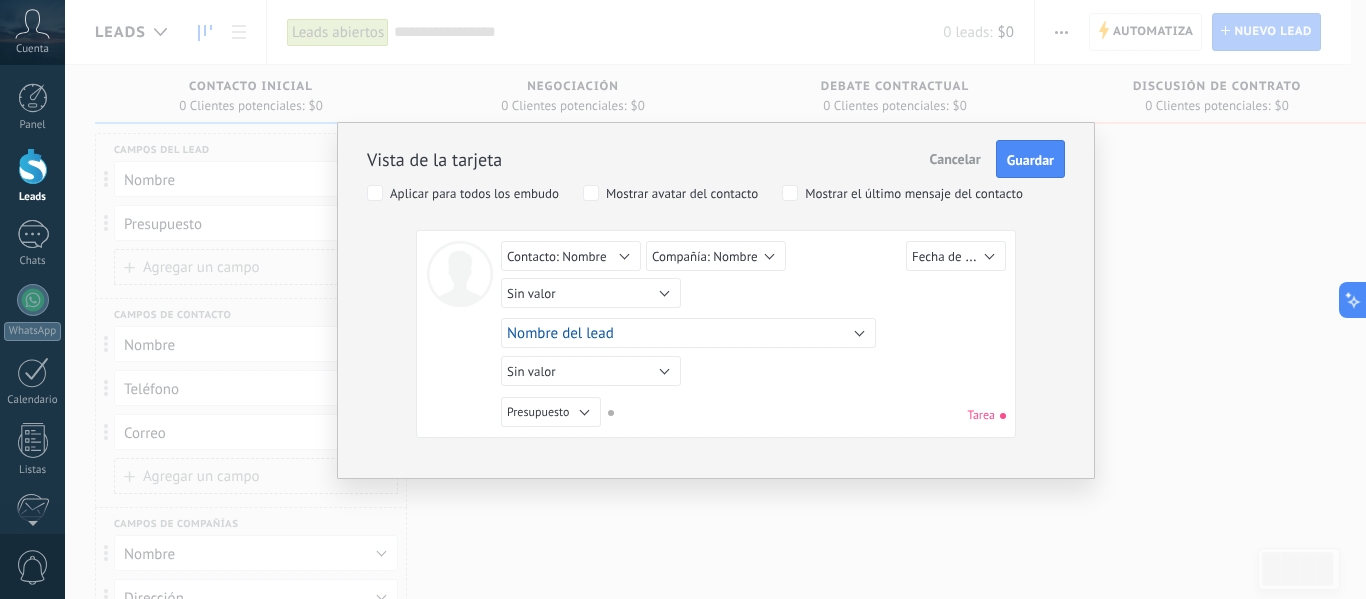 click on "Sin valor Lead ID del Lead Nombre del lead Fecha de Creación Presupuesto Usuario responsable utm_content utm_medium utm_campaign utm_source utm_term utm_referrer referrer gclientid gclid fbclid Contacto principal Contacto: Nombre Contacto: Teléfono Contacto: Correo Contacto: Cargo Compañía Compañía: Nombre Compañía: Teléfono Compañía: Correo Compañía: Página web Compañía: Dirección Contacto: Nombre Sin valor Lead ID del Lead Nombre del lead Fecha de Creación Presupuesto Usuario responsable utm_content utm_medium utm_campaign utm_source utm_term utm_referrer referrer gclientid gclid fbclid Contacto principal Contacto: Nombre Contacto: Teléfono Contacto: Correo Contacto: Cargo Compañía Compañía: Nombre Compañía: Teléfono Compañía: Correo Compañía: Página web Compañía: Dirección Compañía: Nombre Sin valor Lead ID del Lead Nombre del lead Fecha de Creación Presupuesto Usuario responsable utm_content utm_medium utm_campaign utm_source utm_term utm_referrer referrer gclientid" at bounding box center [753, 337] 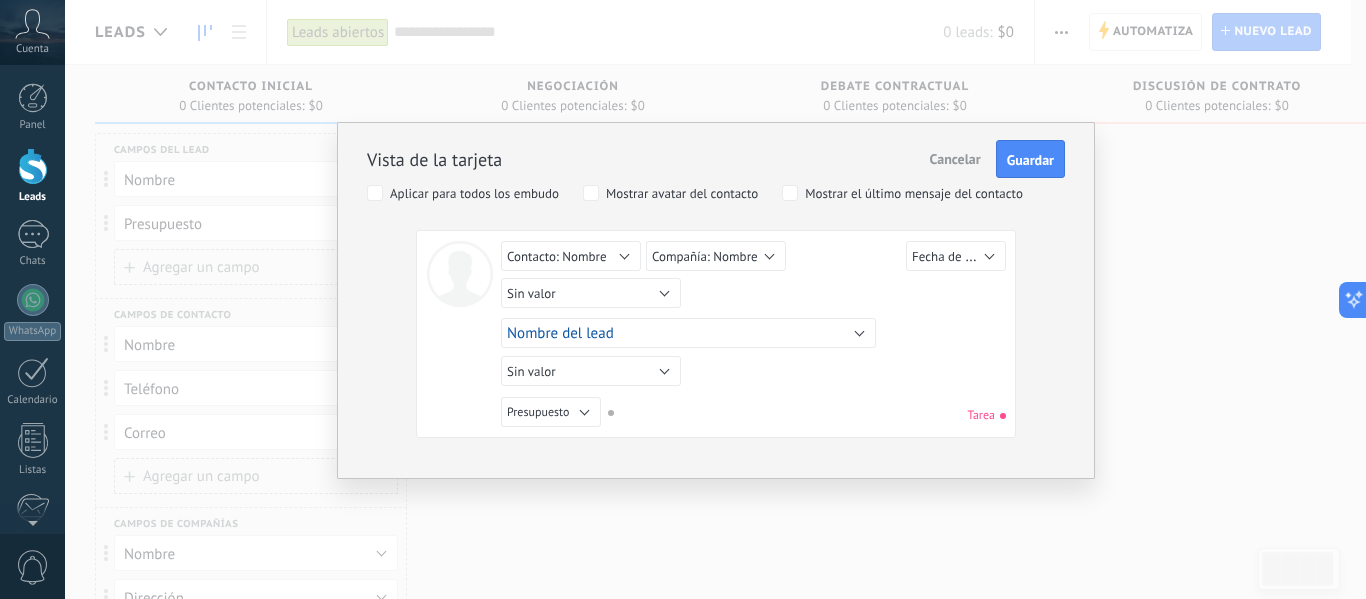 click on "Cancelar" at bounding box center (955, 159) 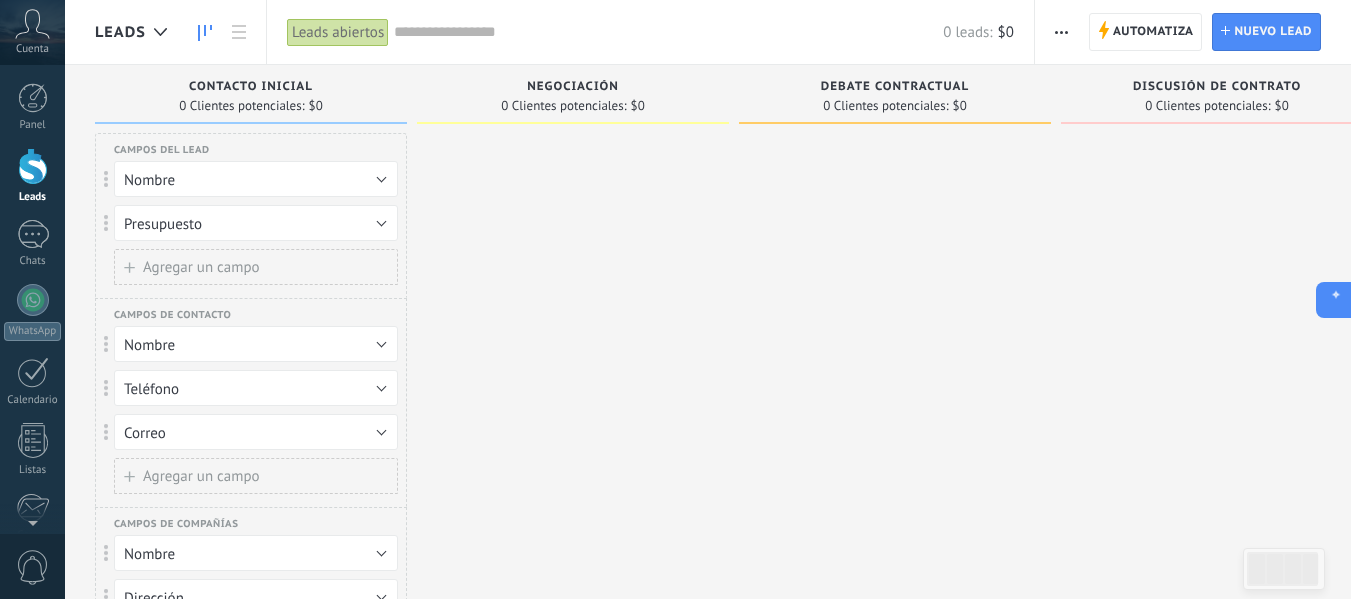 click 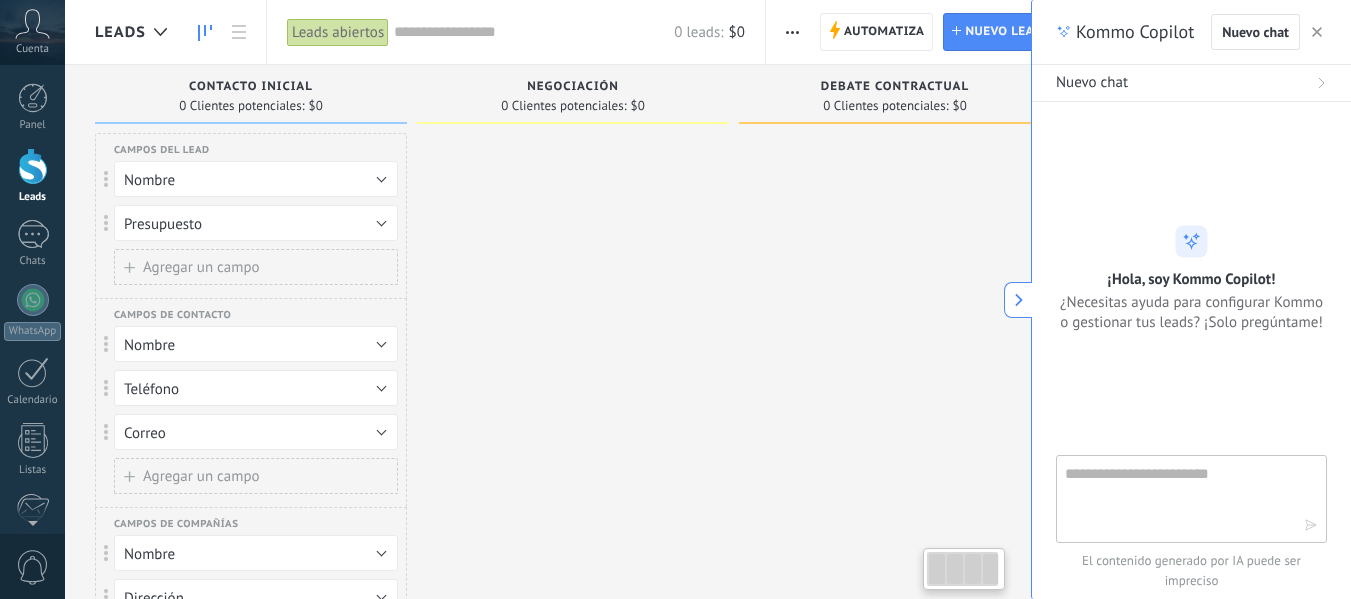 scroll, scrollTop: 19, scrollLeft: 0, axis: vertical 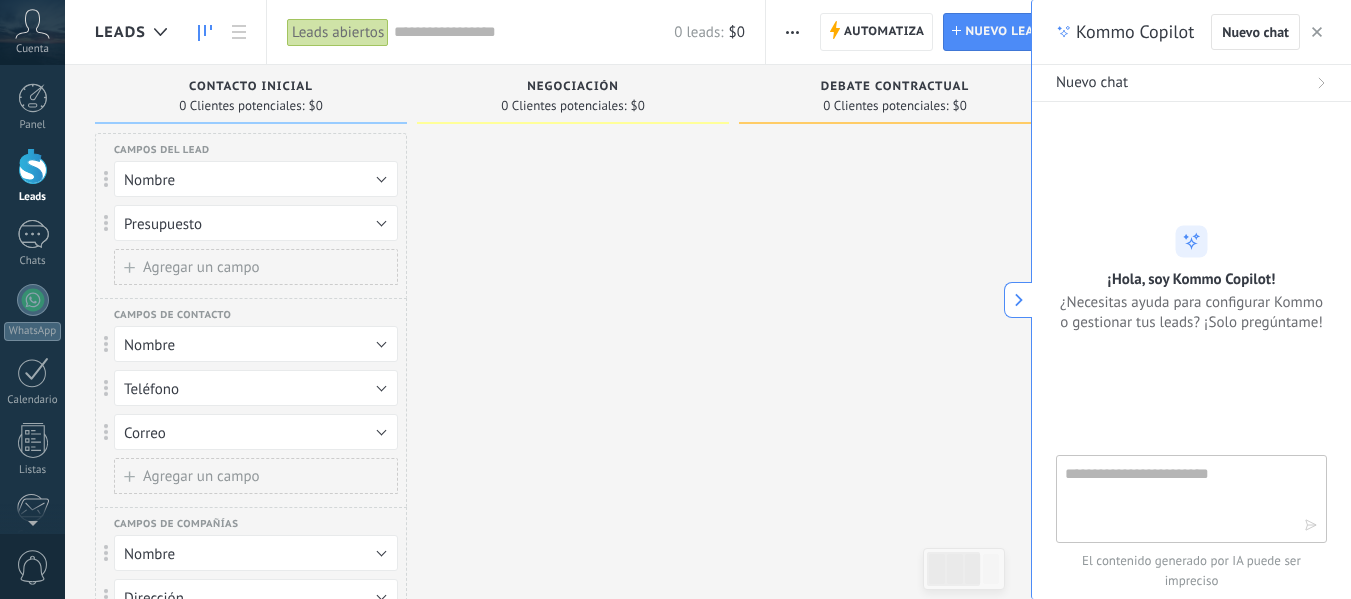 click at bounding box center (1177, 498) 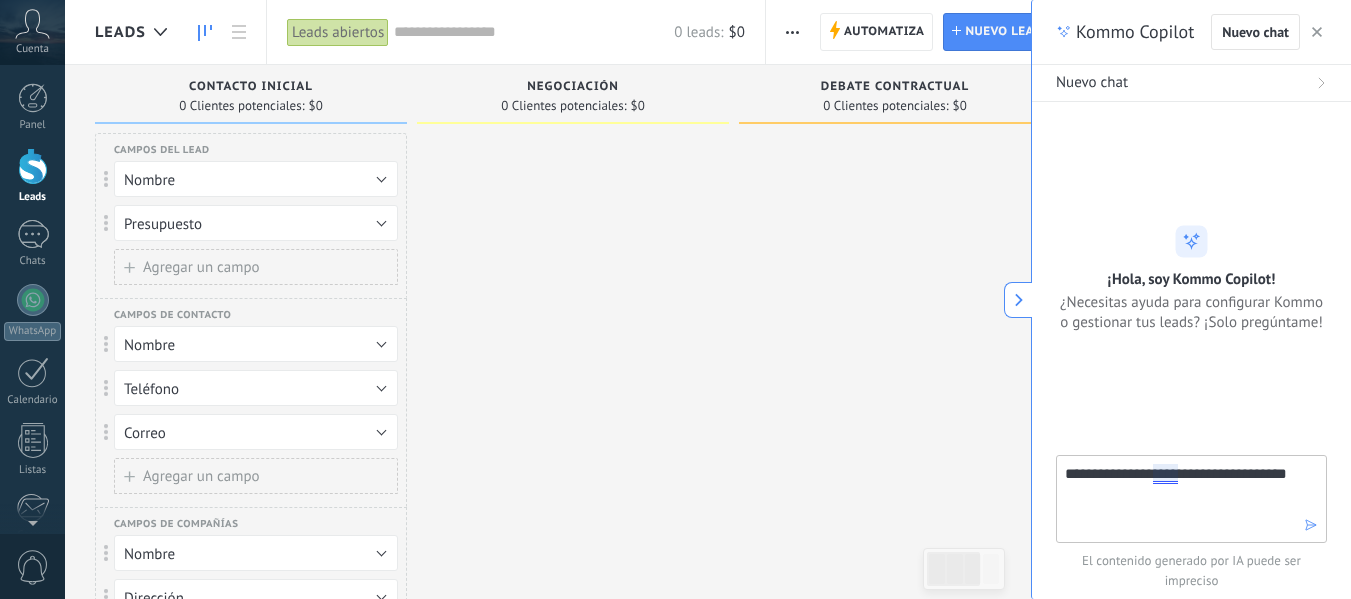 click on "**********" at bounding box center [1177, 498] 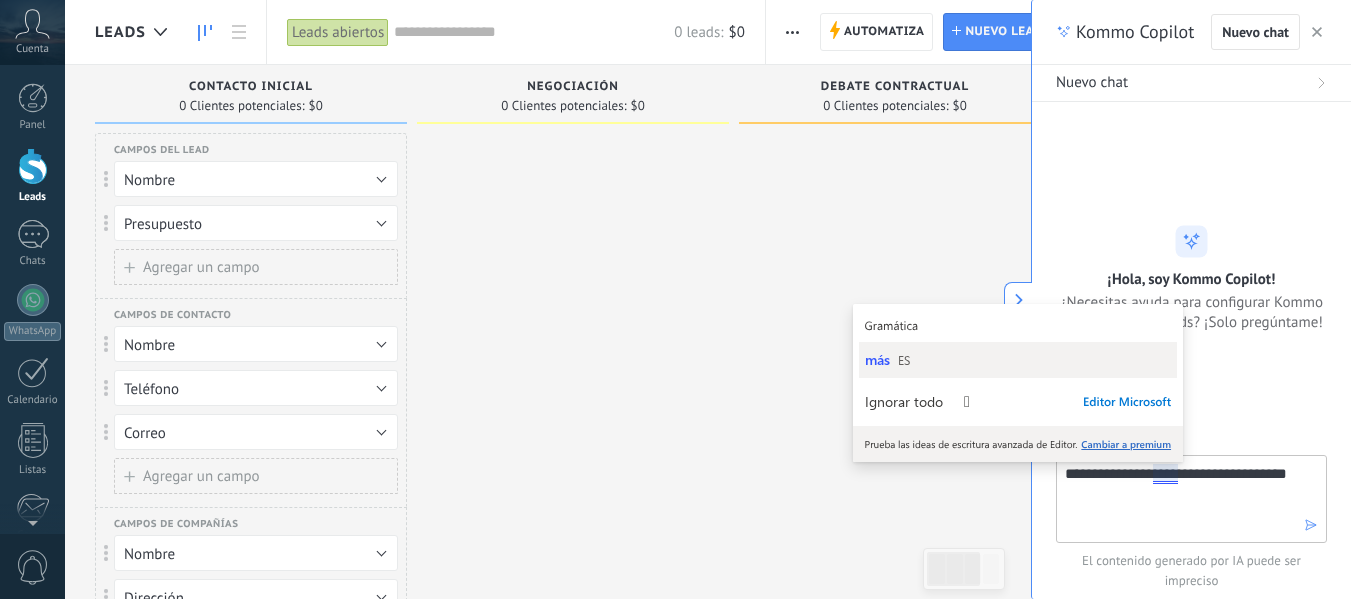 type on "**********" 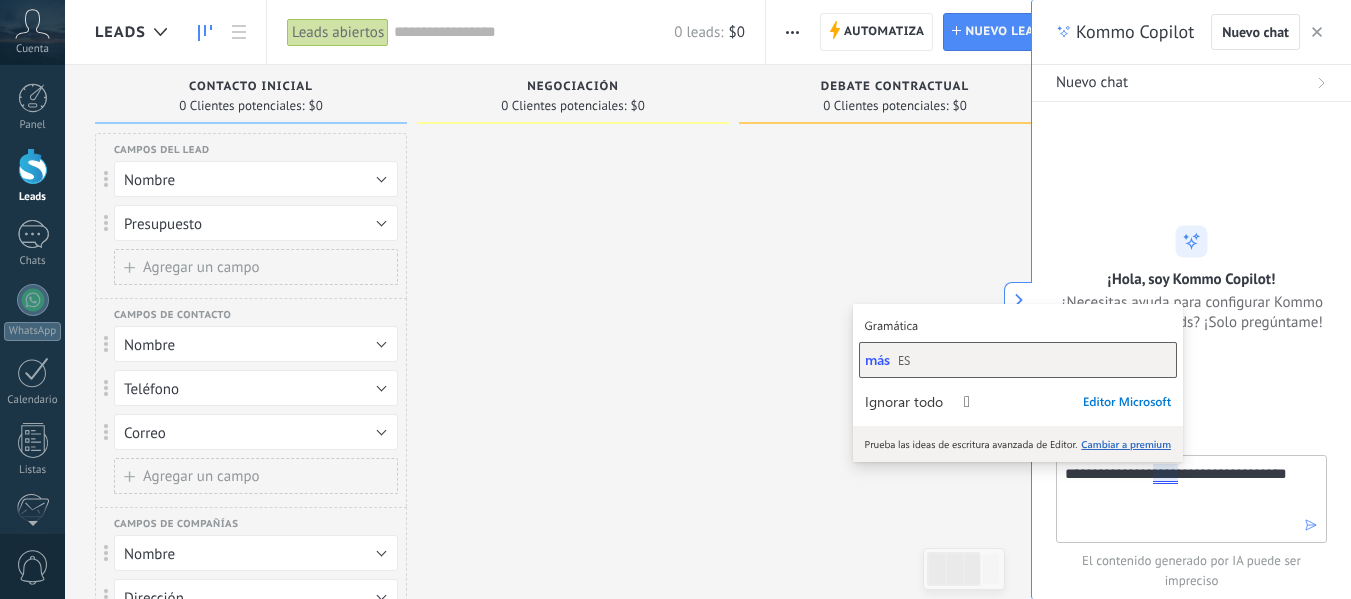 click on "más ES" at bounding box center (1018, 360) 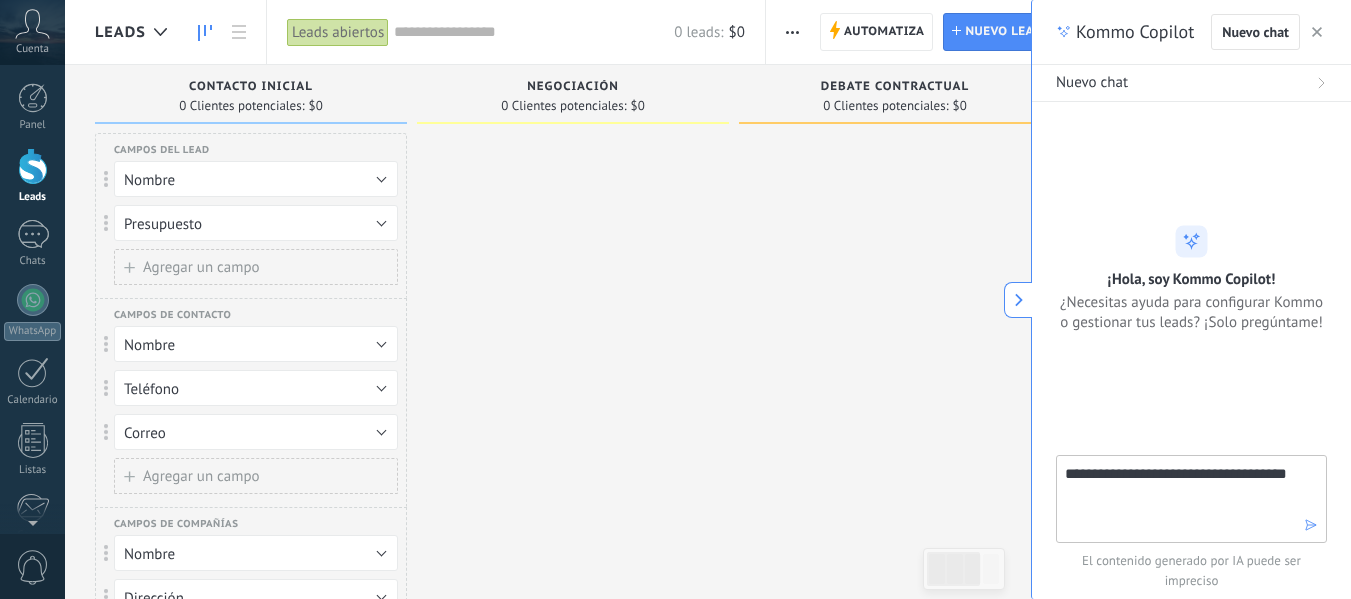 click 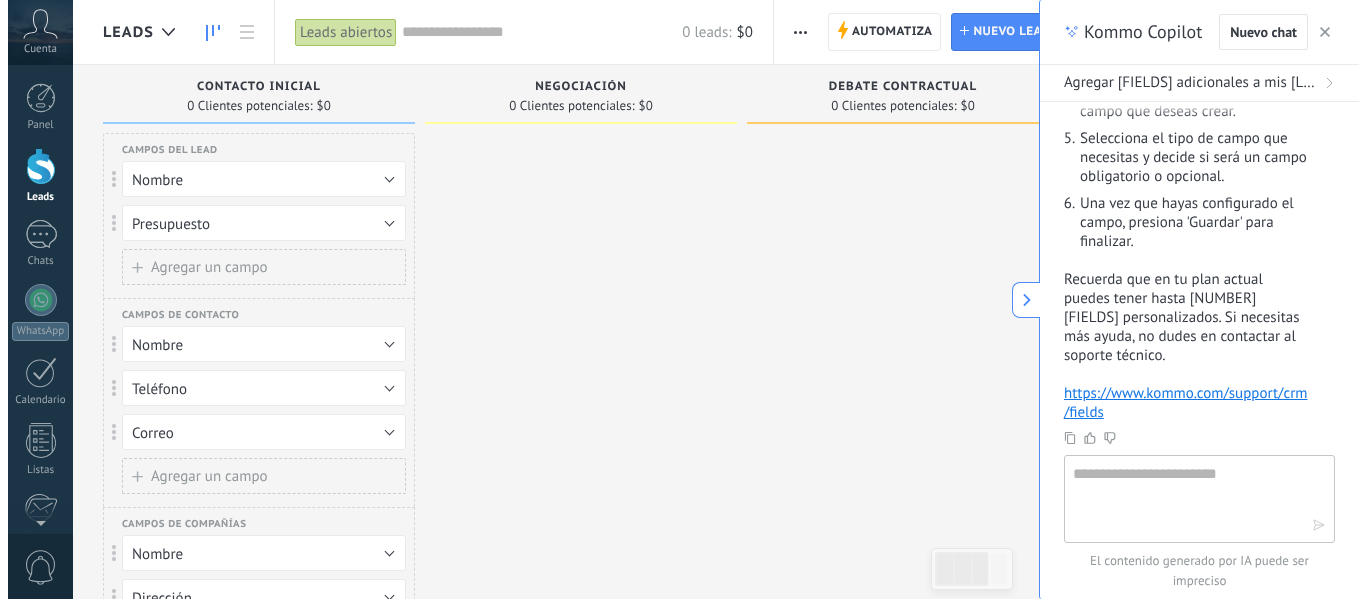 scroll, scrollTop: 430, scrollLeft: 0, axis: vertical 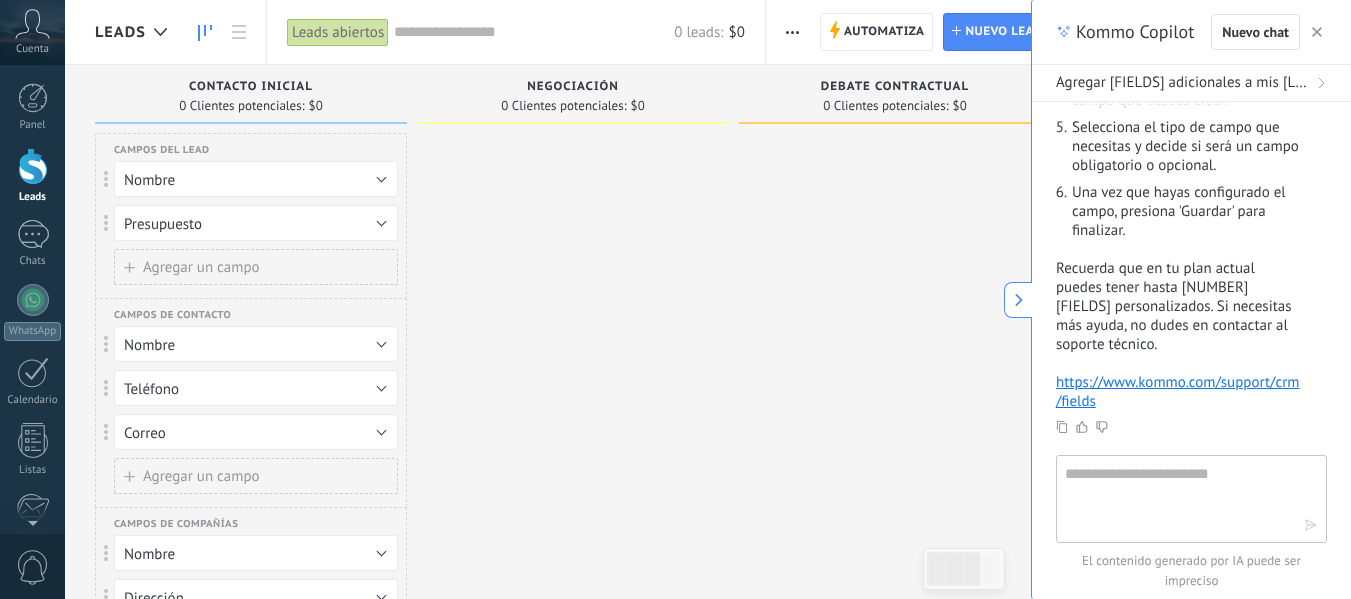 click at bounding box center [895, 435] 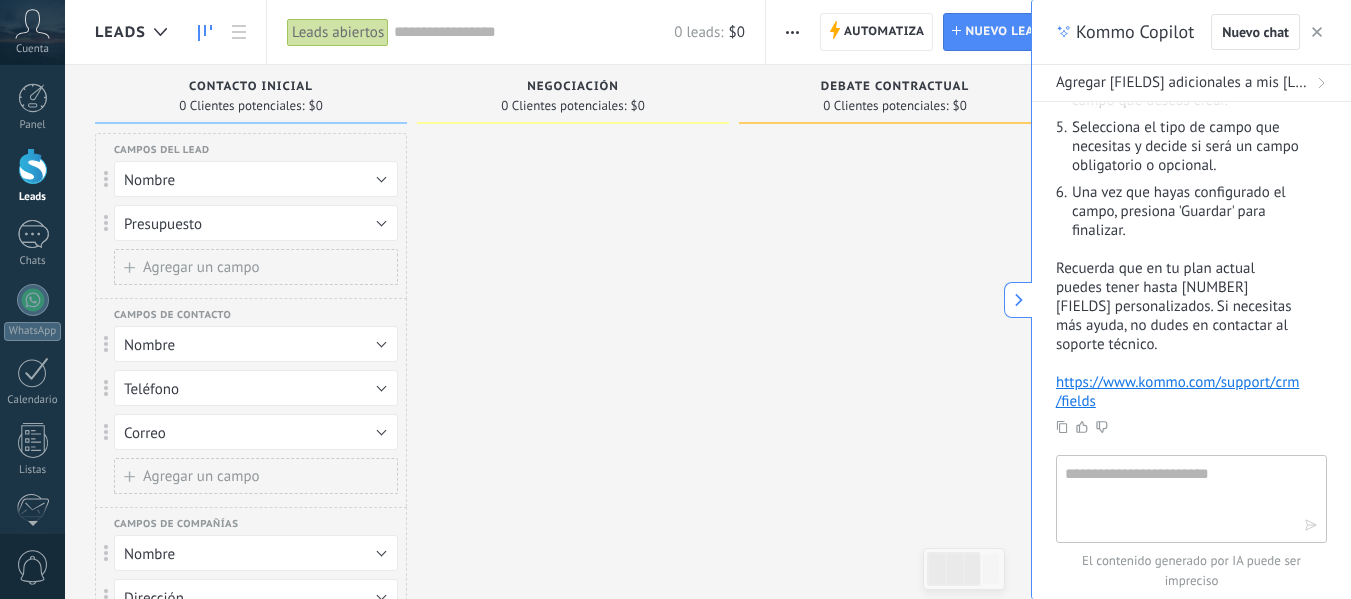 click 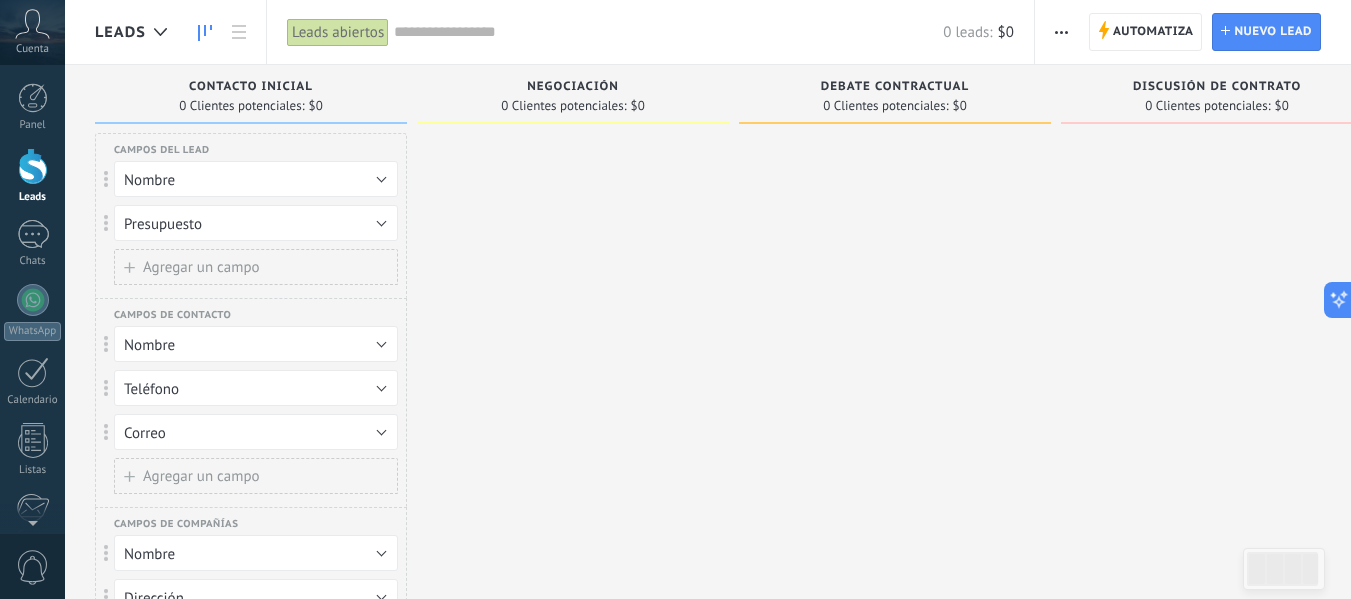 click at bounding box center (895, 435) 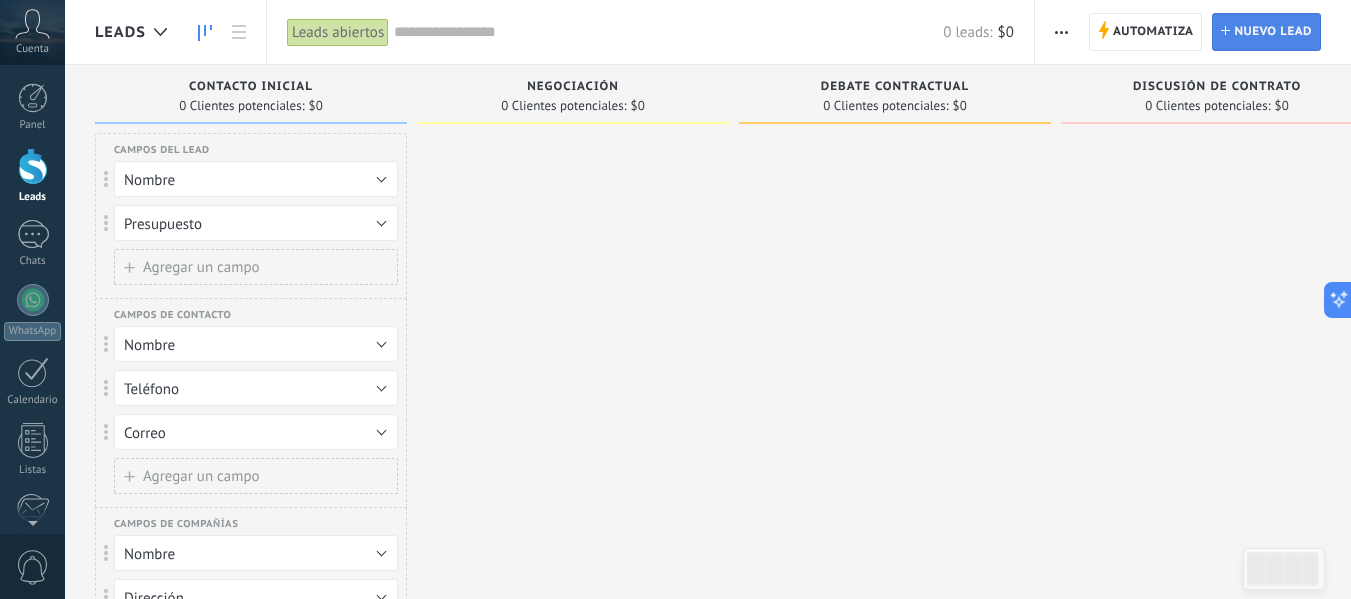 click on "Nuevo lead" at bounding box center (1273, 32) 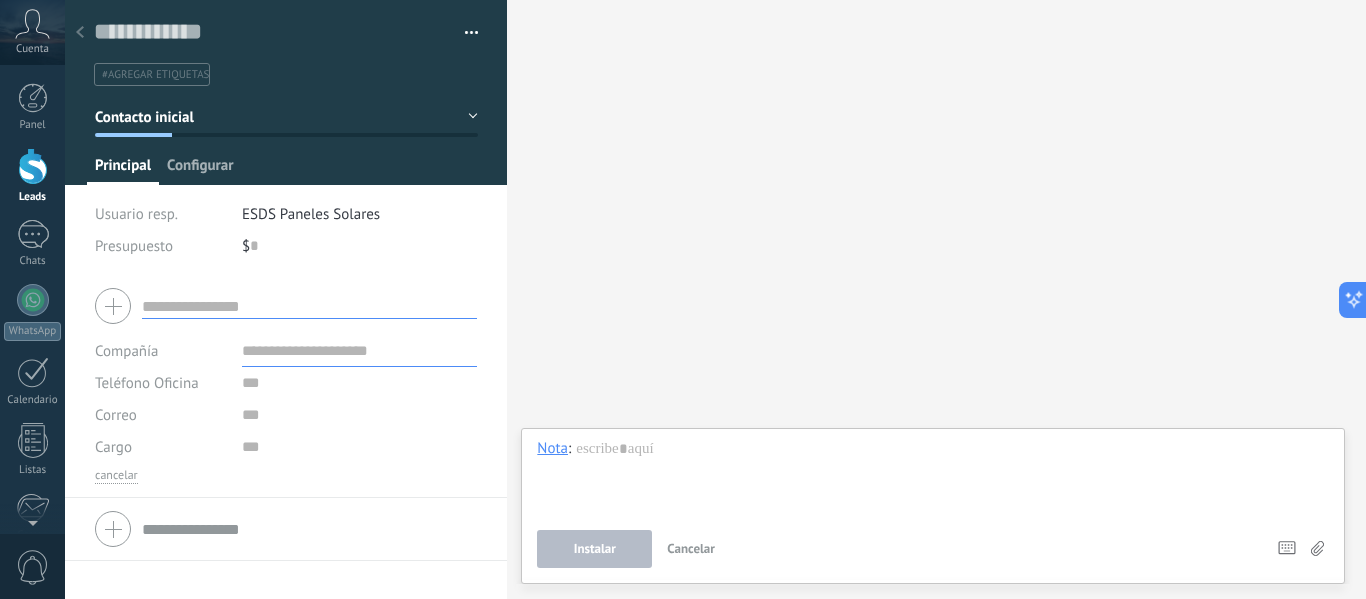 click on "Configurar" at bounding box center (200, 170) 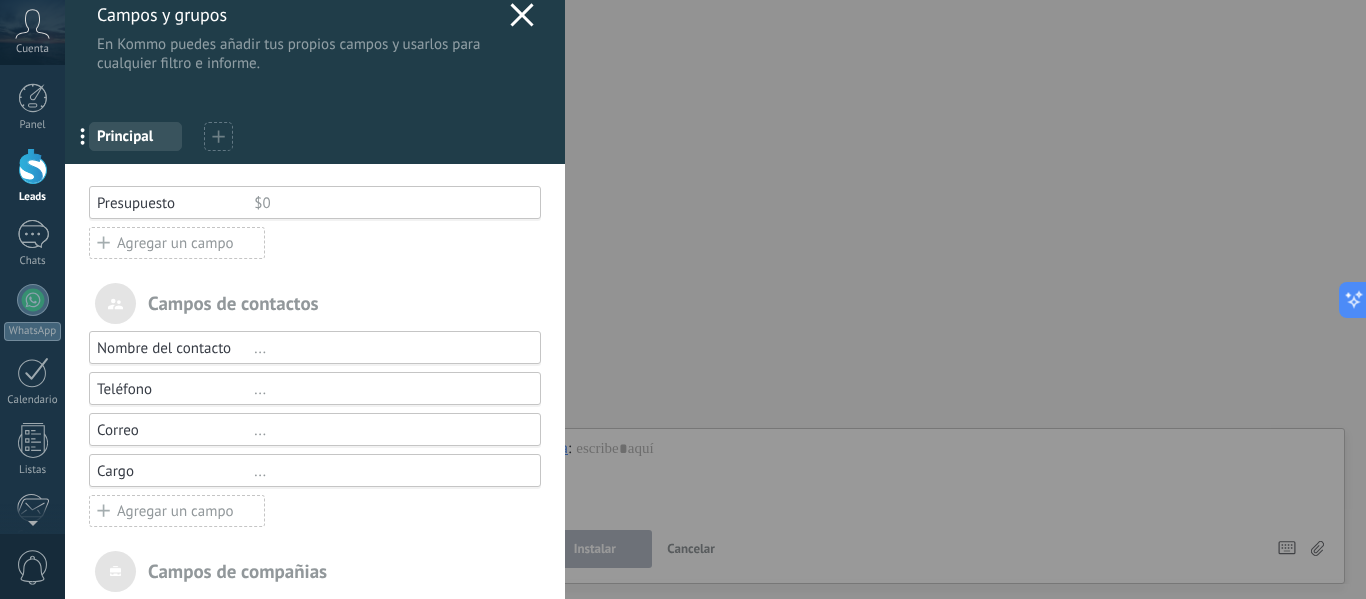 scroll, scrollTop: 20, scrollLeft: 0, axis: vertical 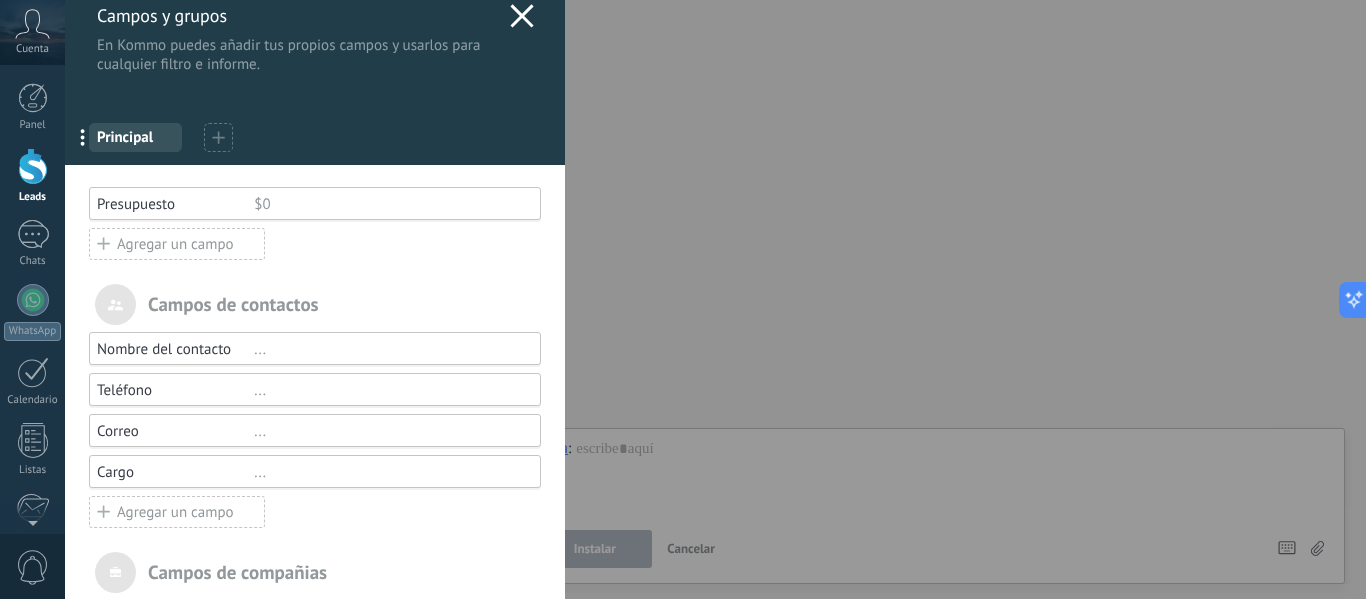 click on "Agregar un campo" at bounding box center (177, 244) 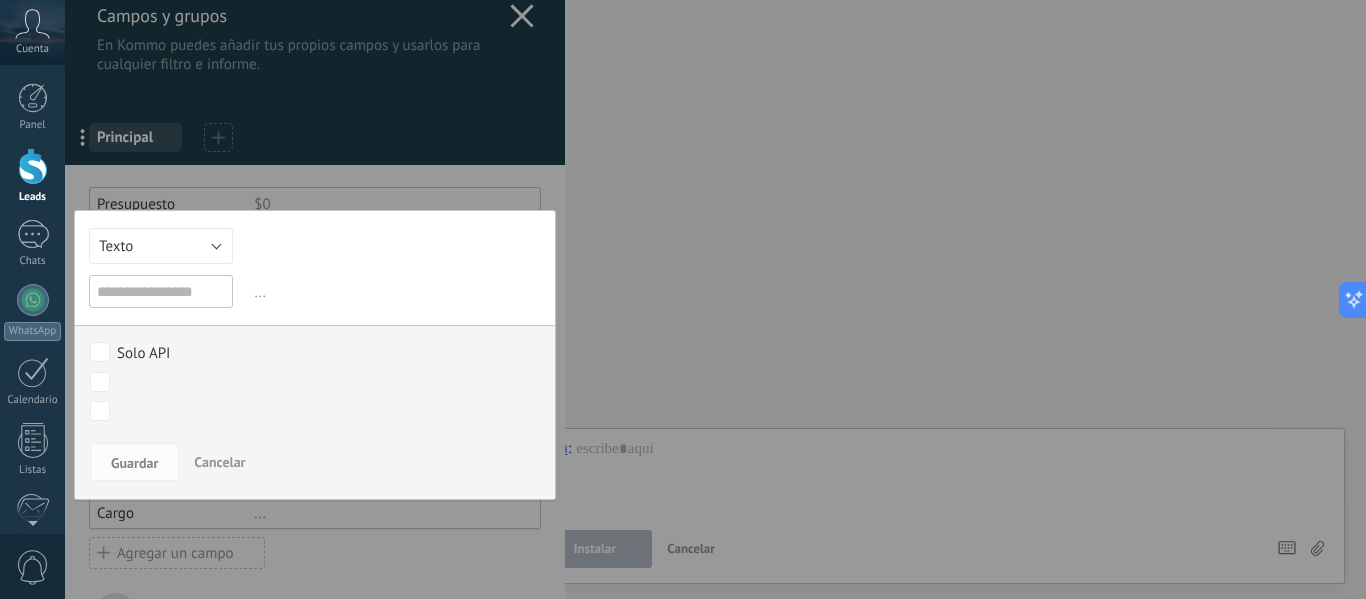 click on "Cancelar" at bounding box center [219, 462] 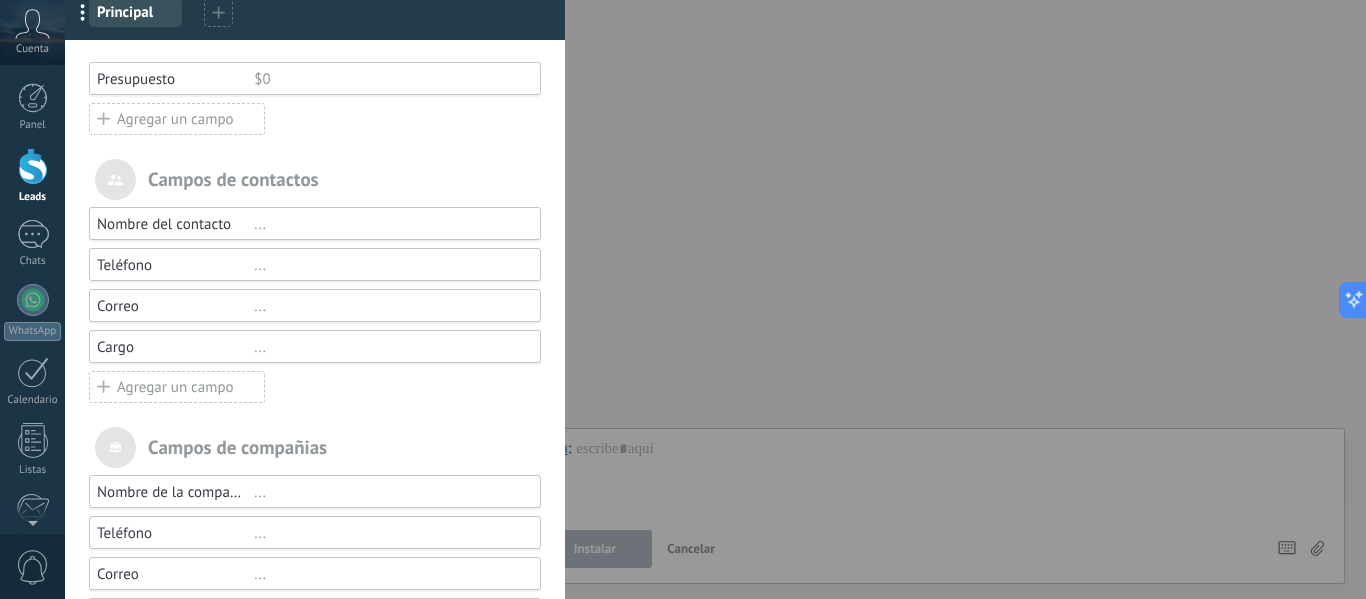 scroll, scrollTop: 144, scrollLeft: 0, axis: vertical 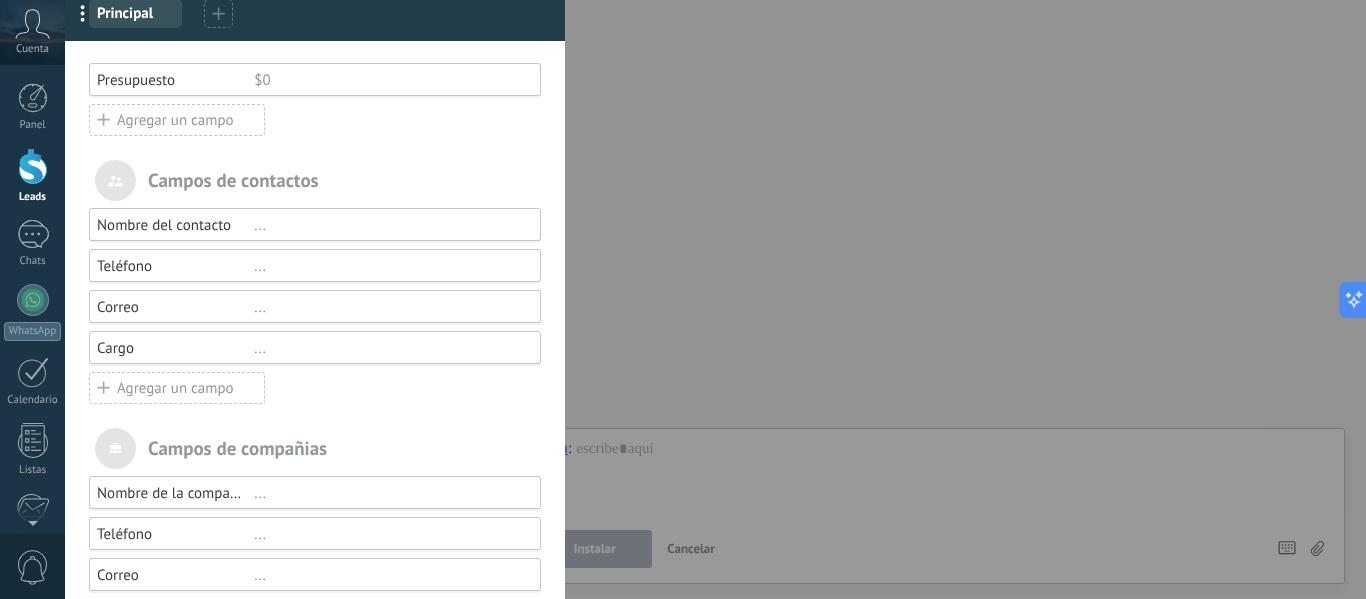 click on "Agregar un campo" at bounding box center [177, 388] 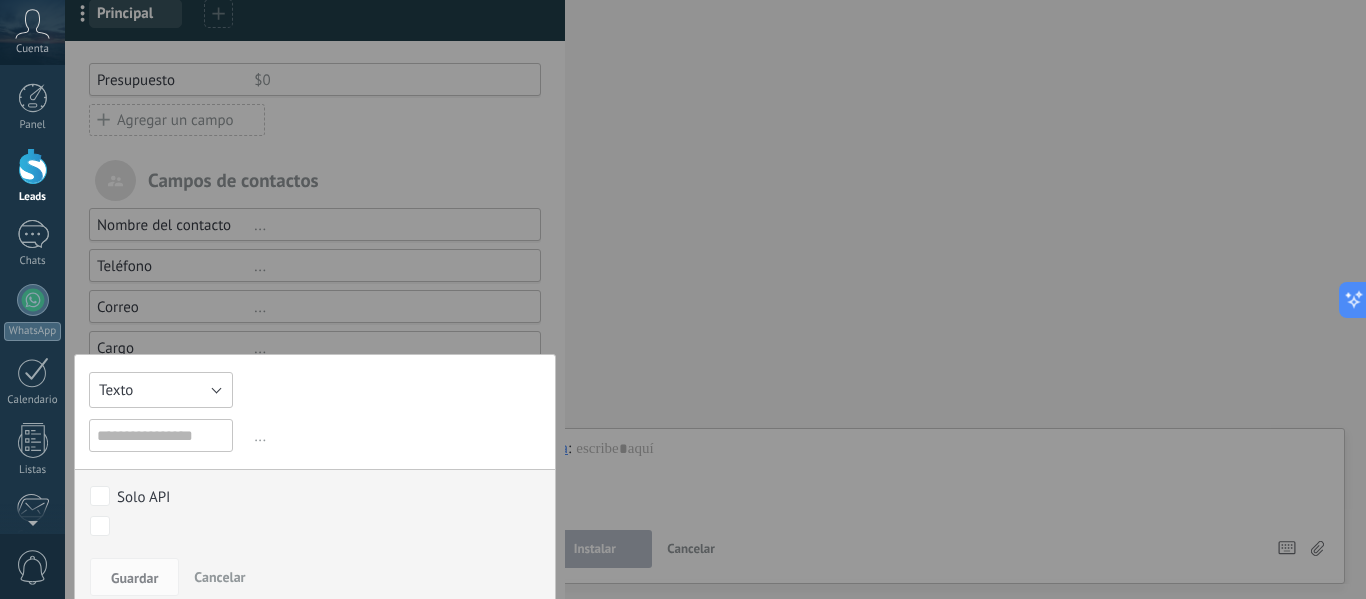 click on "Texto" at bounding box center (161, 390) 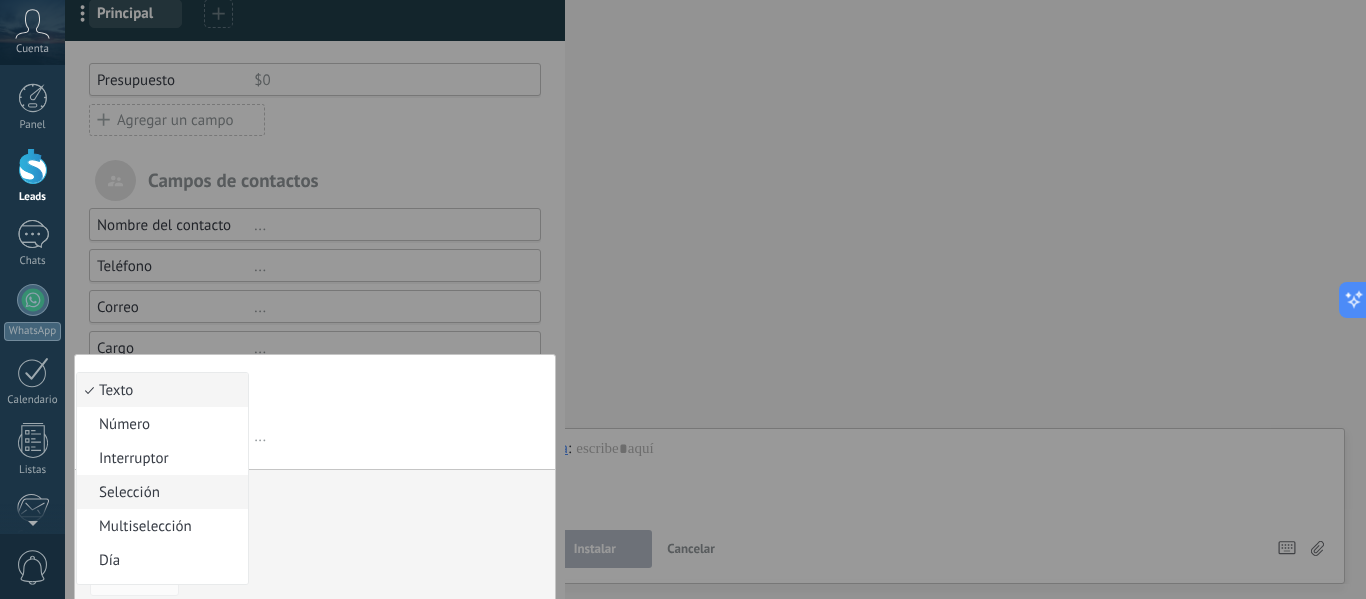 click on "Selección" at bounding box center [159, 492] 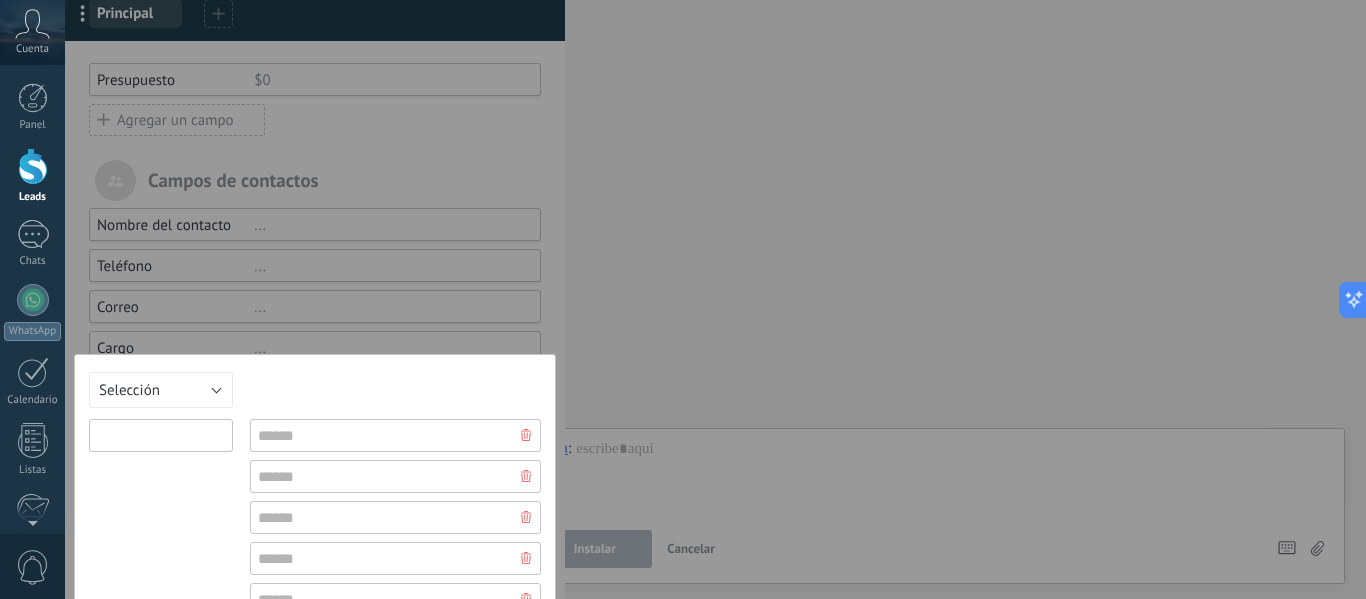 click at bounding box center (161, 435) 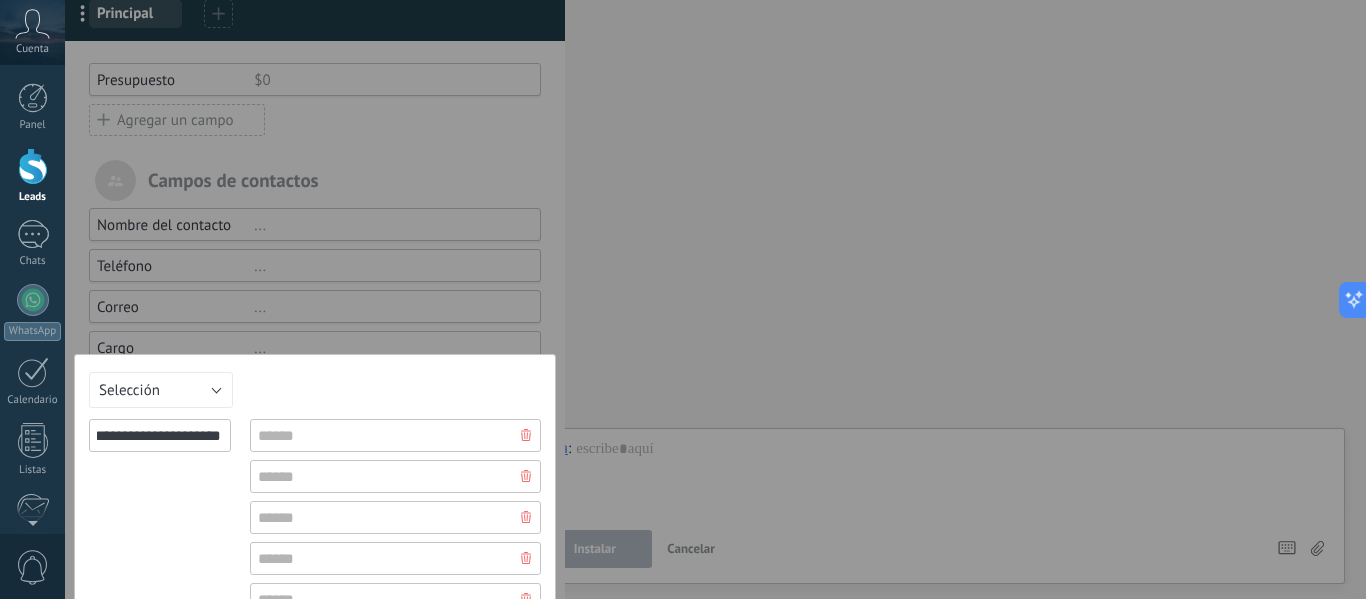 scroll, scrollTop: 0, scrollLeft: 27, axis: horizontal 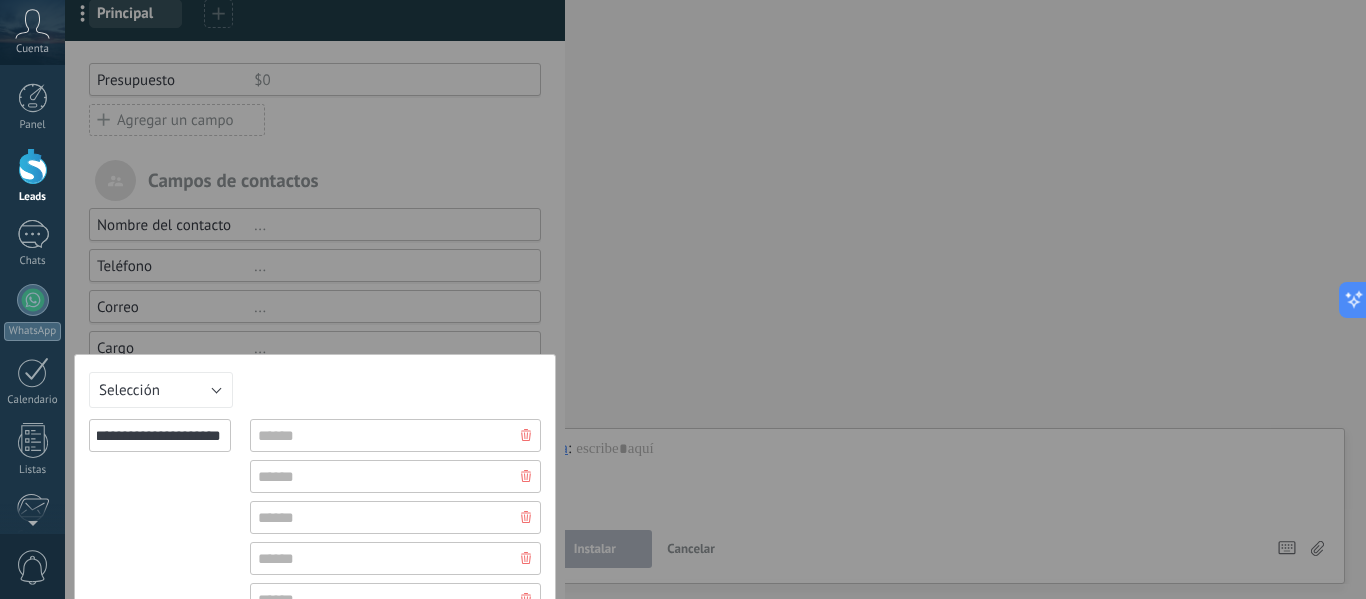 type on "**********" 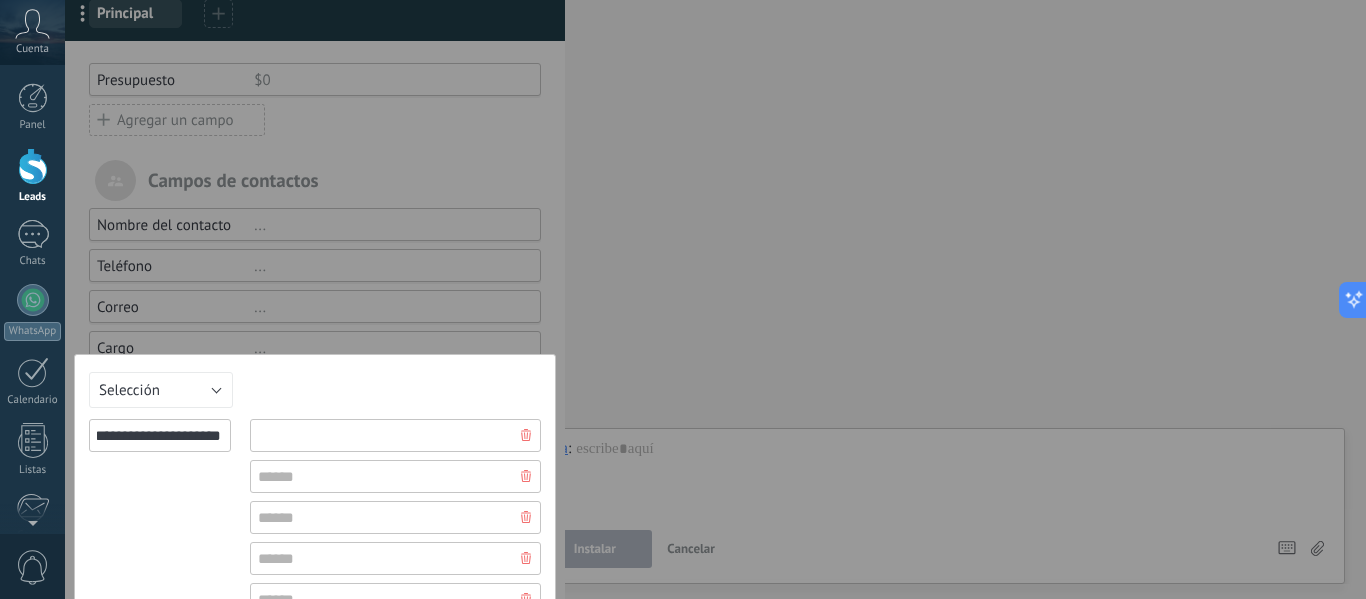 scroll, scrollTop: 0, scrollLeft: 0, axis: both 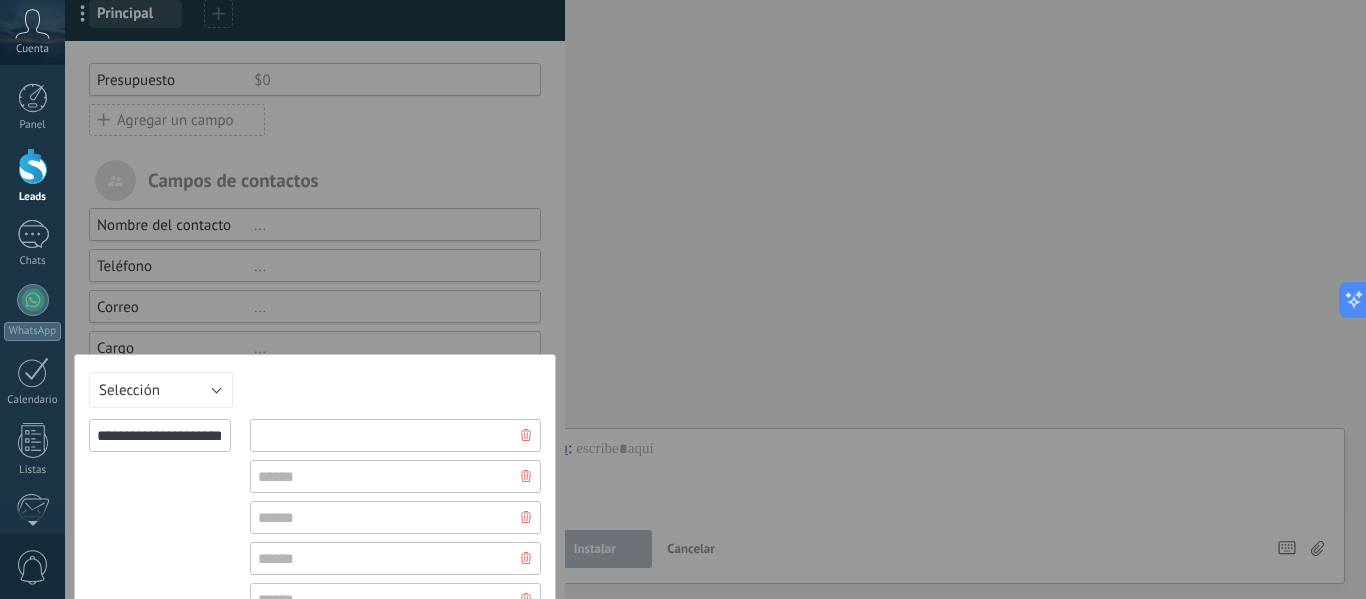 click at bounding box center [395, 435] 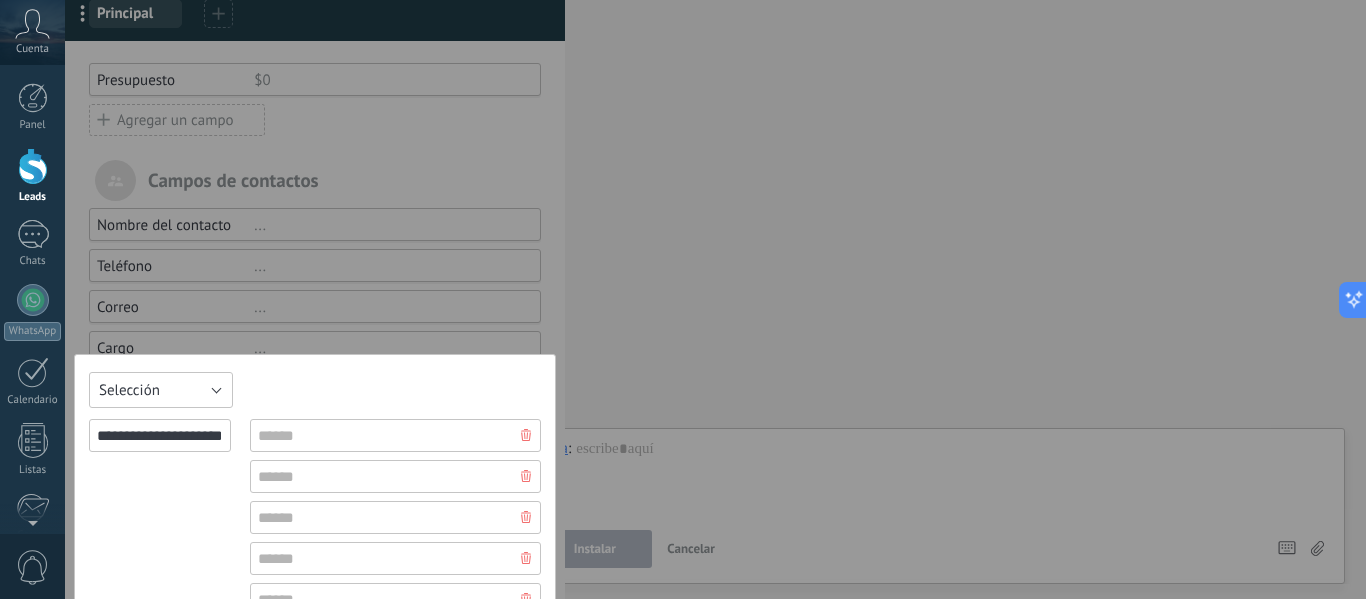 click on "Selección" at bounding box center (161, 390) 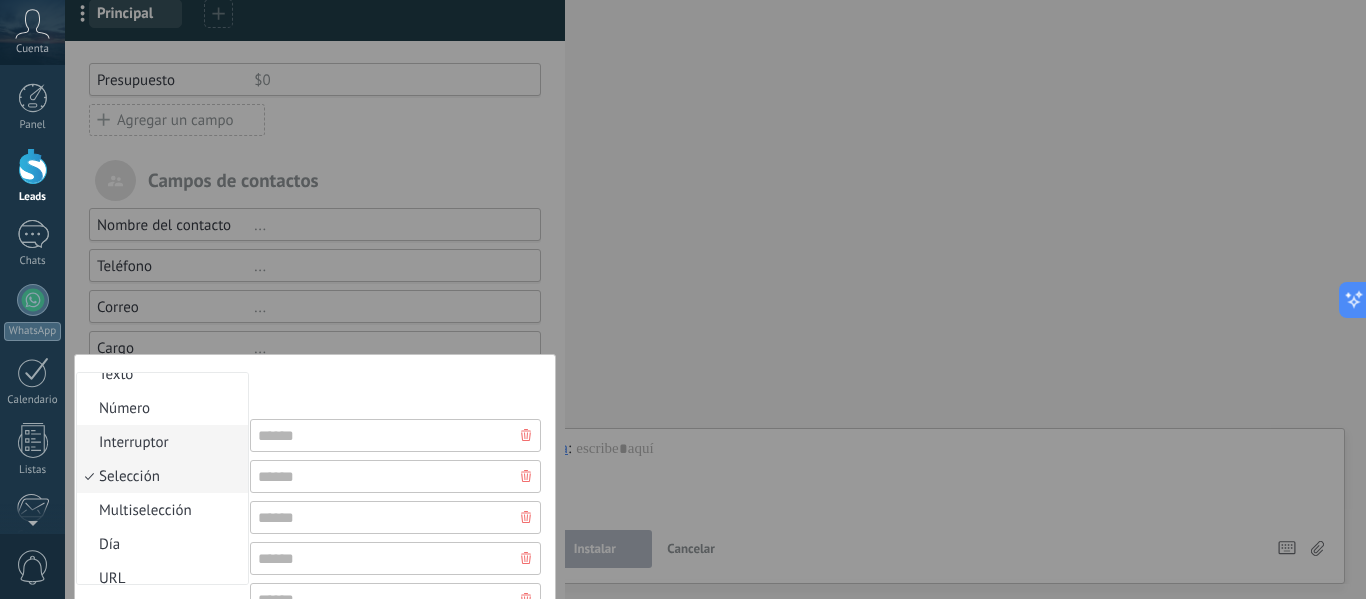 scroll, scrollTop: 0, scrollLeft: 0, axis: both 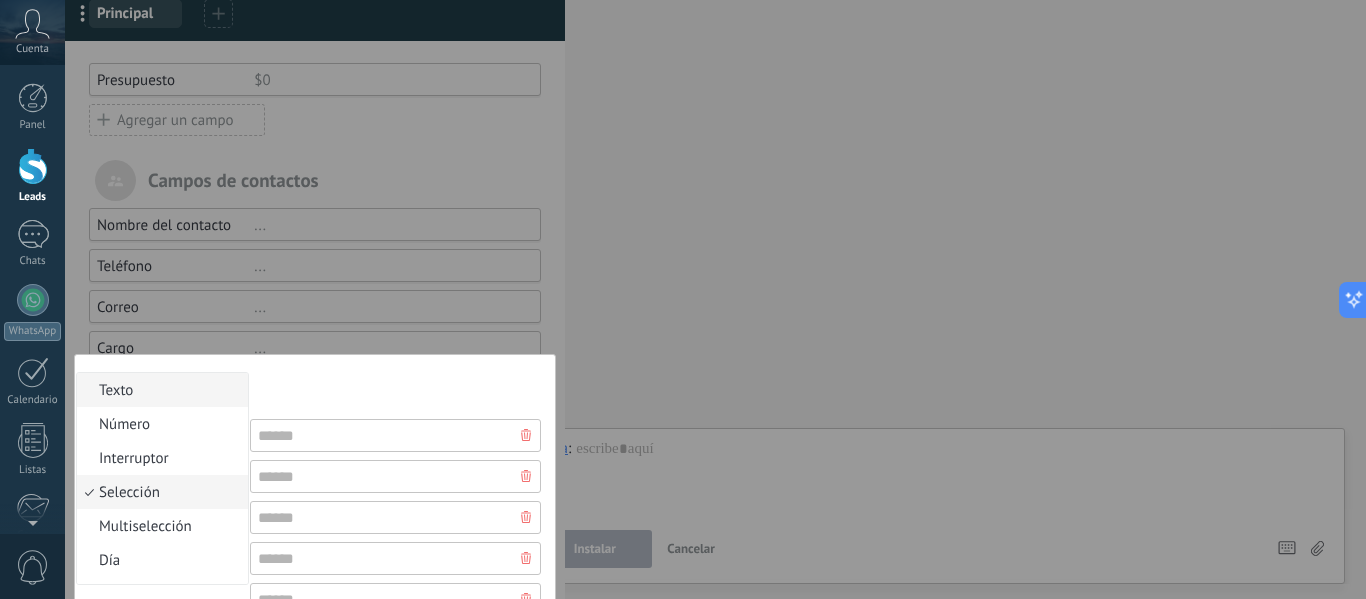 click on "Texto" at bounding box center (159, 390) 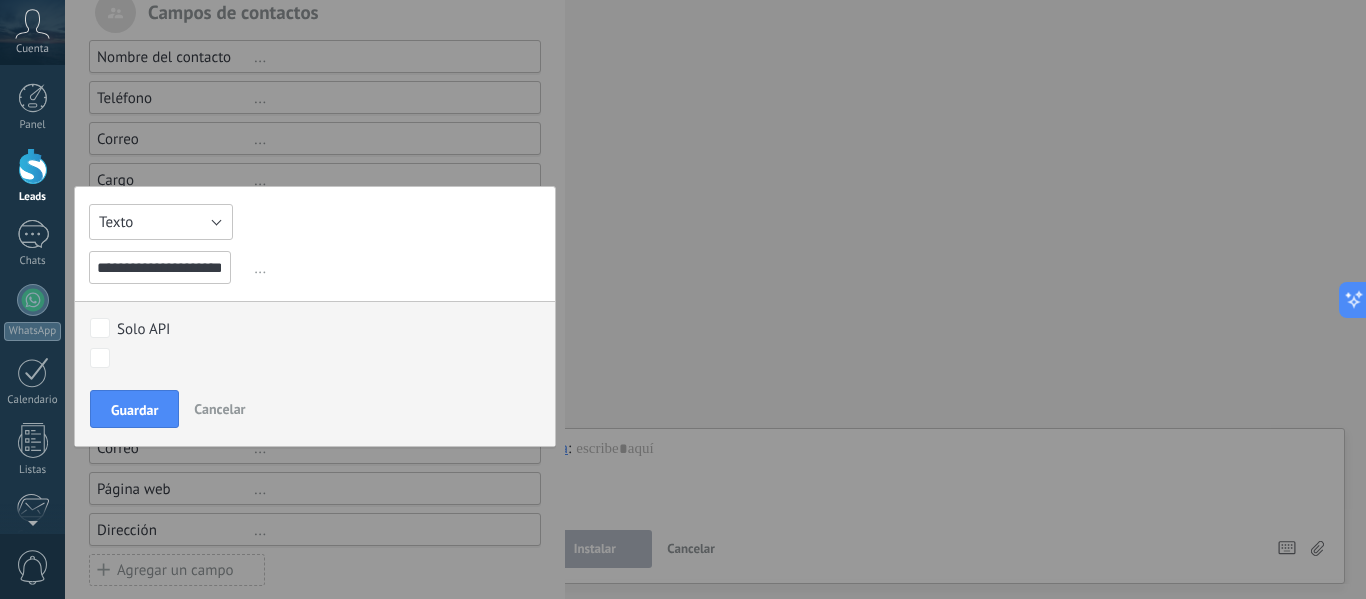 scroll, scrollTop: 314, scrollLeft: 0, axis: vertical 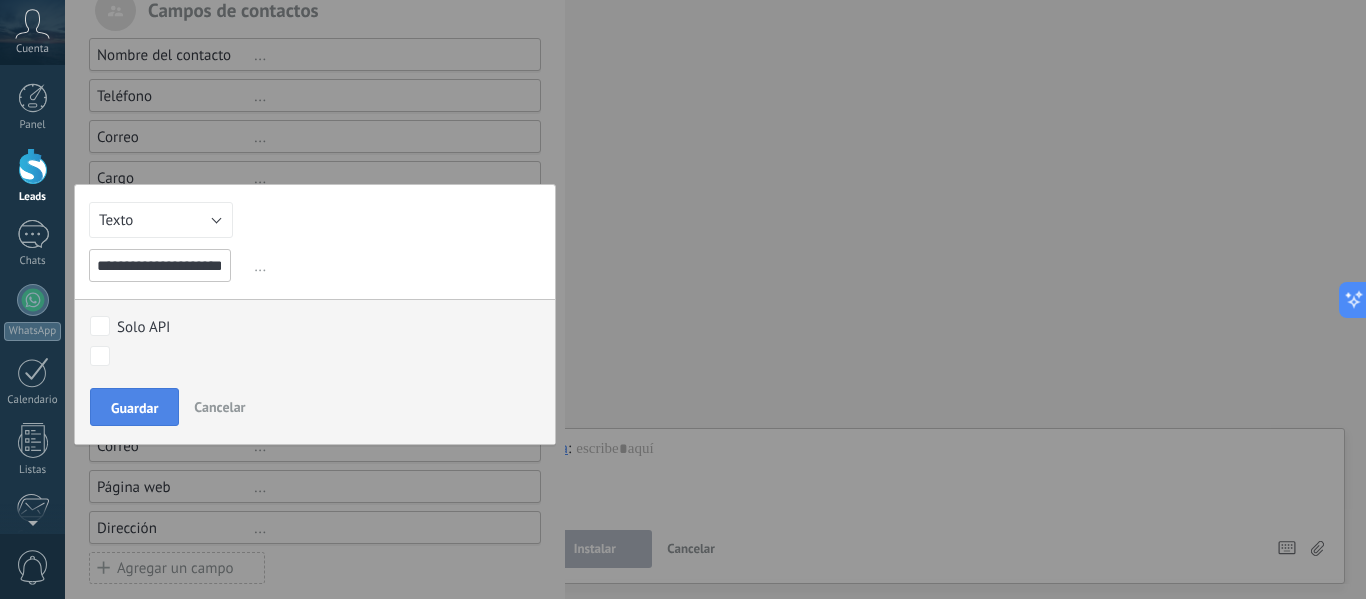 click on "Guardar" at bounding box center (134, 408) 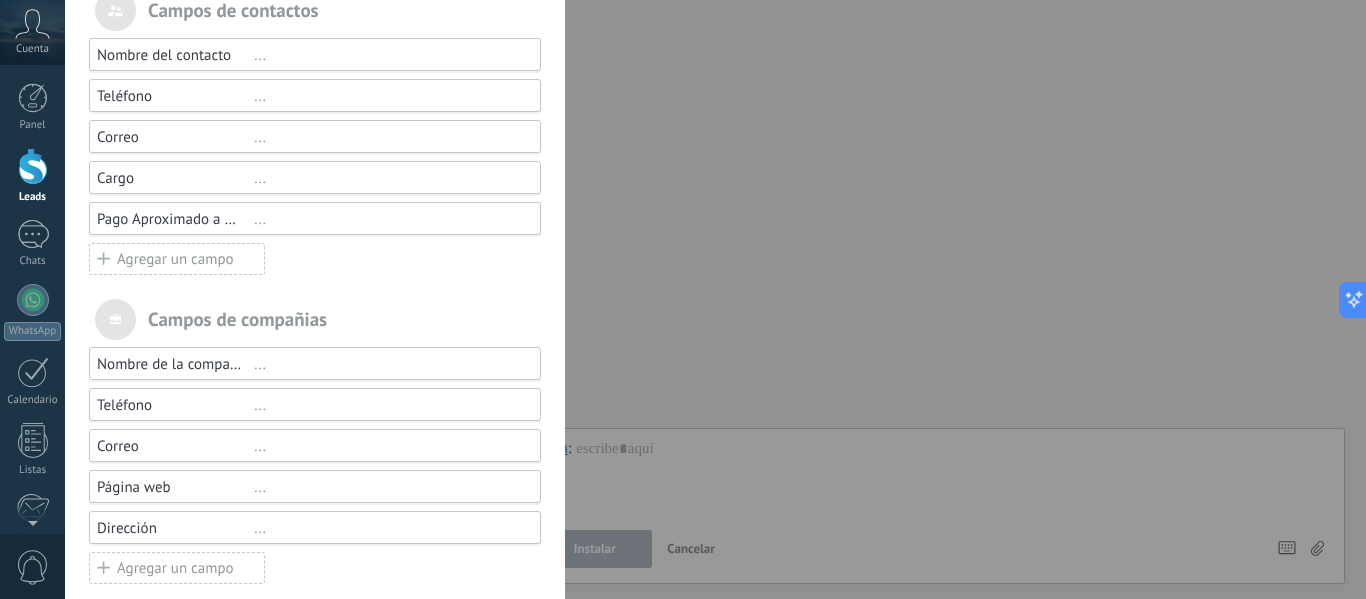click on "Agregar un campo" at bounding box center [177, 259] 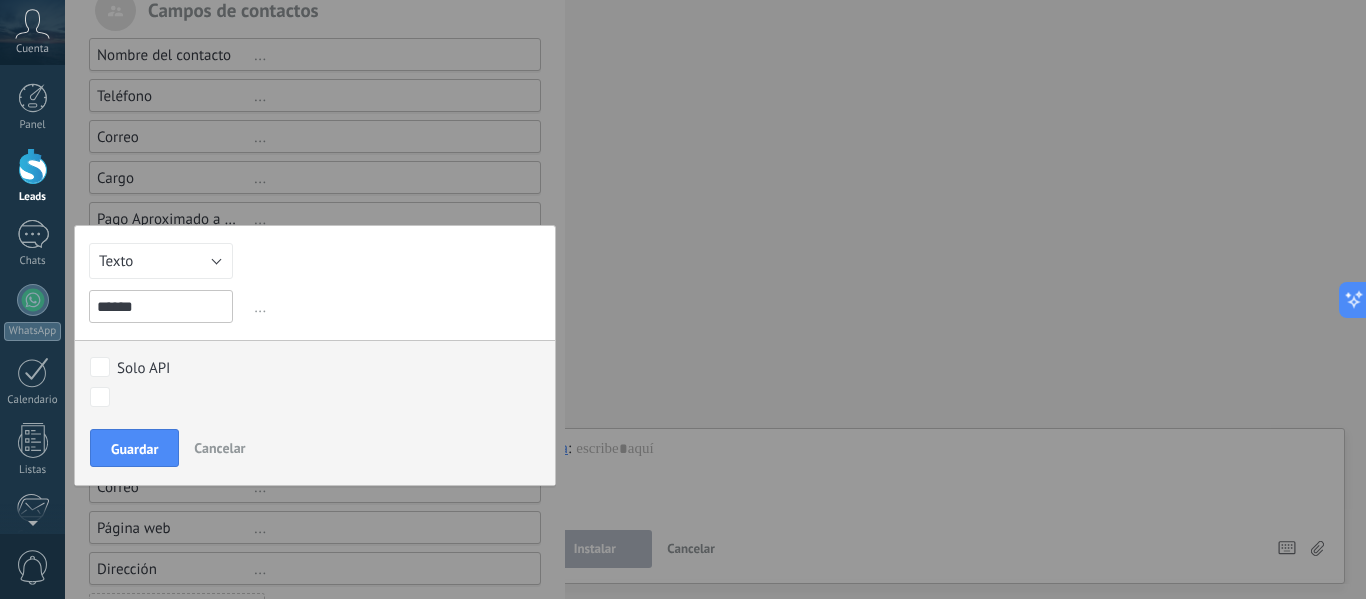 type on "******" 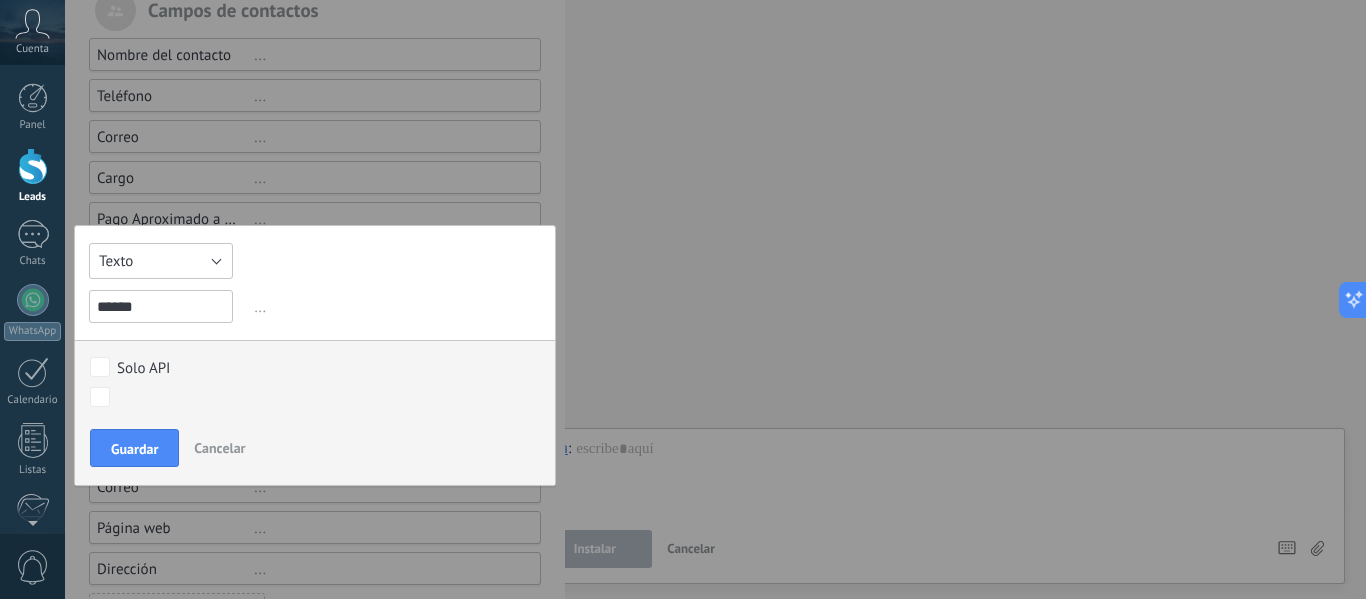 click on "Texto" at bounding box center (161, 261) 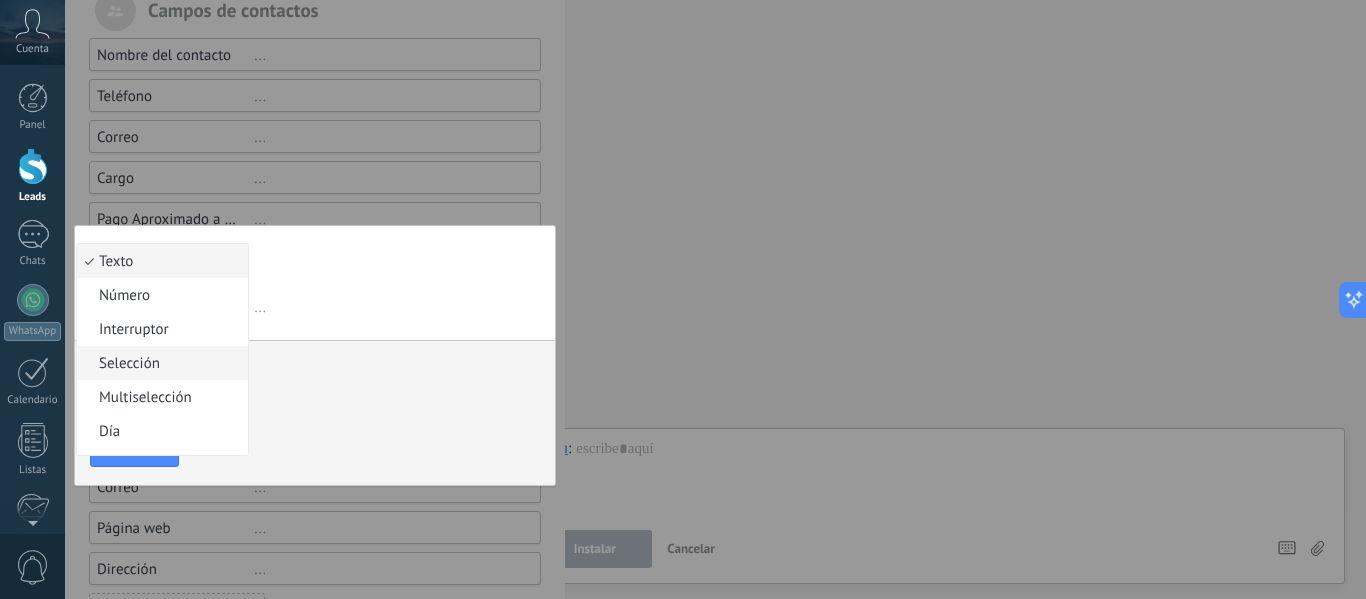 click on "Selección" at bounding box center (162, 363) 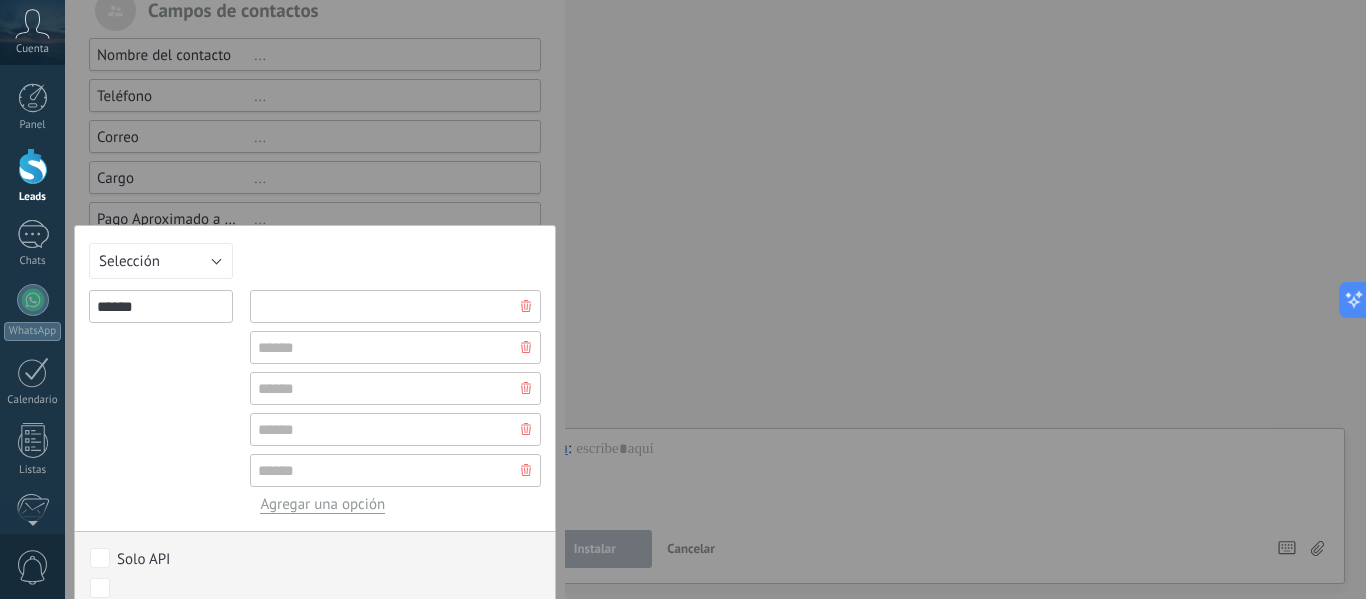 click at bounding box center [395, 306] 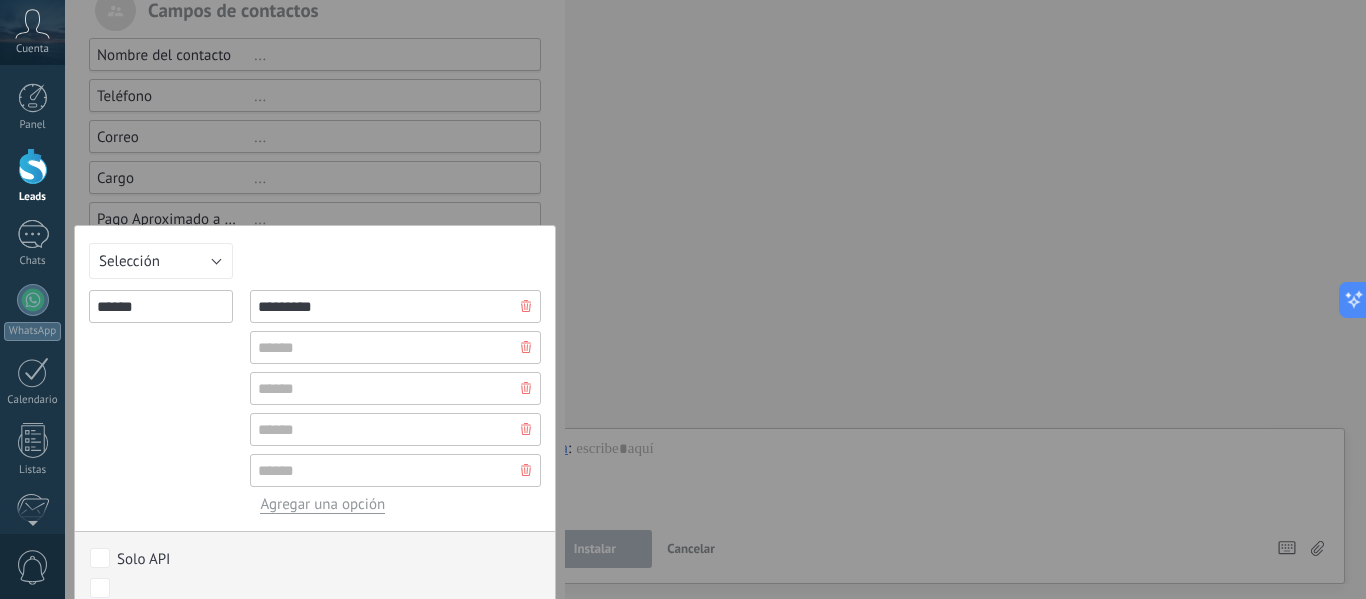 type on "*********" 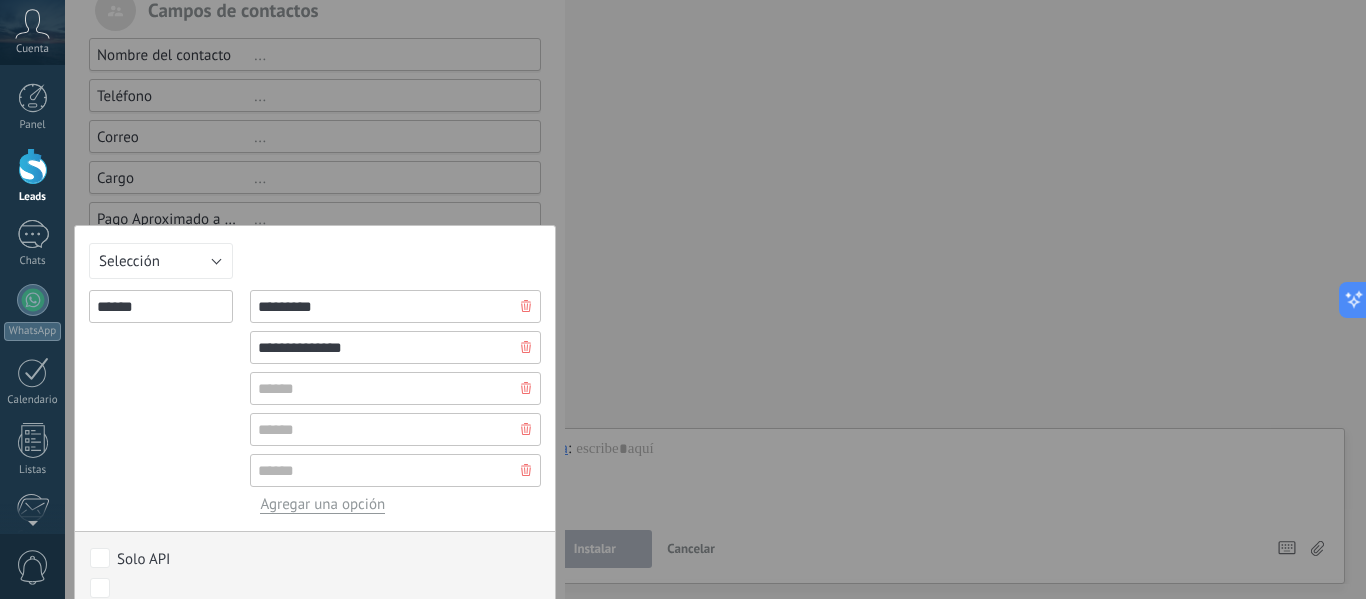 type on "**********" 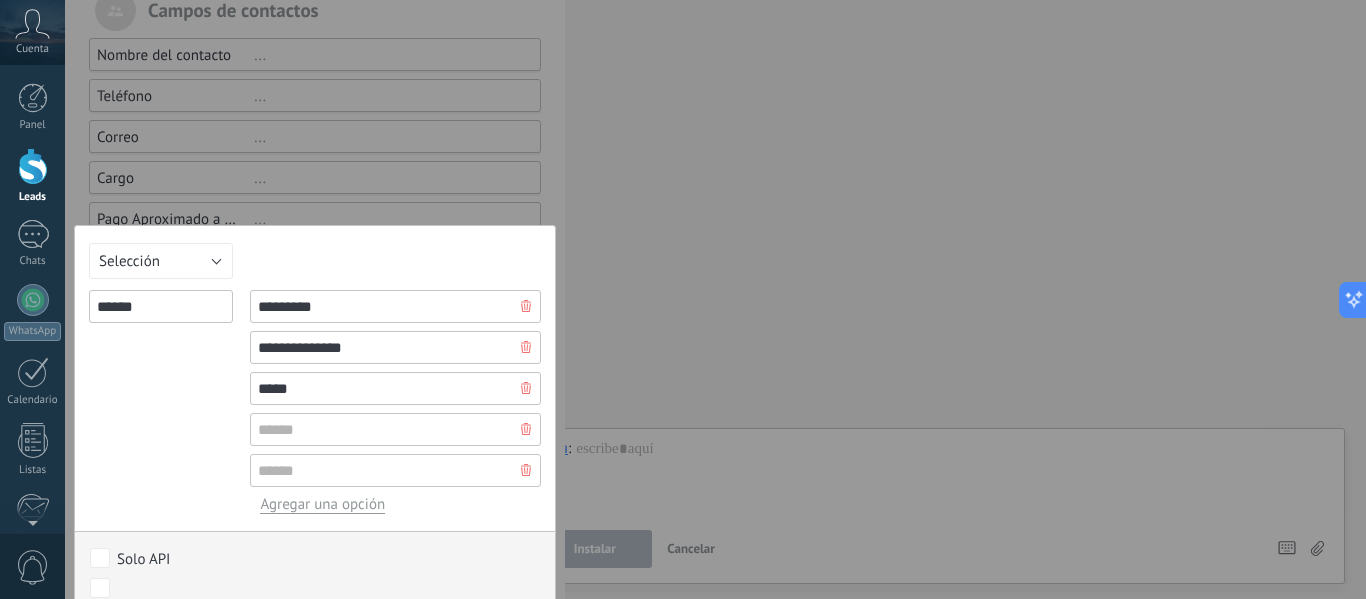 type on "*****" 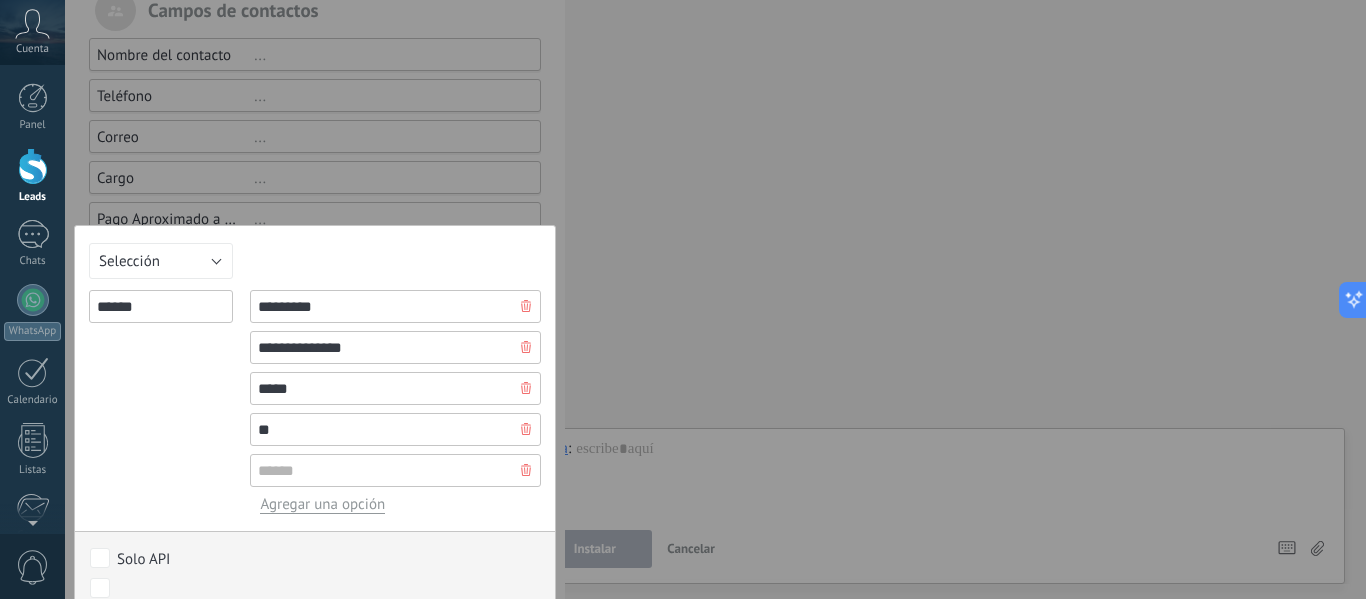 type on "*" 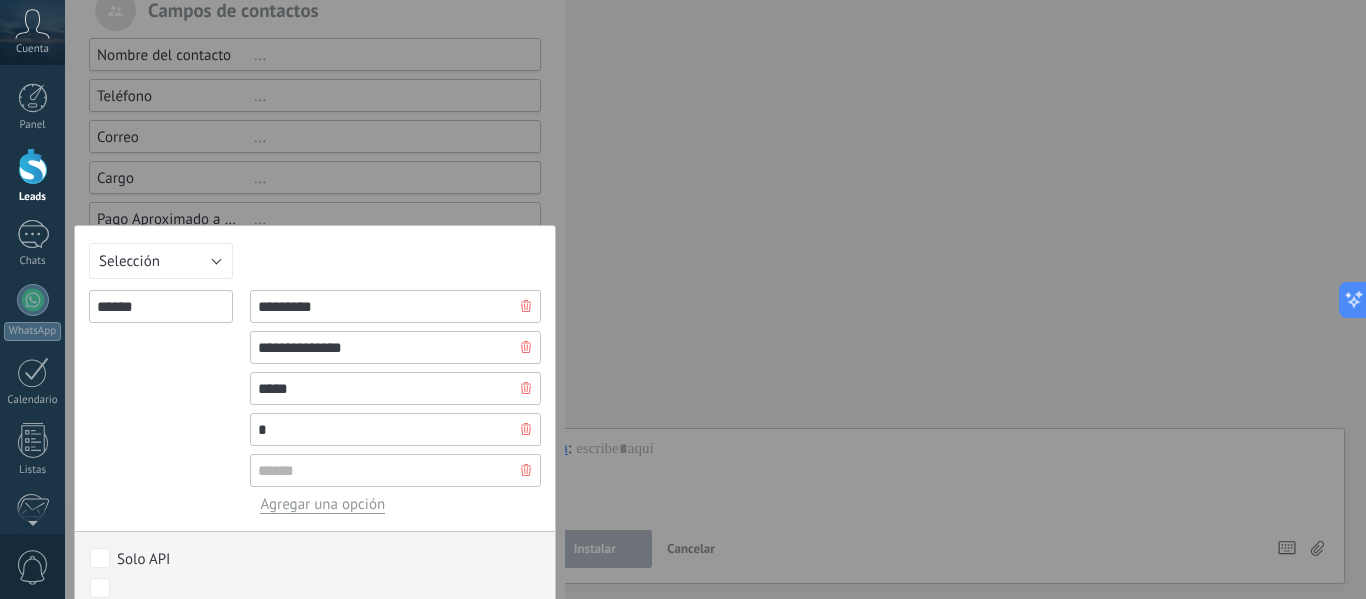type 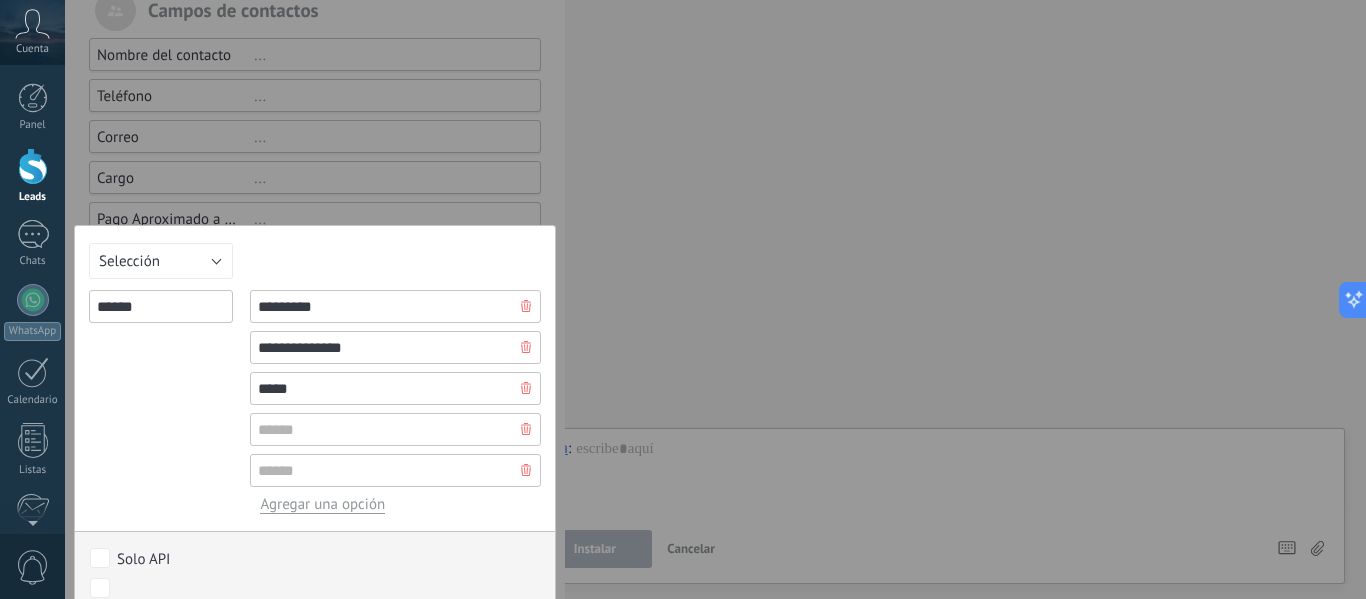 click on "*****" at bounding box center [395, 388] 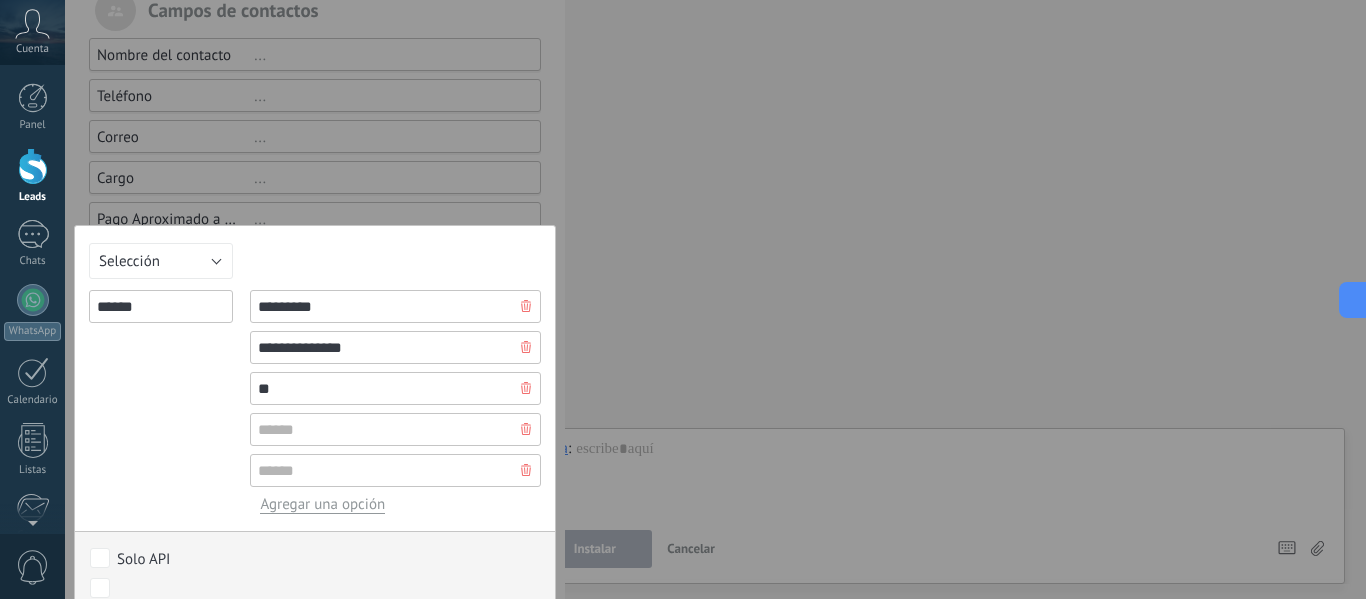 type on "*" 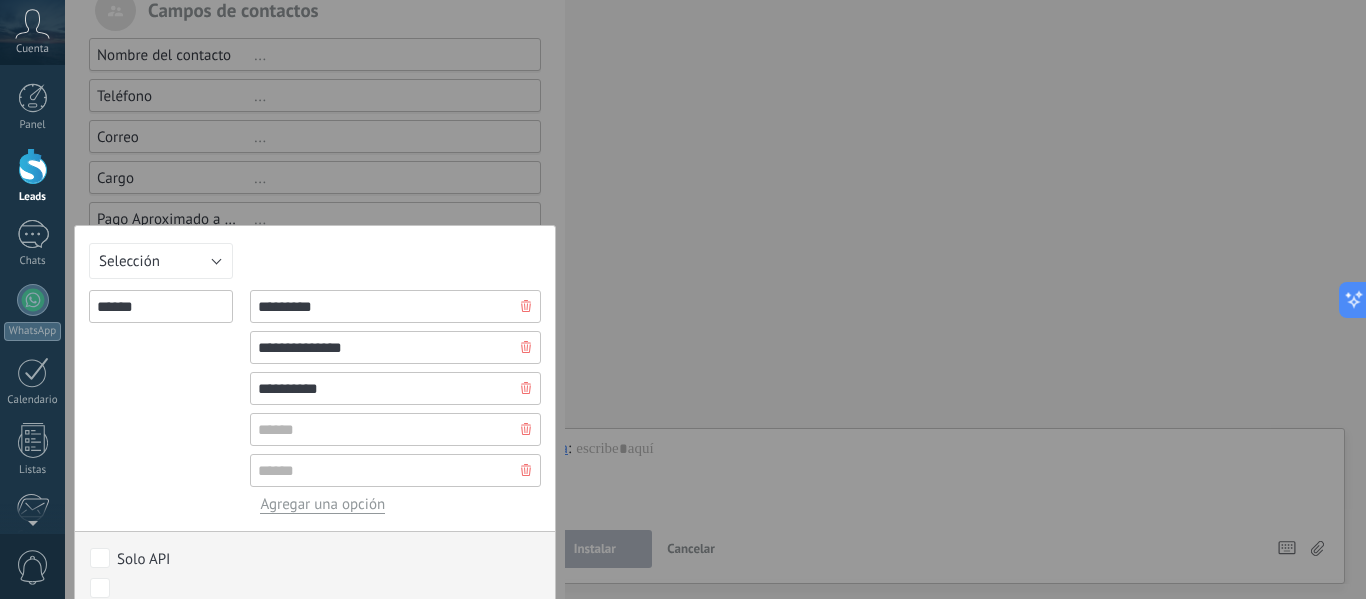 scroll, scrollTop: 391, scrollLeft: 0, axis: vertical 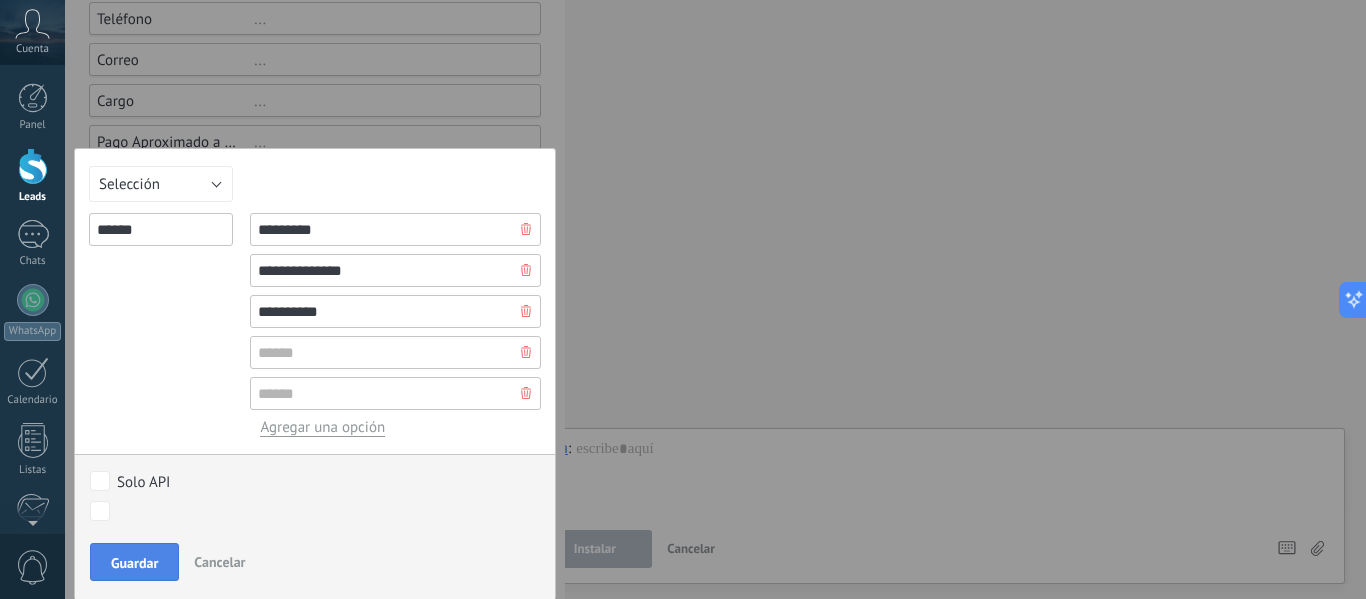 type on "**********" 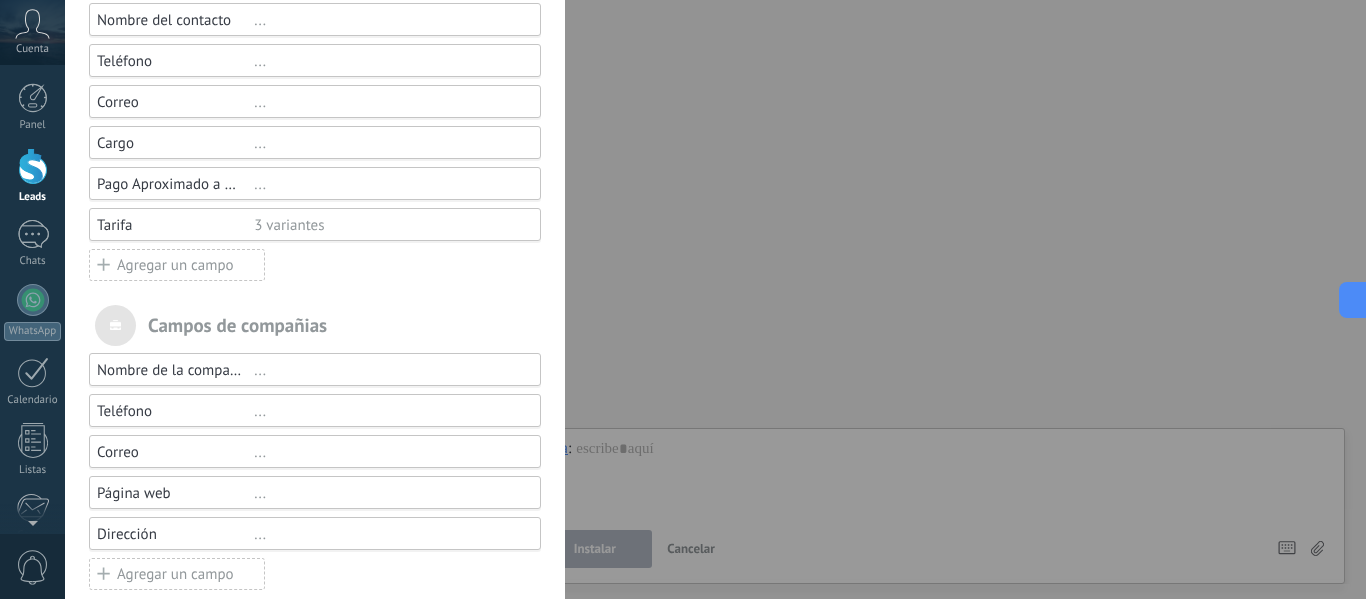scroll, scrollTop: 334, scrollLeft: 0, axis: vertical 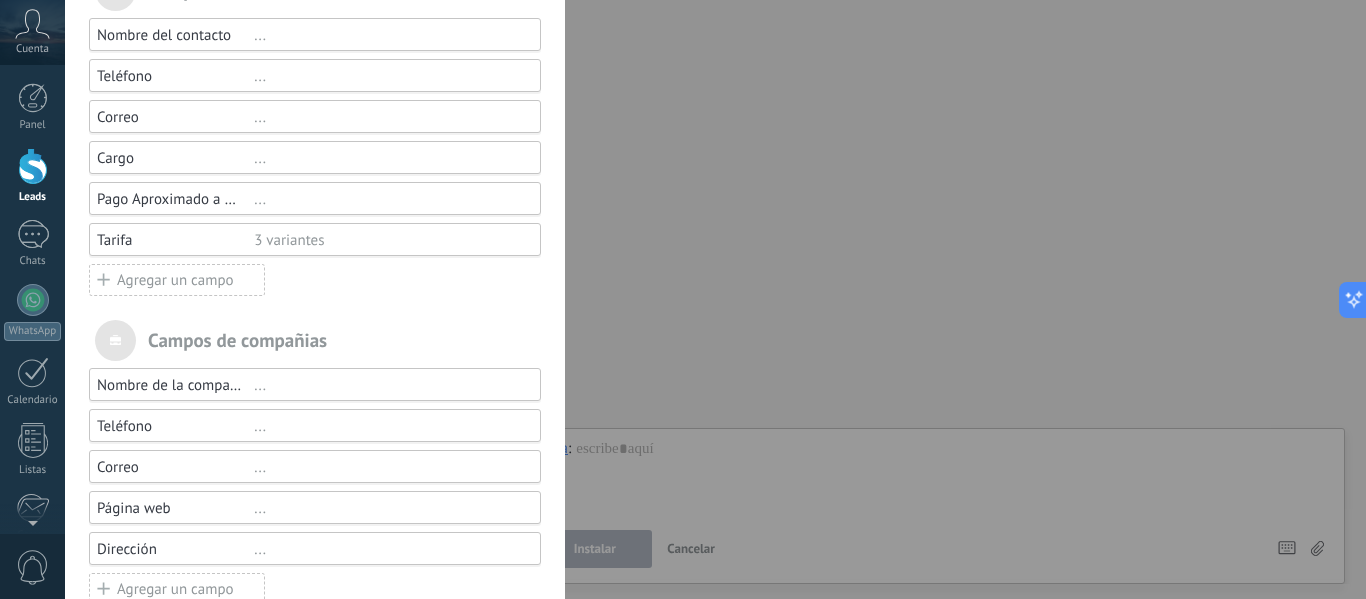 click on "Agregar un campo" at bounding box center [177, 280] 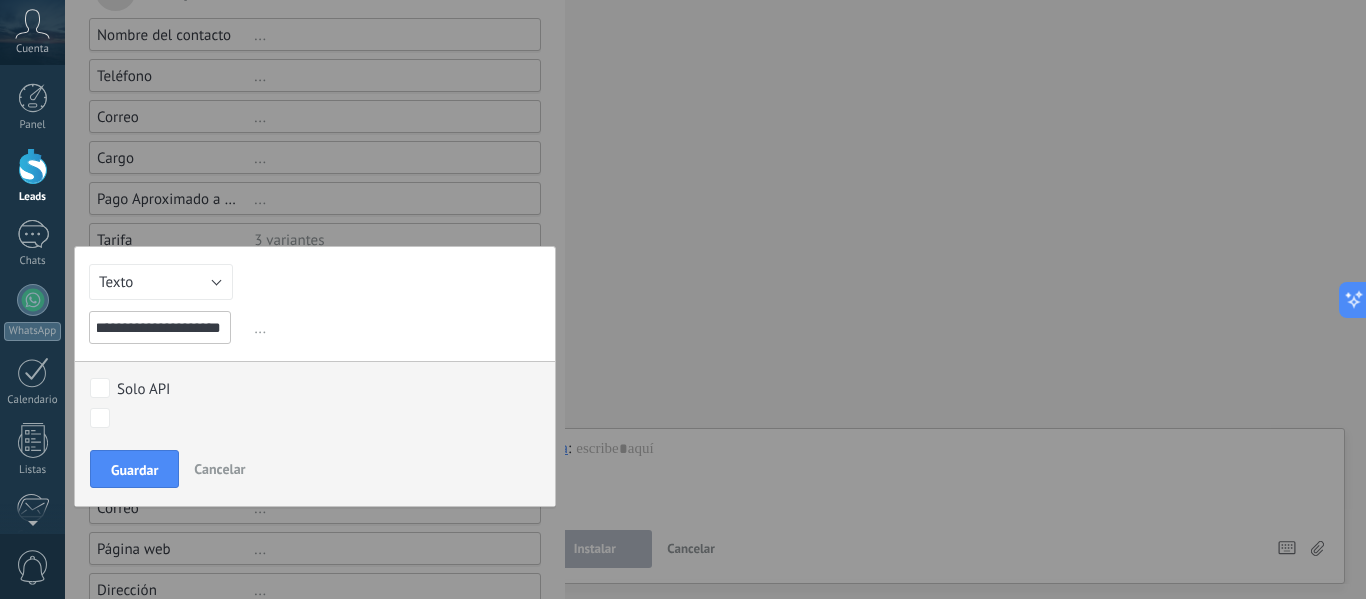 scroll, scrollTop: 0, scrollLeft: 17, axis: horizontal 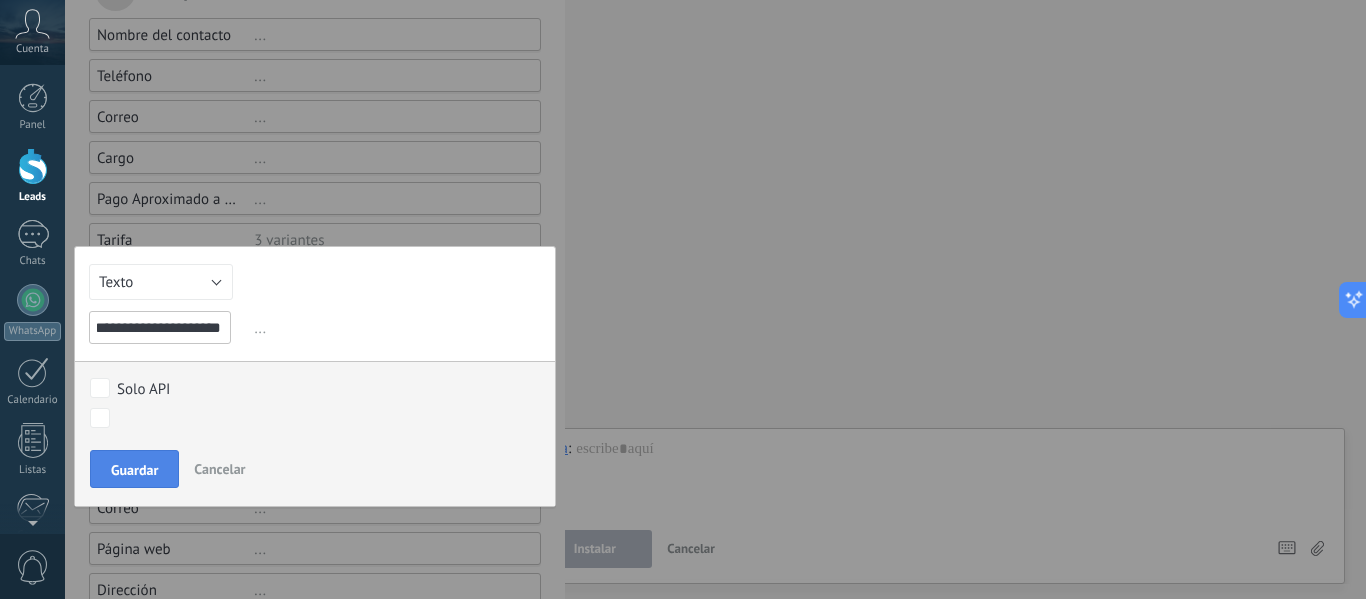 type on "**********" 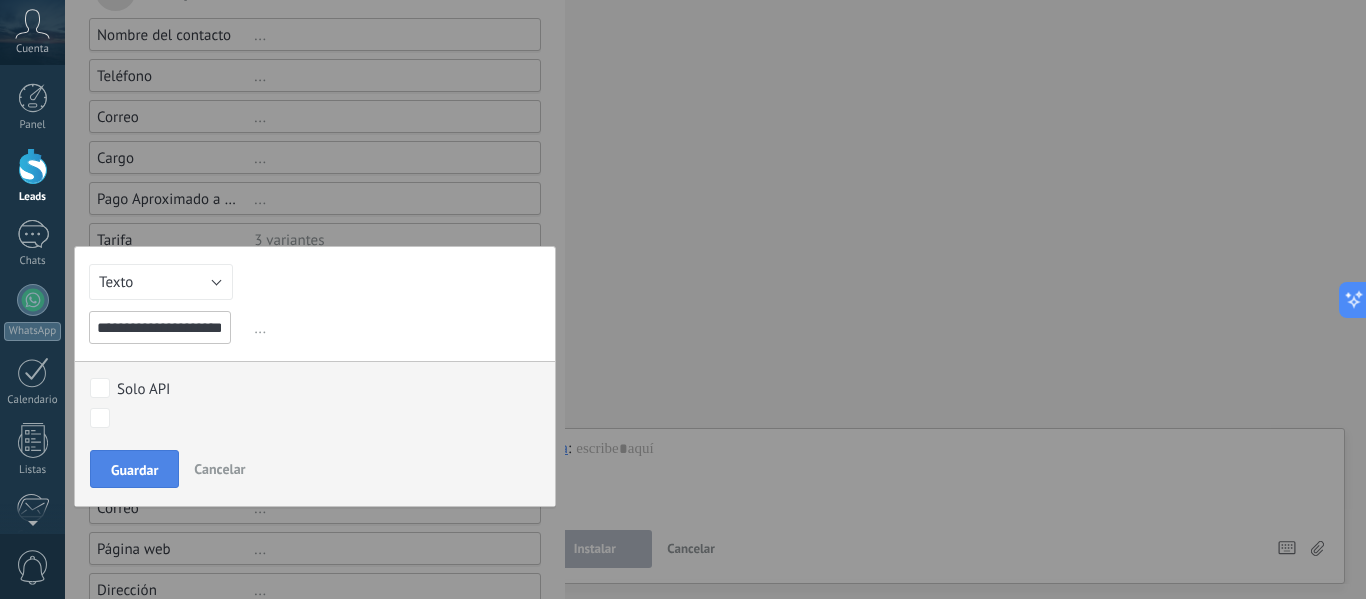click on "Guardar" at bounding box center [134, 470] 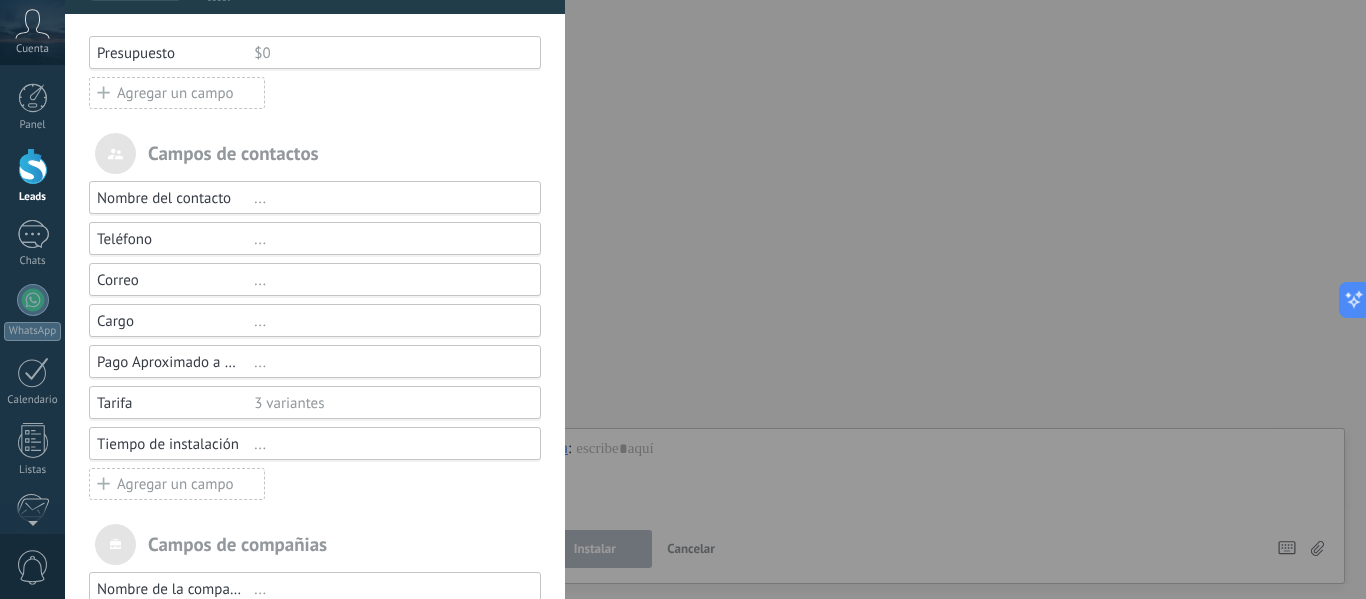 scroll, scrollTop: 0, scrollLeft: 0, axis: both 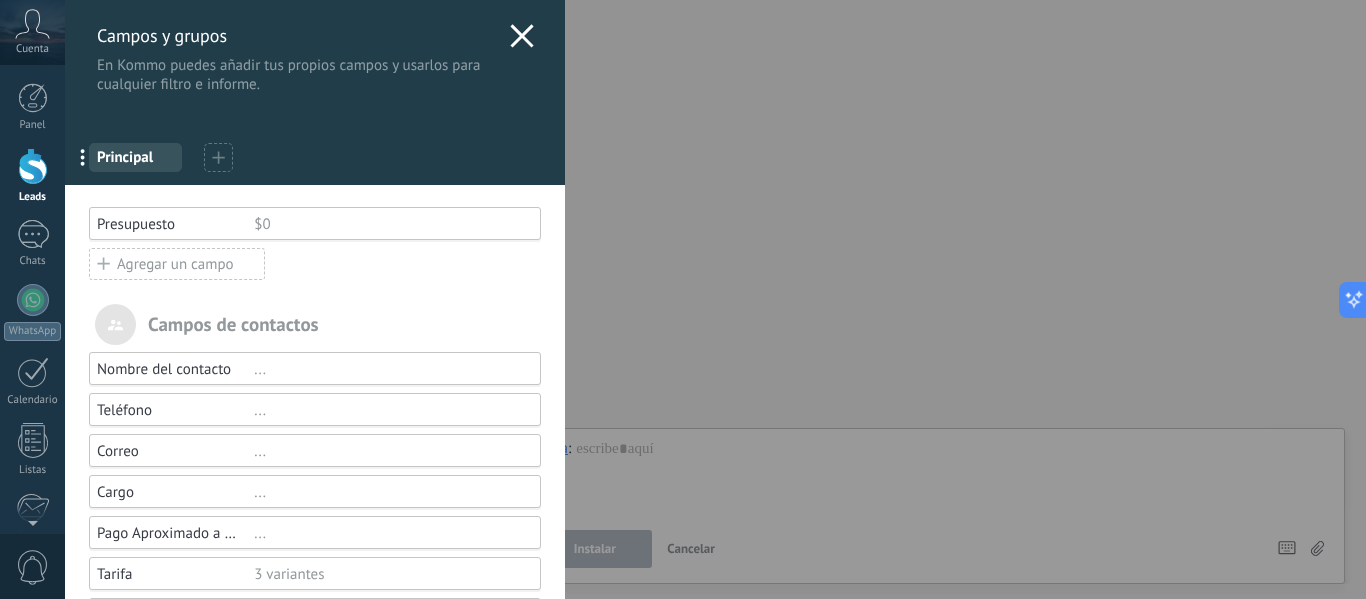 click 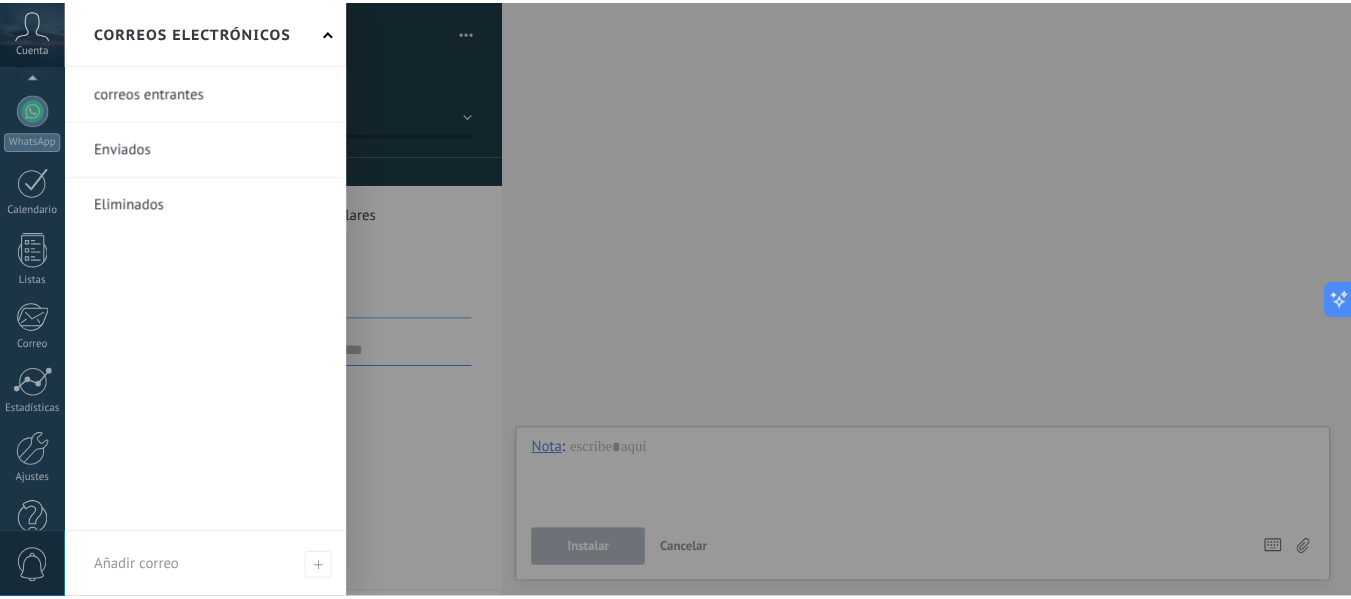 scroll, scrollTop: 233, scrollLeft: 0, axis: vertical 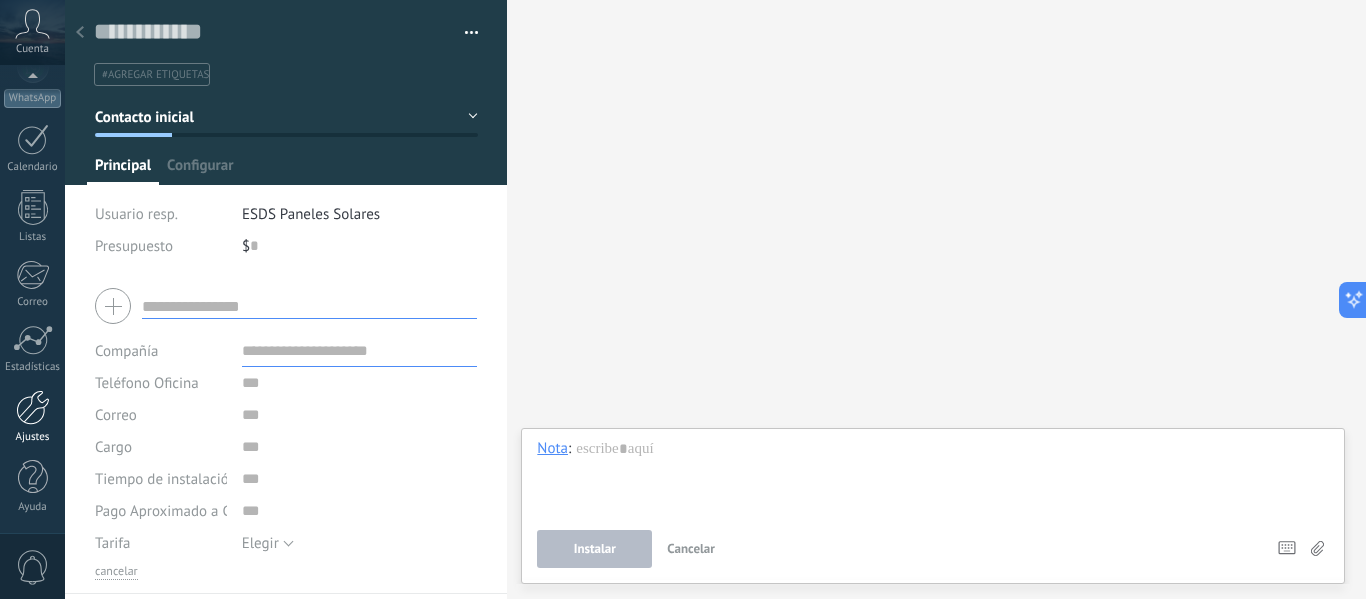 click at bounding box center [33, 407] 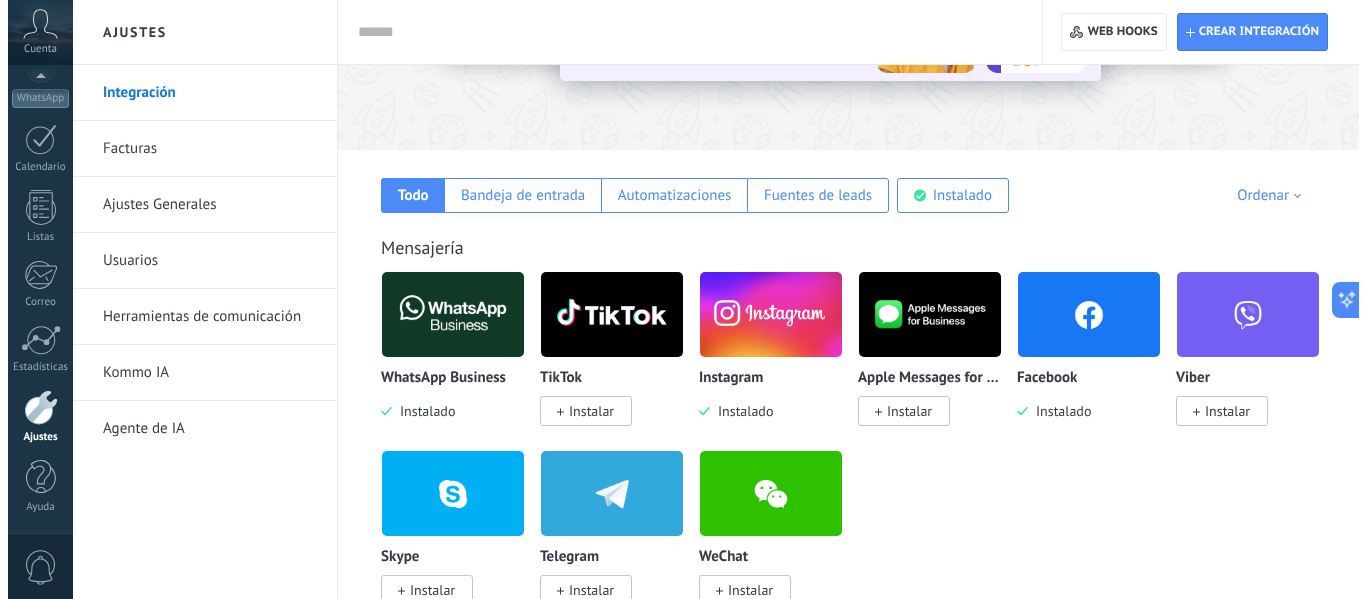 scroll, scrollTop: 242, scrollLeft: 0, axis: vertical 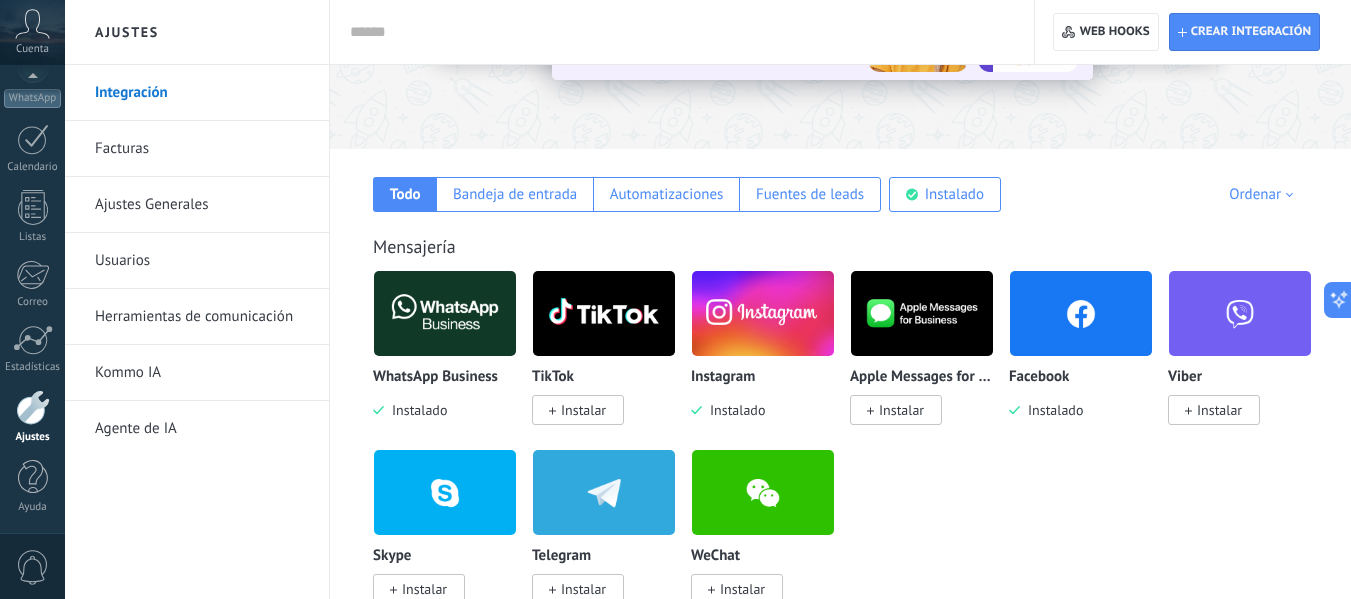 click at bounding box center [1081, 313] 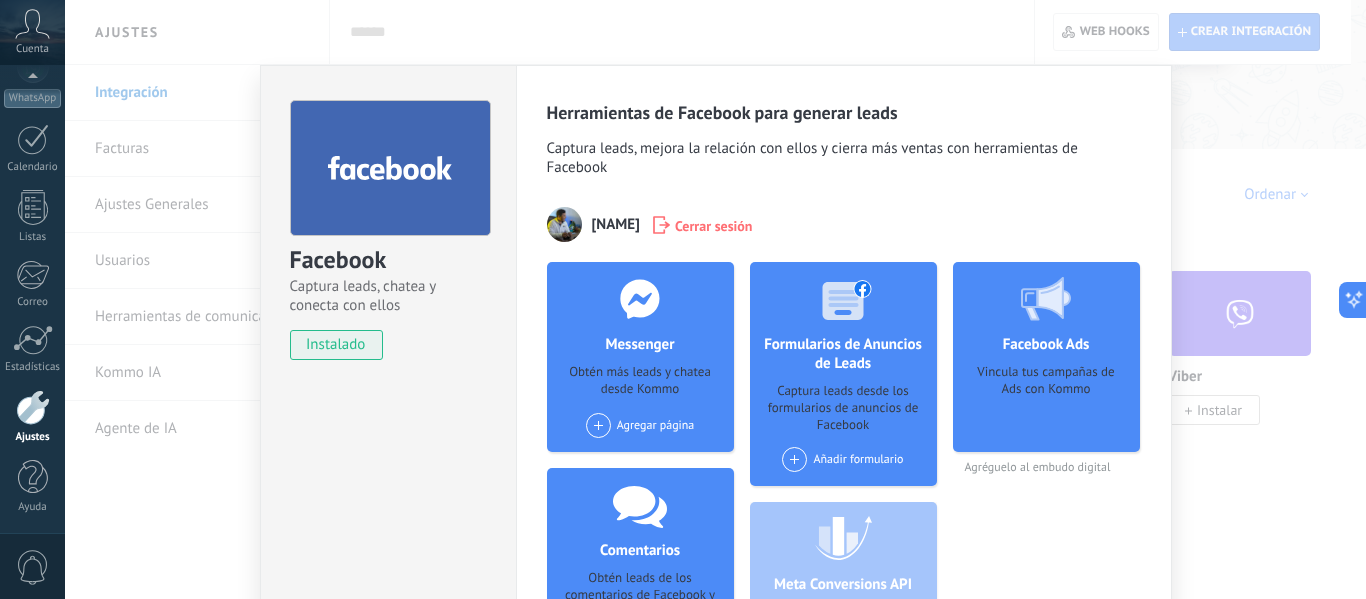 click on "Añadir formulario" at bounding box center (842, 459) 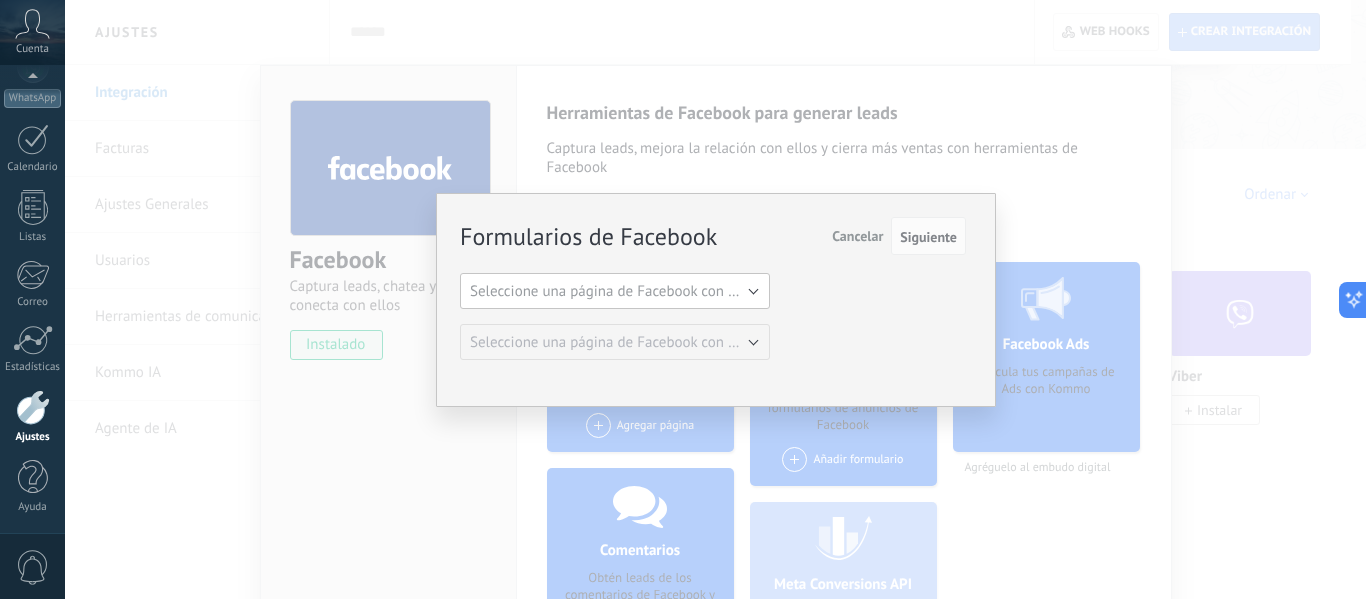 click on "Seleccione una página de Facebook con formas" at bounding box center [615, 291] 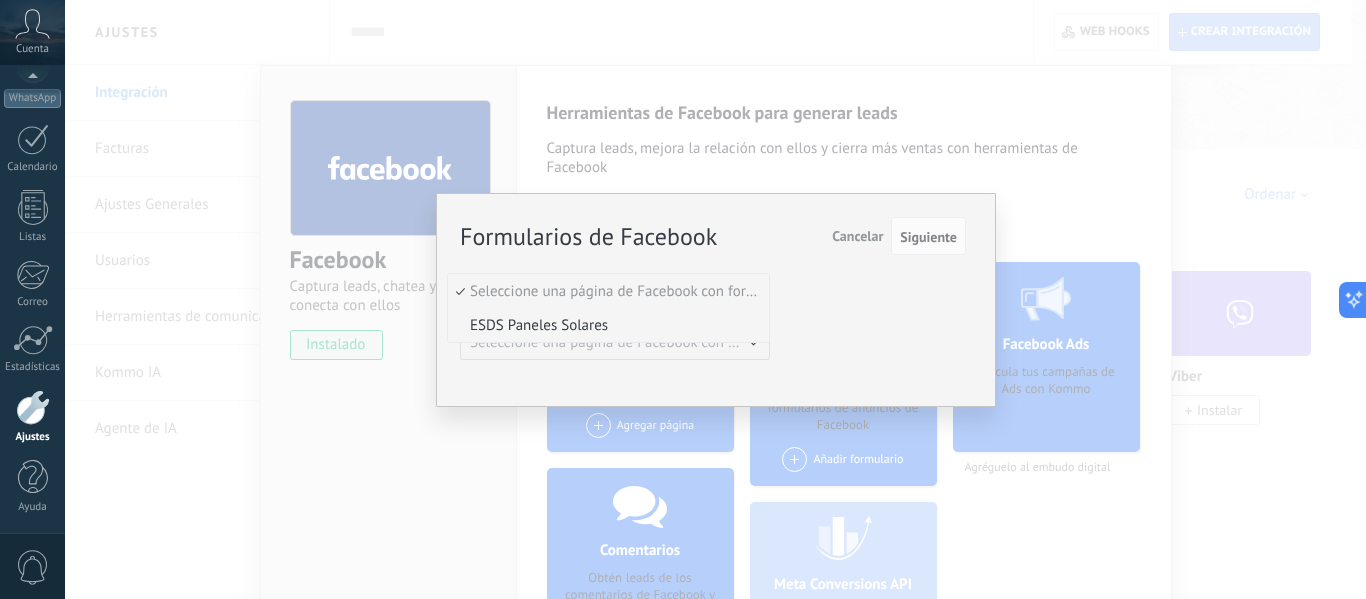 click on "ESDS Paneles Solares" at bounding box center (605, 325) 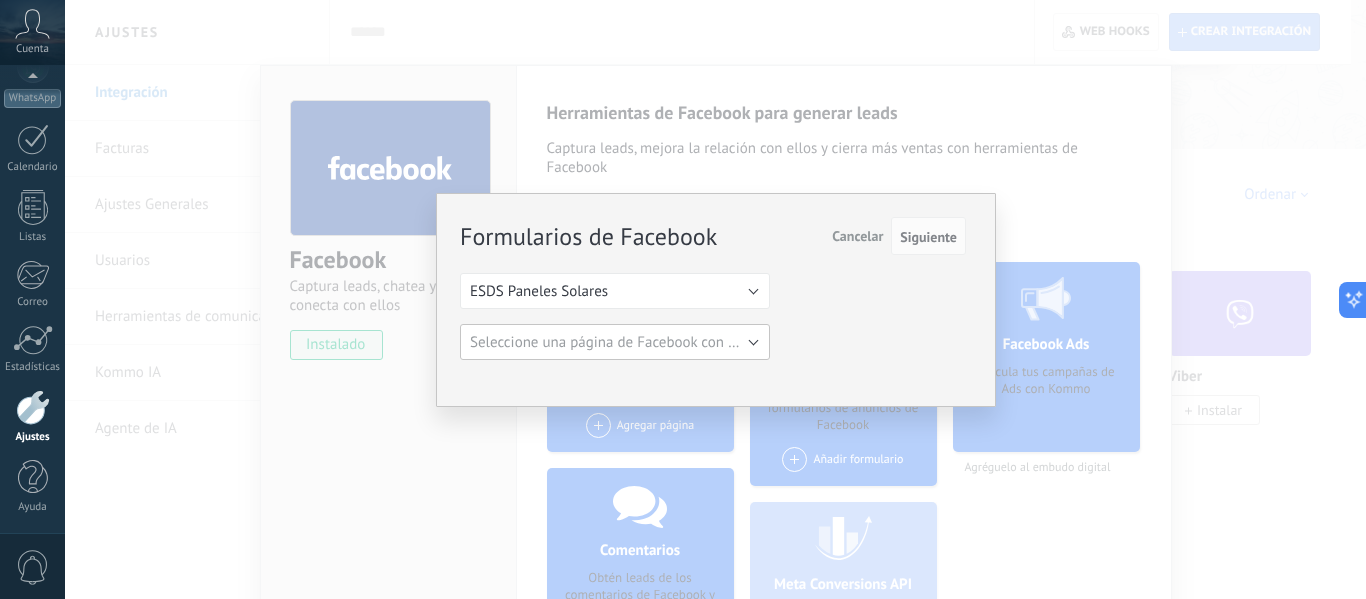 click on "Seleccione una página de Facebook con formas" at bounding box center [621, 342] 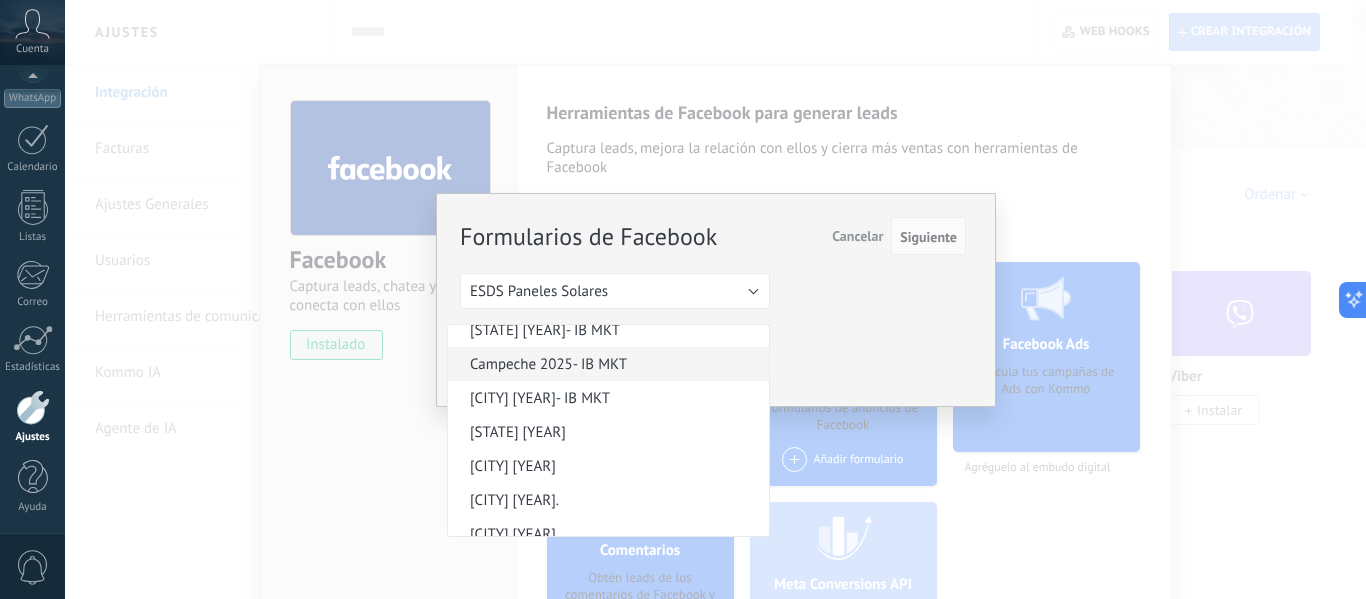 scroll, scrollTop: 84, scrollLeft: 0, axis: vertical 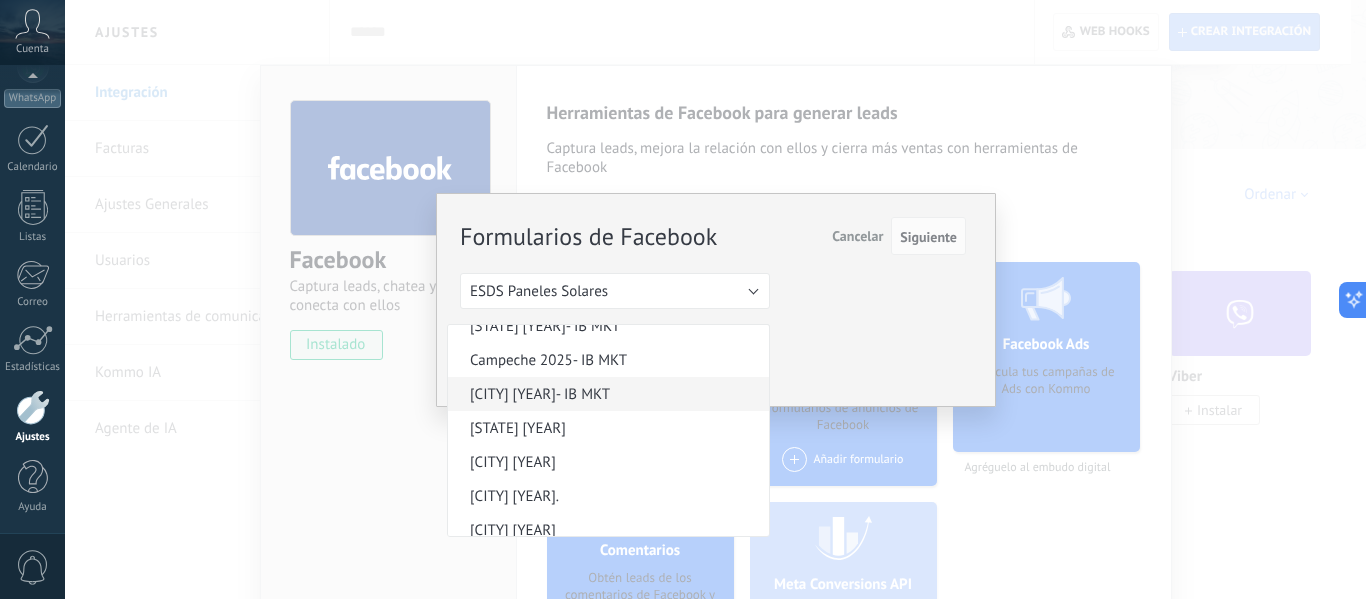 click on "Mérida 2025- IB MKT" at bounding box center (605, 394) 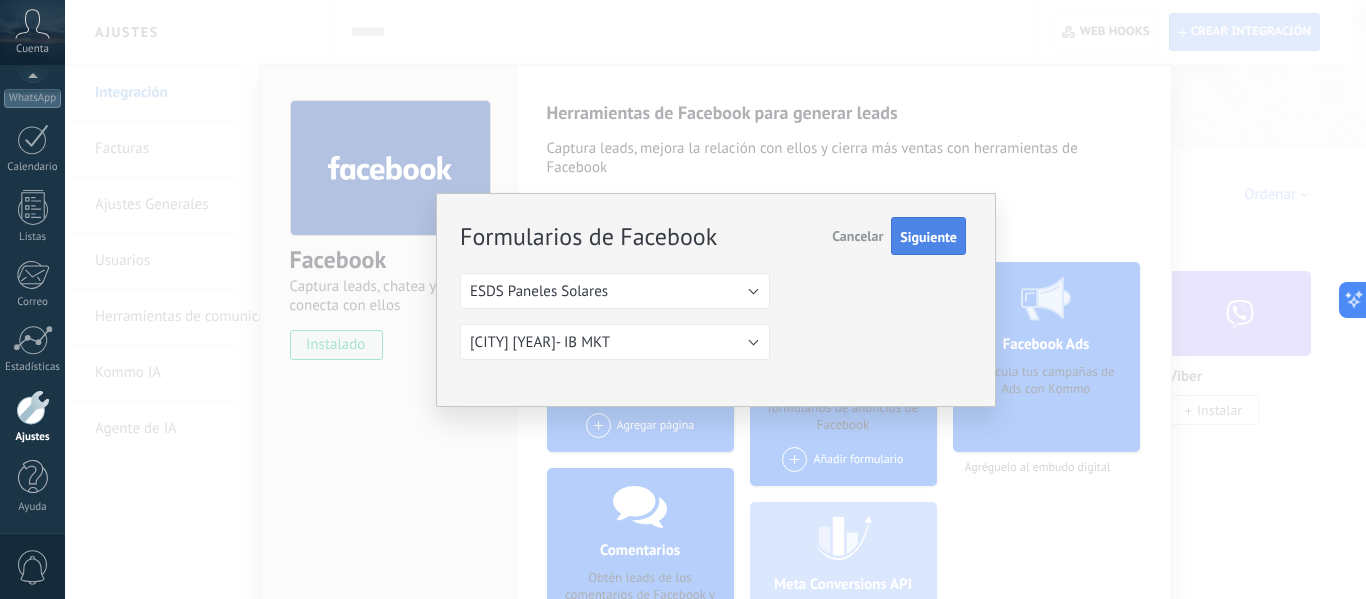 click on "Siguiente" at bounding box center [928, 236] 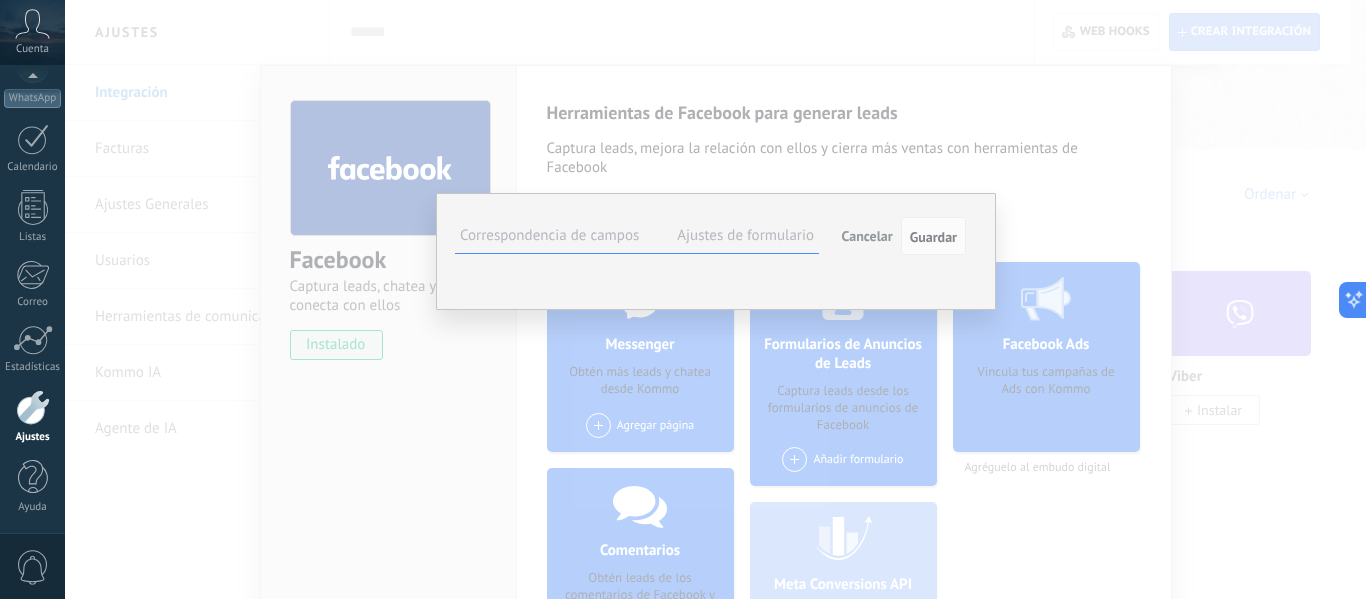 click on "Seleccionar campo" at bounding box center (0, 0) 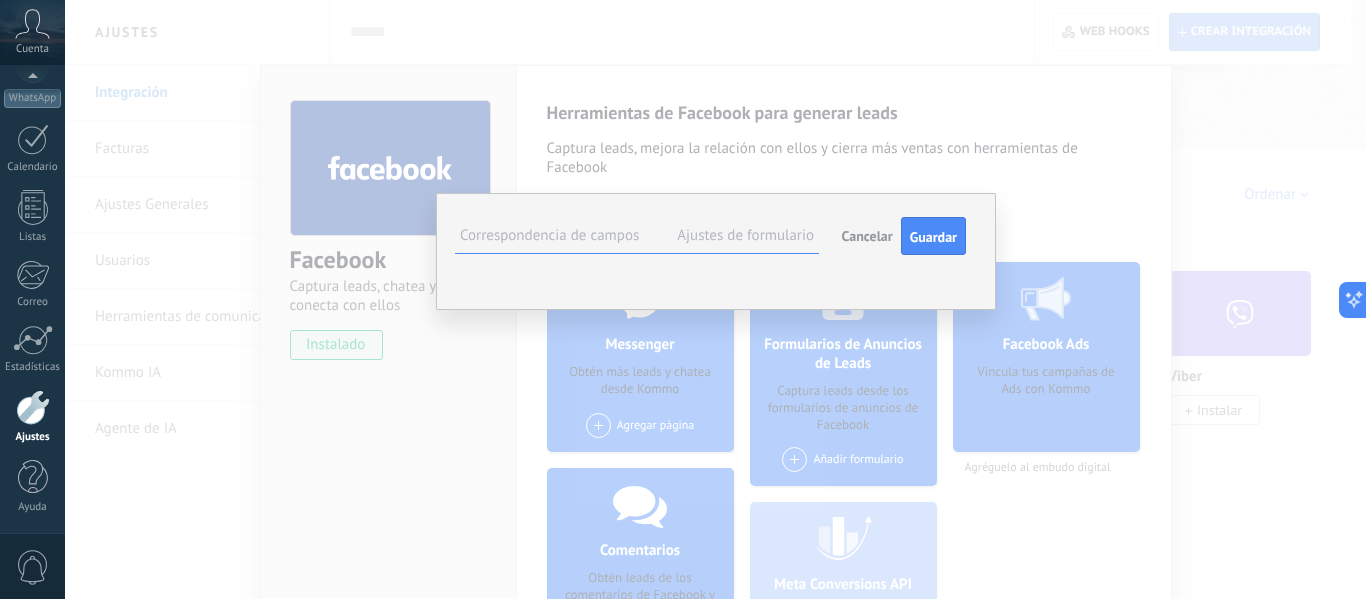 click on "Seleccionar campo" at bounding box center (0, 0) 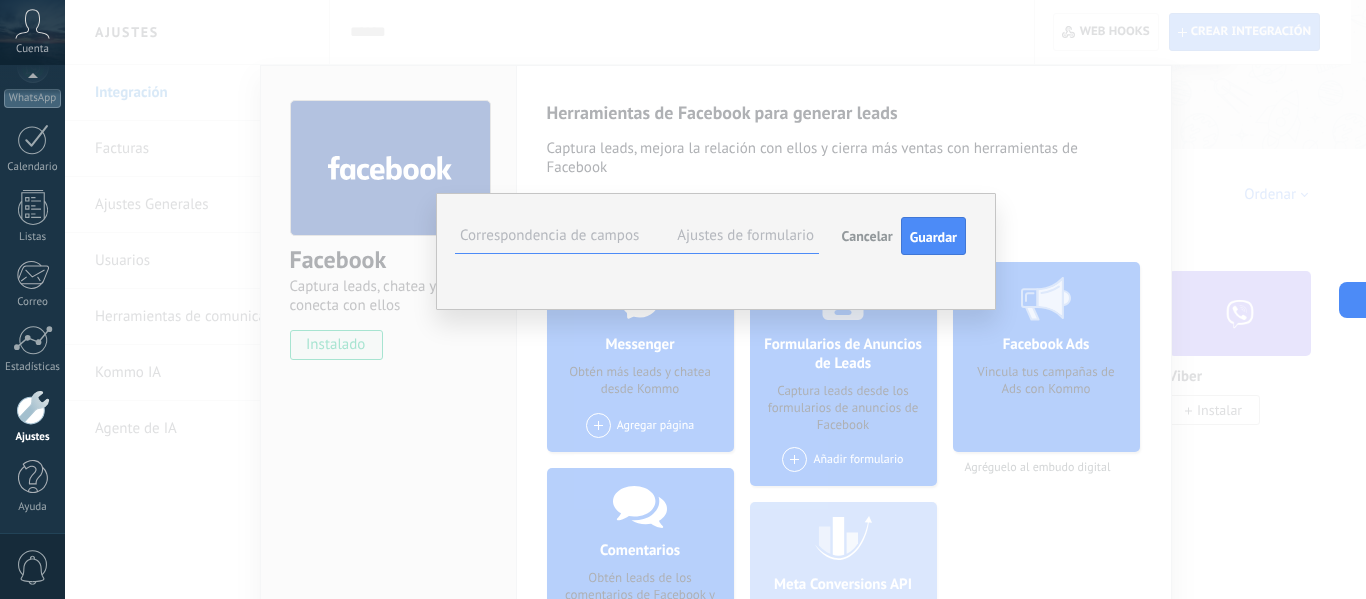 click on "Correo (contacto)" at bounding box center [0, 0] 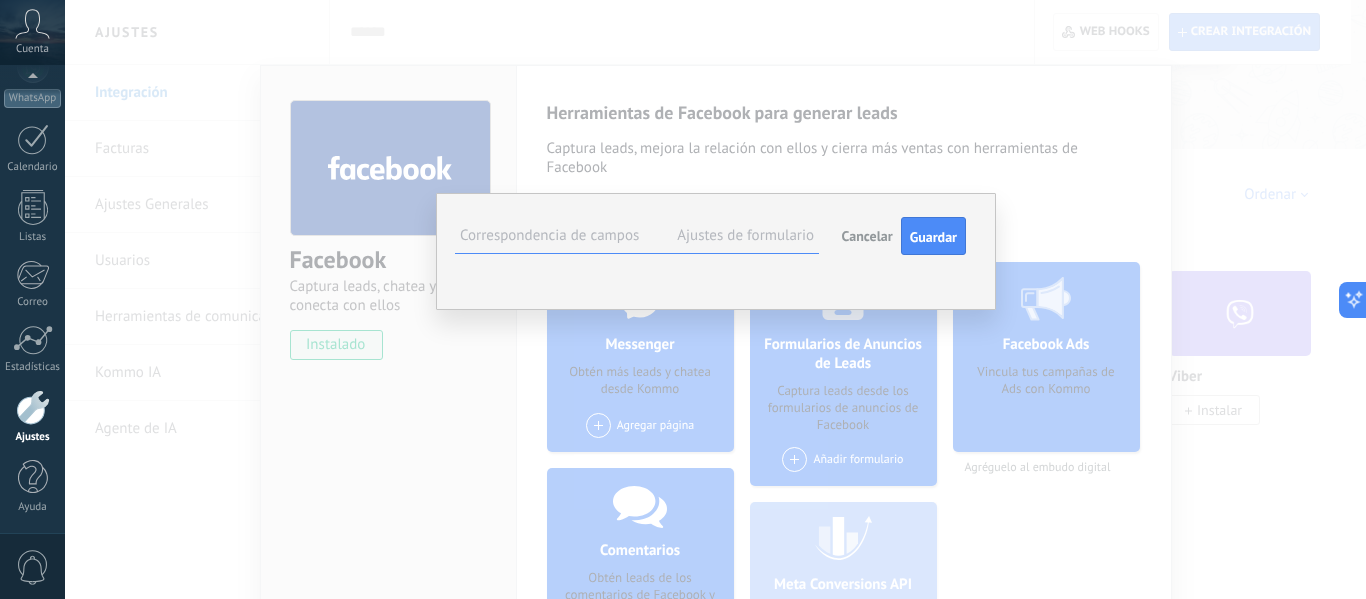 click on "Seleccionar campo" at bounding box center [0, 0] 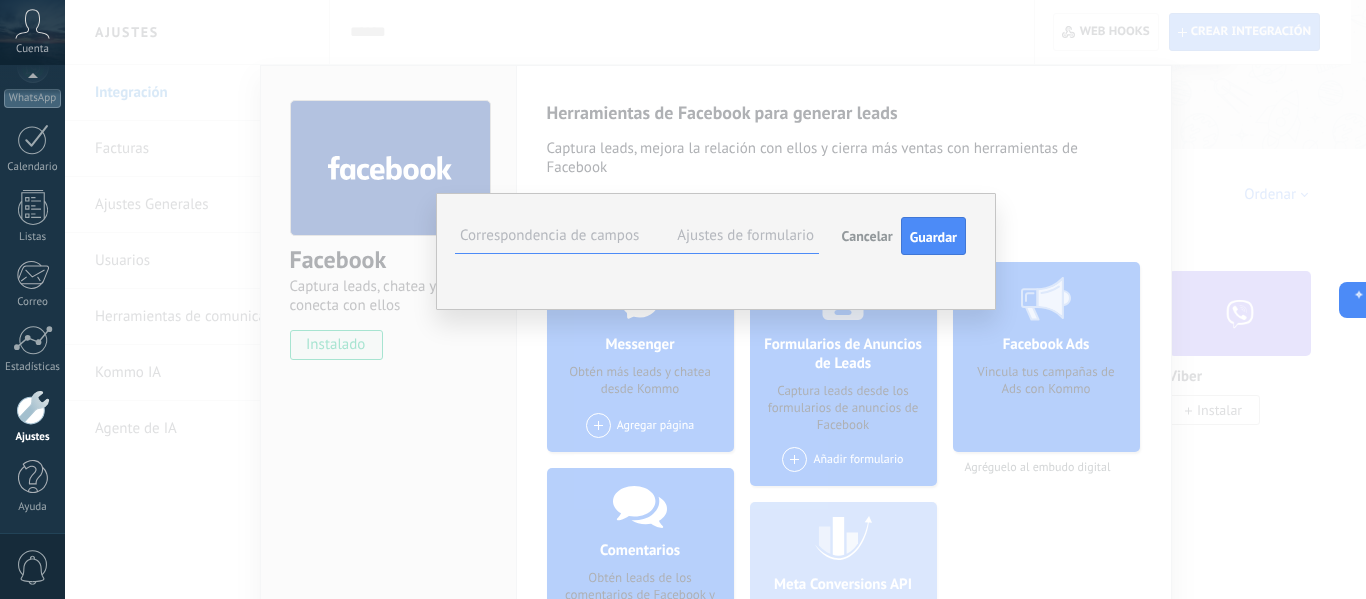 click on "Seleccionar campo" at bounding box center (0, 0) 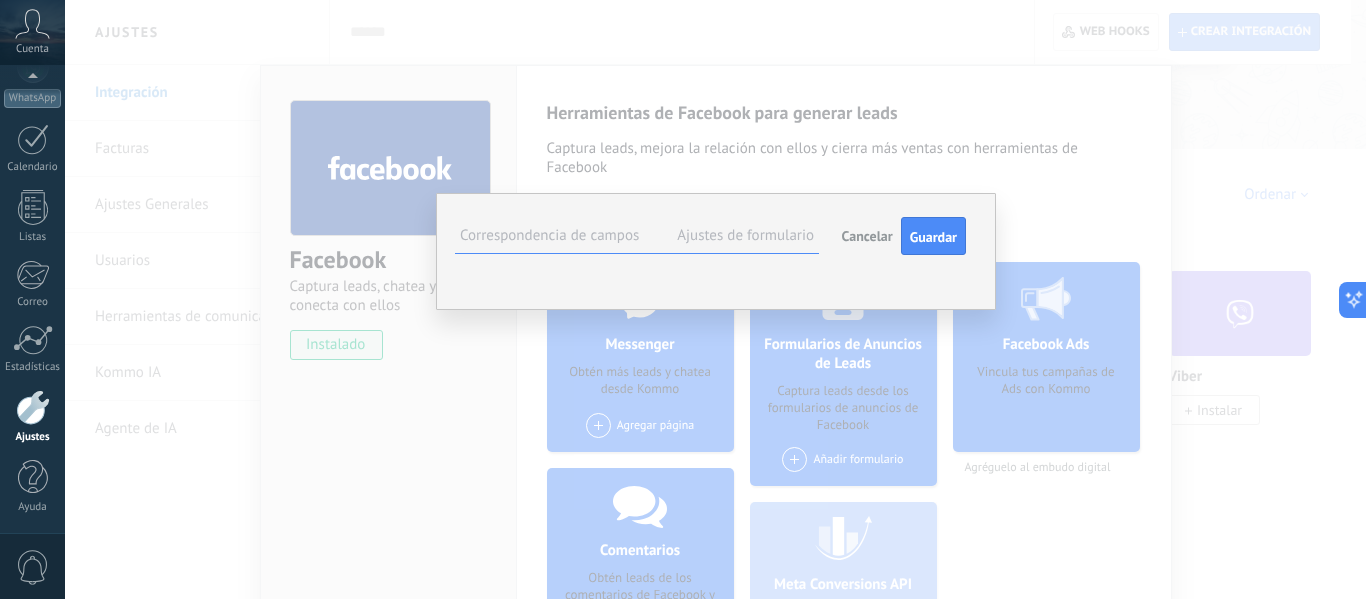 click on "Seleccionar campo" at bounding box center [0, 0] 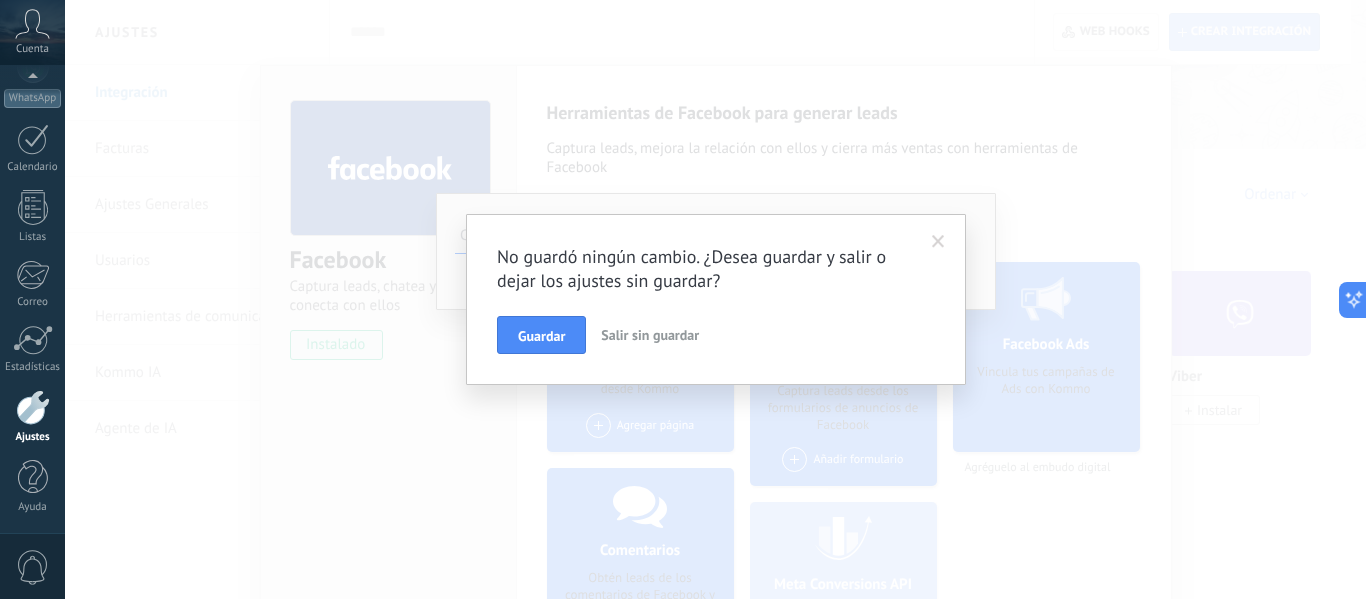 click at bounding box center [938, 242] 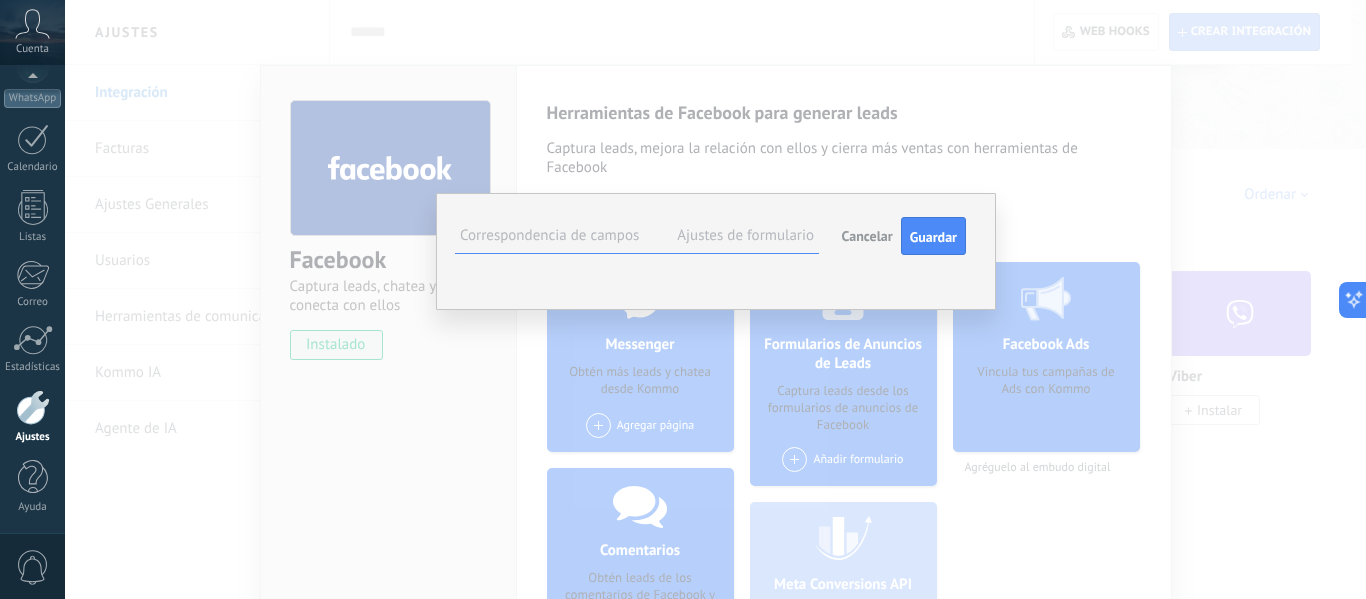 click on "Pago Aproximado a CFE (contacto)" at bounding box center [0, 0] 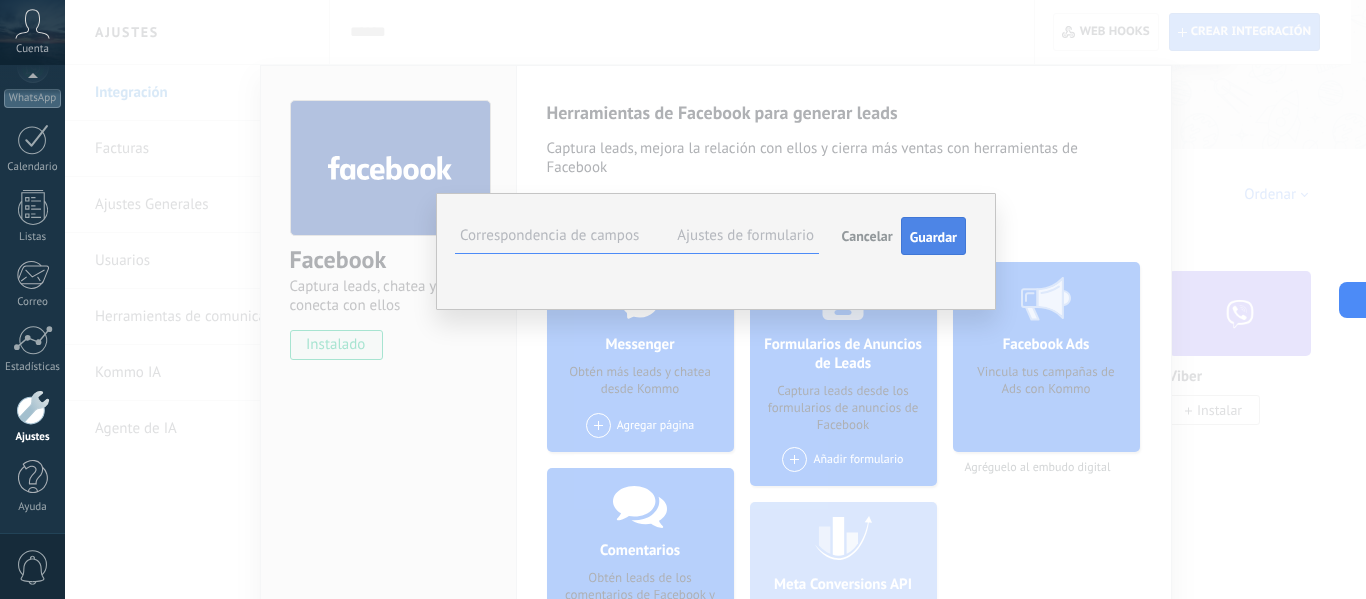 click on "Guardar" at bounding box center (933, 237) 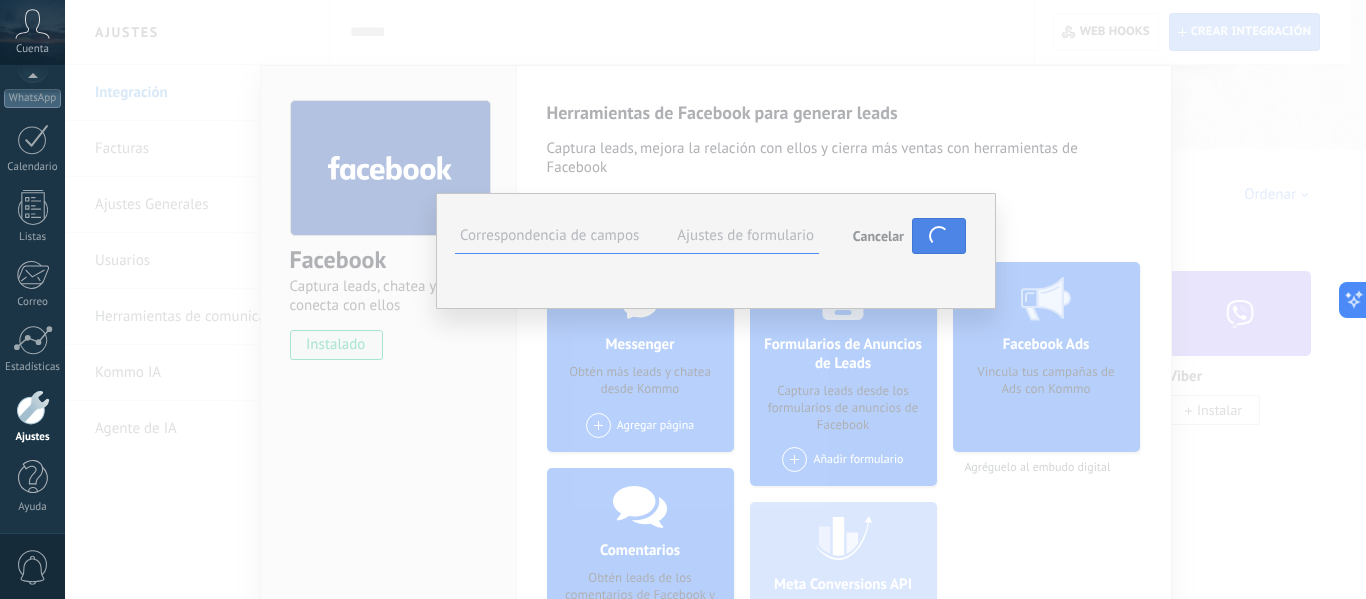 scroll, scrollTop: 0, scrollLeft: 0, axis: both 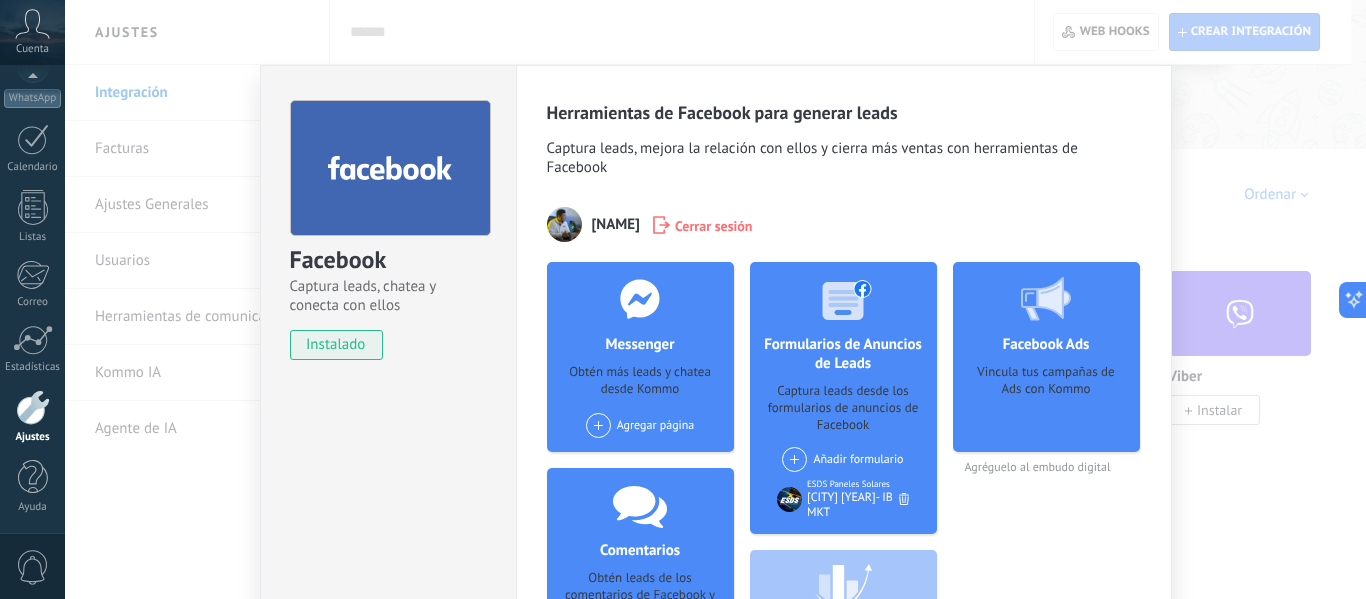 click on "Facebook Captura leads, chatea y conecta con ellos instalado Desinstalar Herramientas de Facebook para generar leads Captura leads, mejora la relación con ellos y cierra más ventas con herramientas de Facebook Ivan Balam Cerrar sesión Messenger Obtén más leads y chatea desde Kommo Agregar página Comentarios Obtén leads de los comentarios de Facebook y responde desde Kommo Agregar página Formularios de Anuncios de Leads Captura leads desde los formularios de anuncios de Facebook Añadir formulario ESDS Paneles Solares Mérida 2025- IB MKT Meta Conversions API Sincroniza eventos de mensajes para mejorar tus anuncios Facebook Ads Vincula tus campañas de Ads con Kommo Agréguelo al embudo digital más" at bounding box center [715, 299] 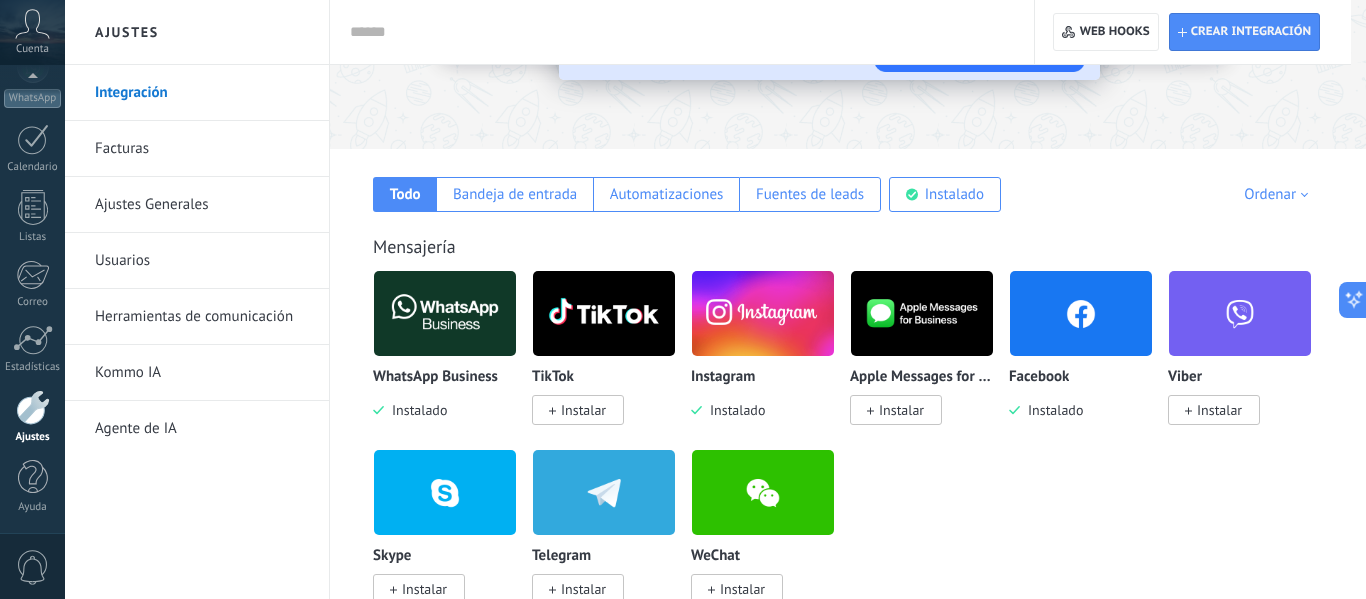 click on "Herramientas de comunicación" at bounding box center (202, 317) 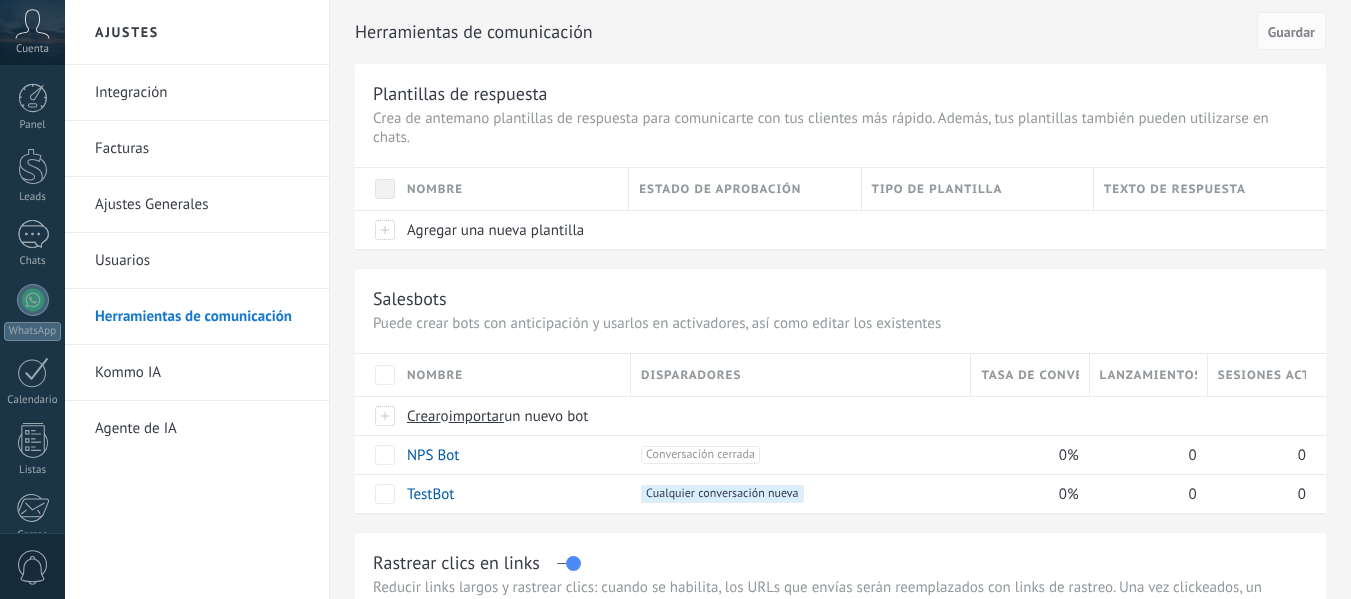 scroll, scrollTop: 242, scrollLeft: 0, axis: vertical 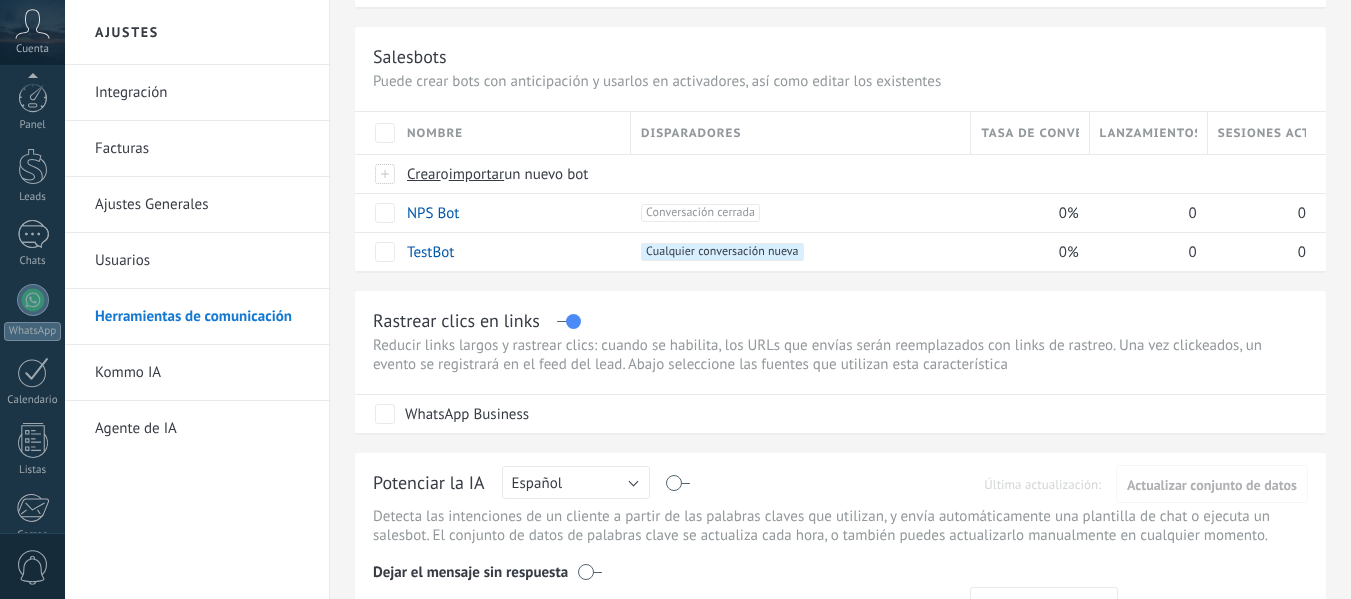click at bounding box center [33, 300] 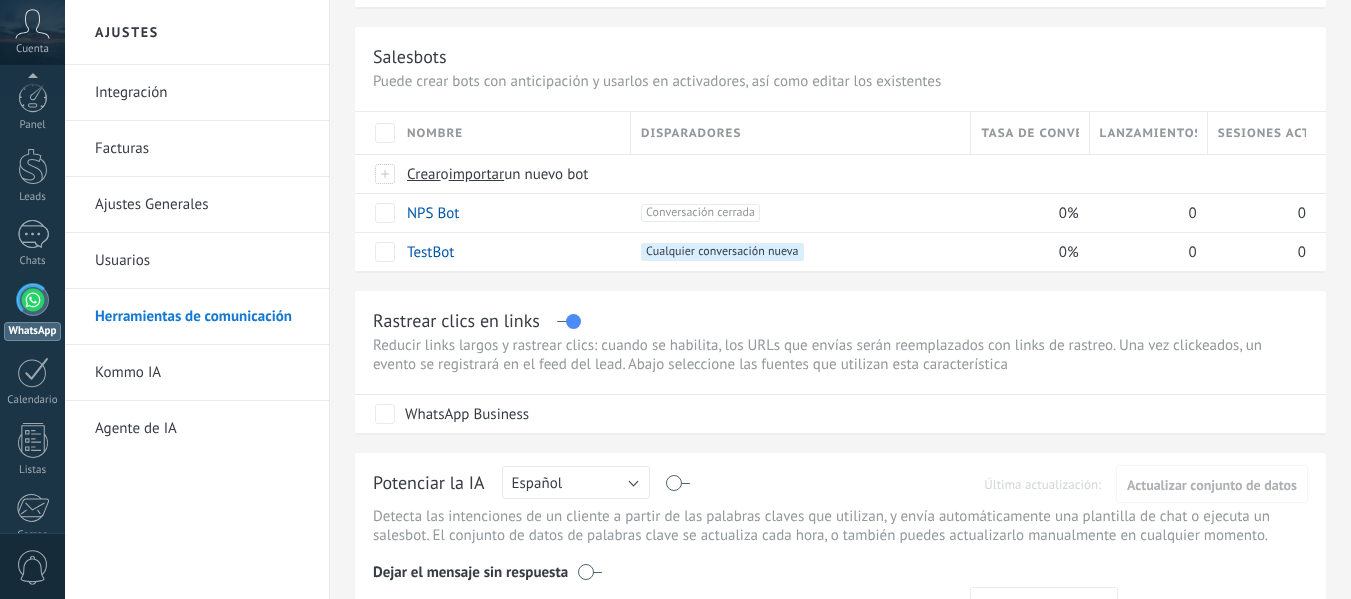 scroll, scrollTop: 0, scrollLeft: 0, axis: both 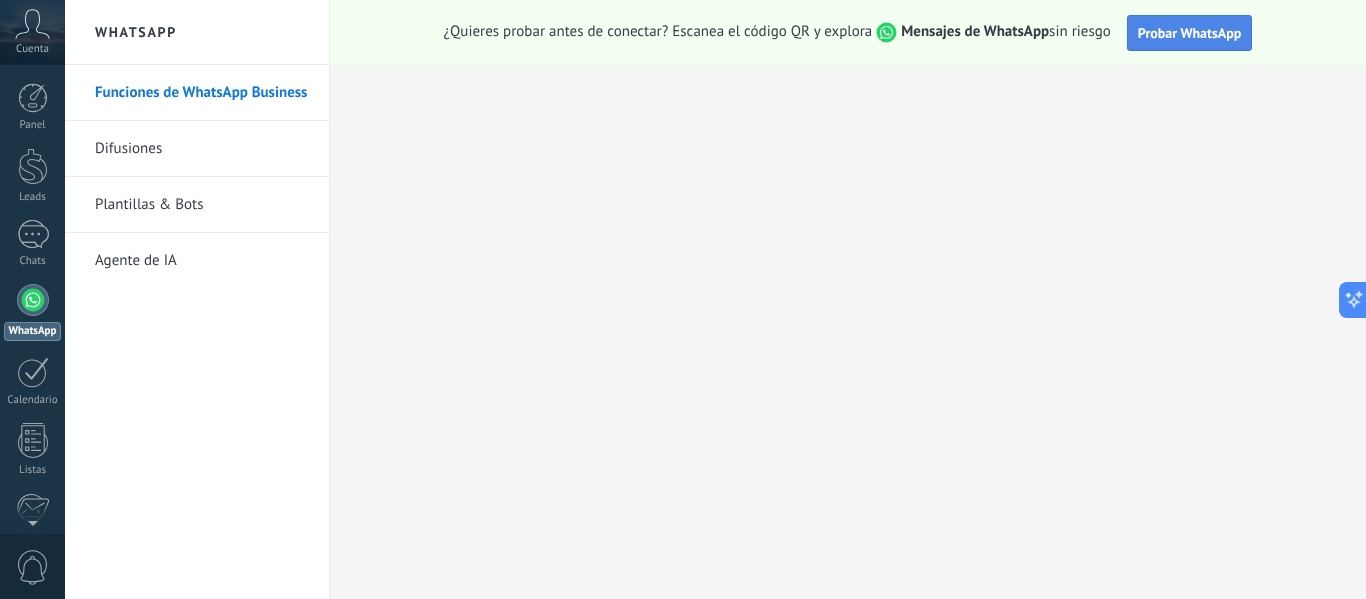 click on "Probar WhatsApp" at bounding box center (1190, 33) 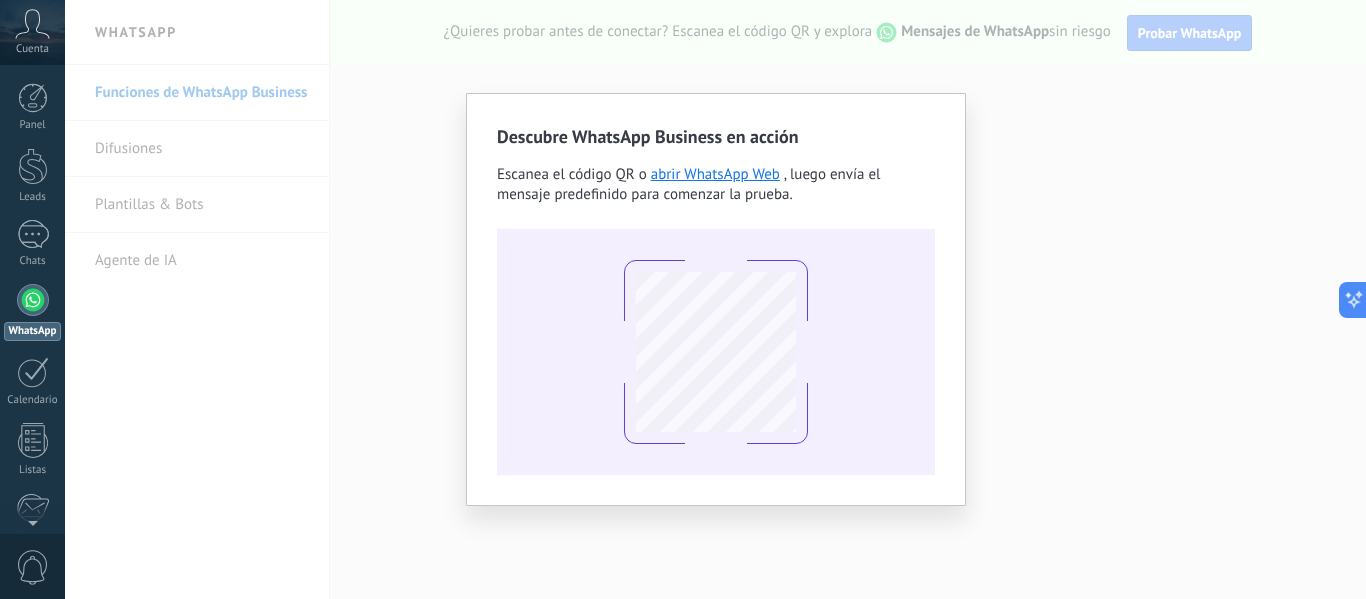 type 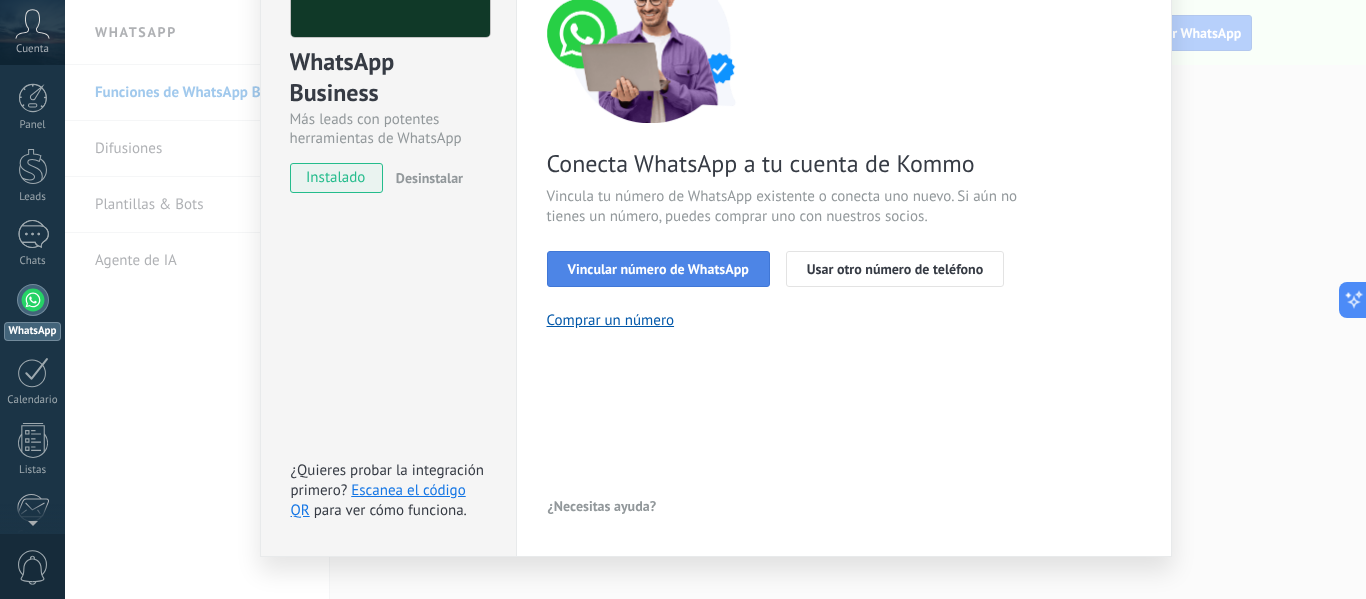 scroll, scrollTop: 199, scrollLeft: 0, axis: vertical 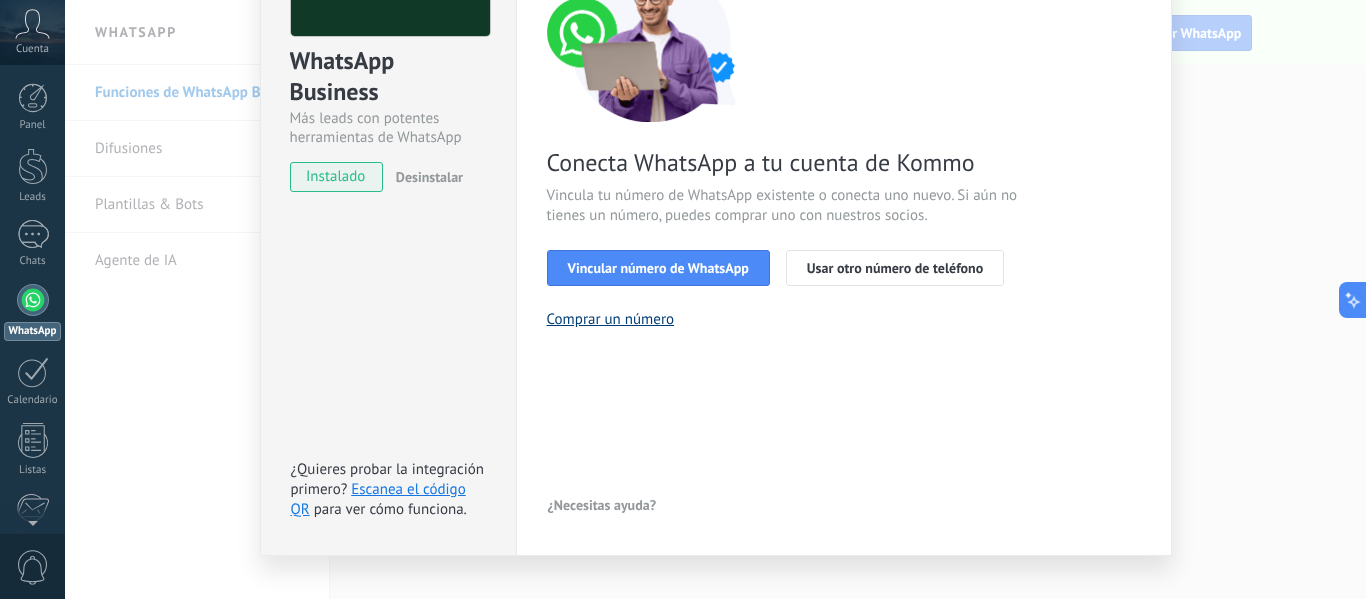 click on "Comprar un número" at bounding box center (611, 319) 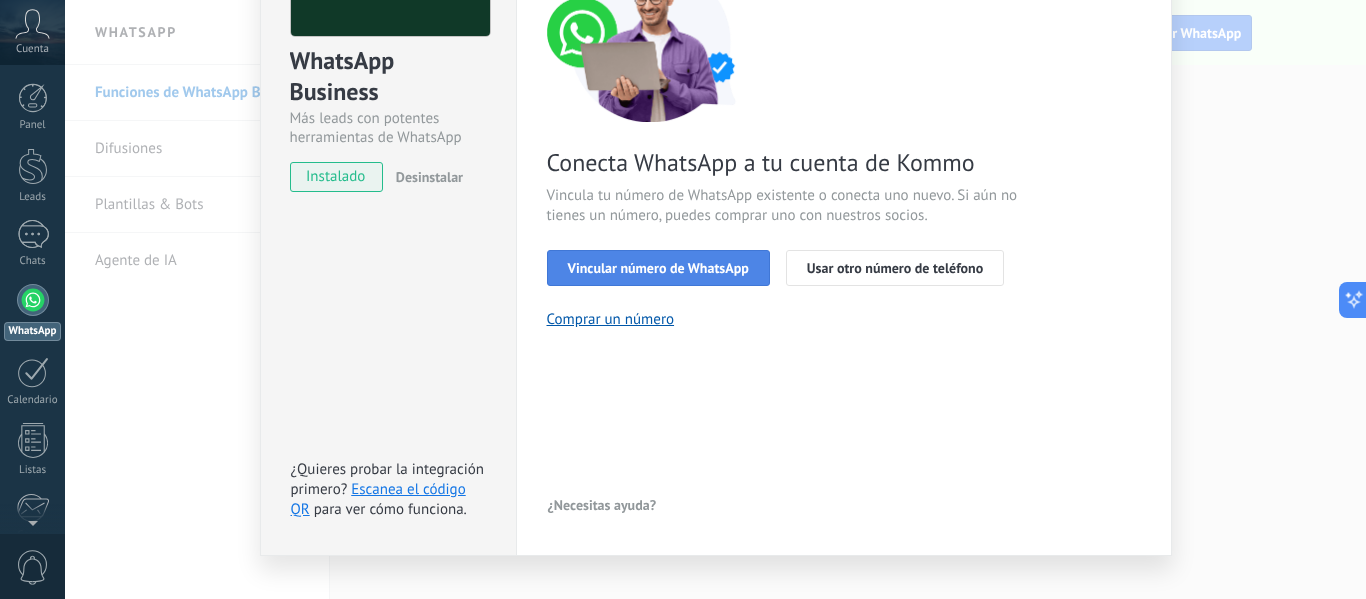 click on "Vincular número de WhatsApp" at bounding box center [658, 268] 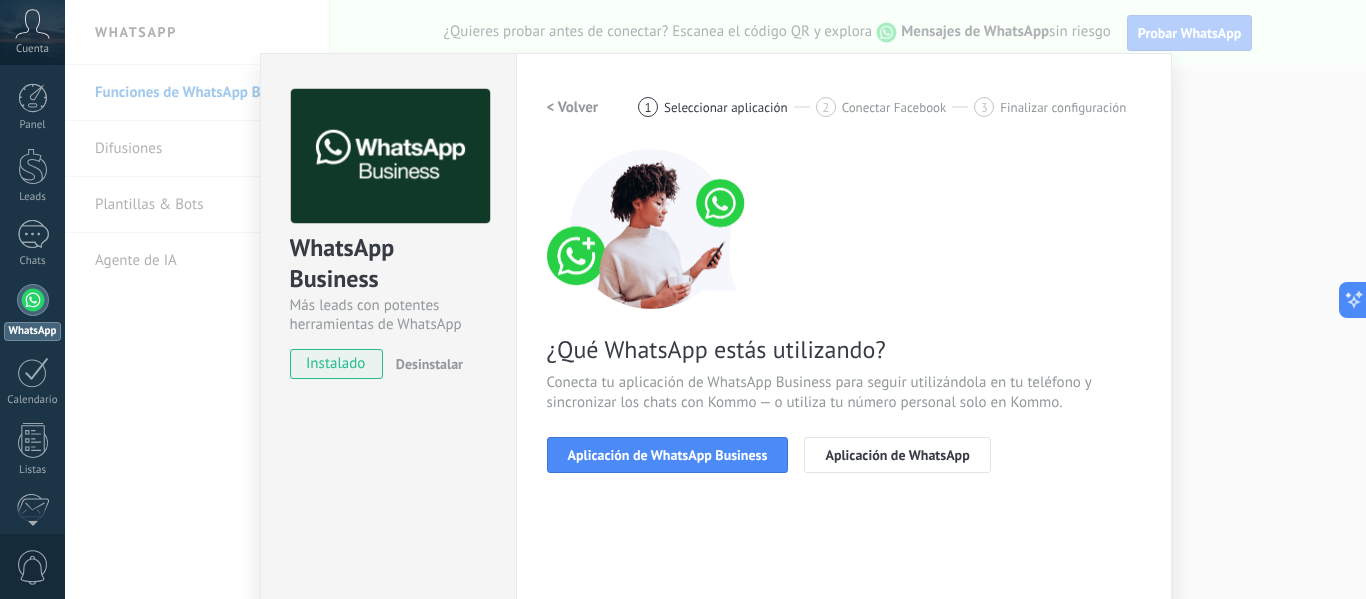 scroll, scrollTop: 11, scrollLeft: 0, axis: vertical 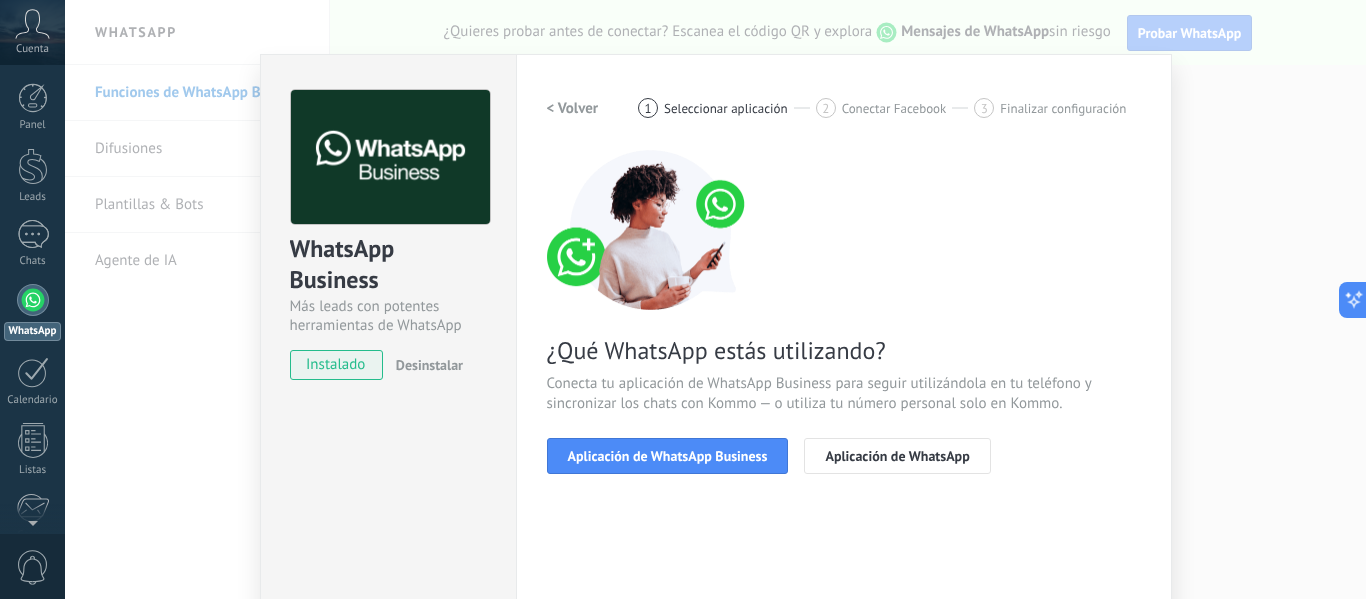 click on "< Volver" at bounding box center [573, 108] 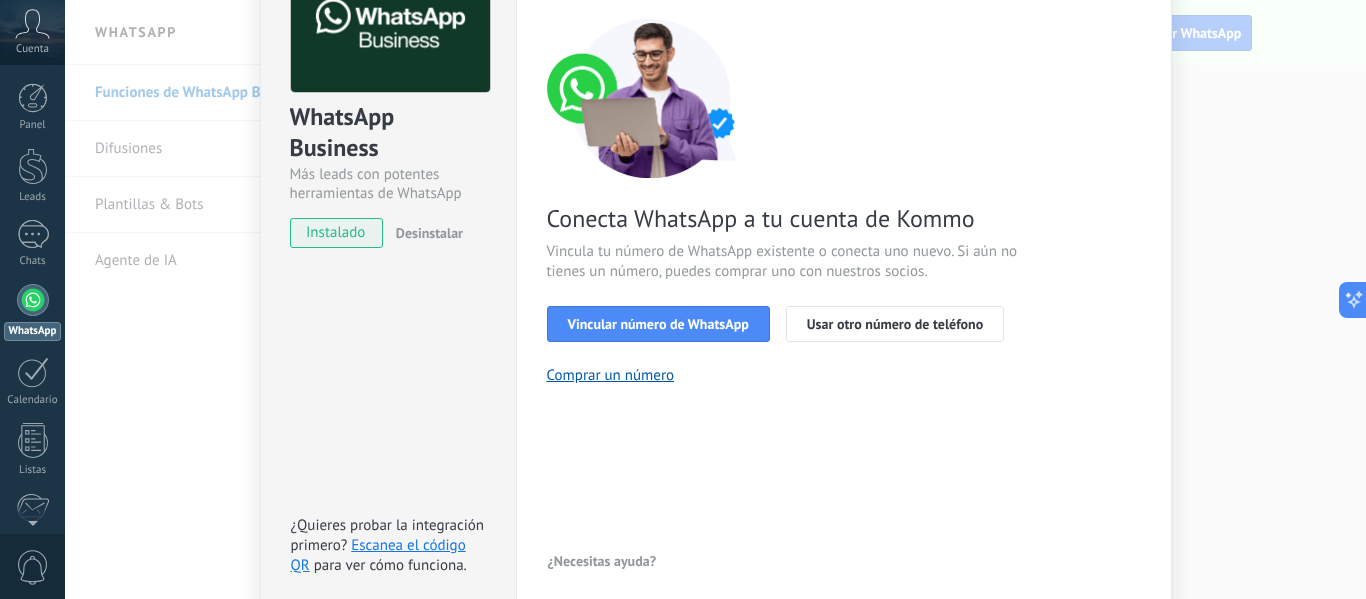 scroll, scrollTop: 144, scrollLeft: 0, axis: vertical 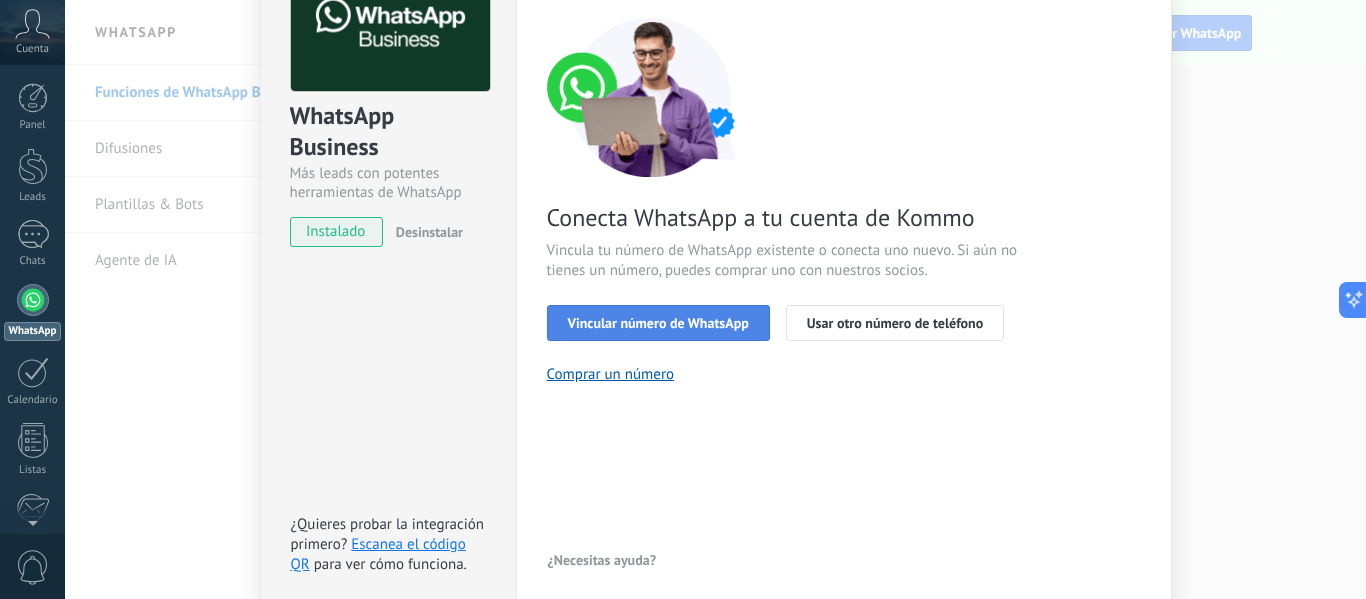 click on "Vincular número de WhatsApp" at bounding box center [658, 323] 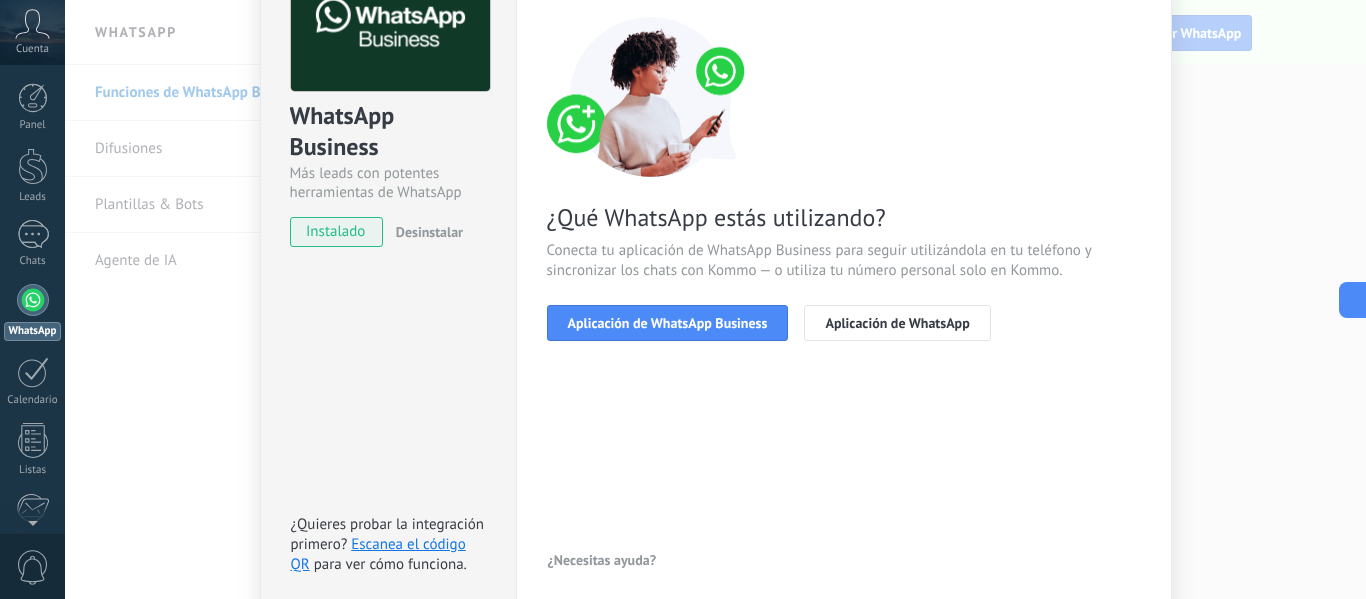 scroll, scrollTop: 0, scrollLeft: 0, axis: both 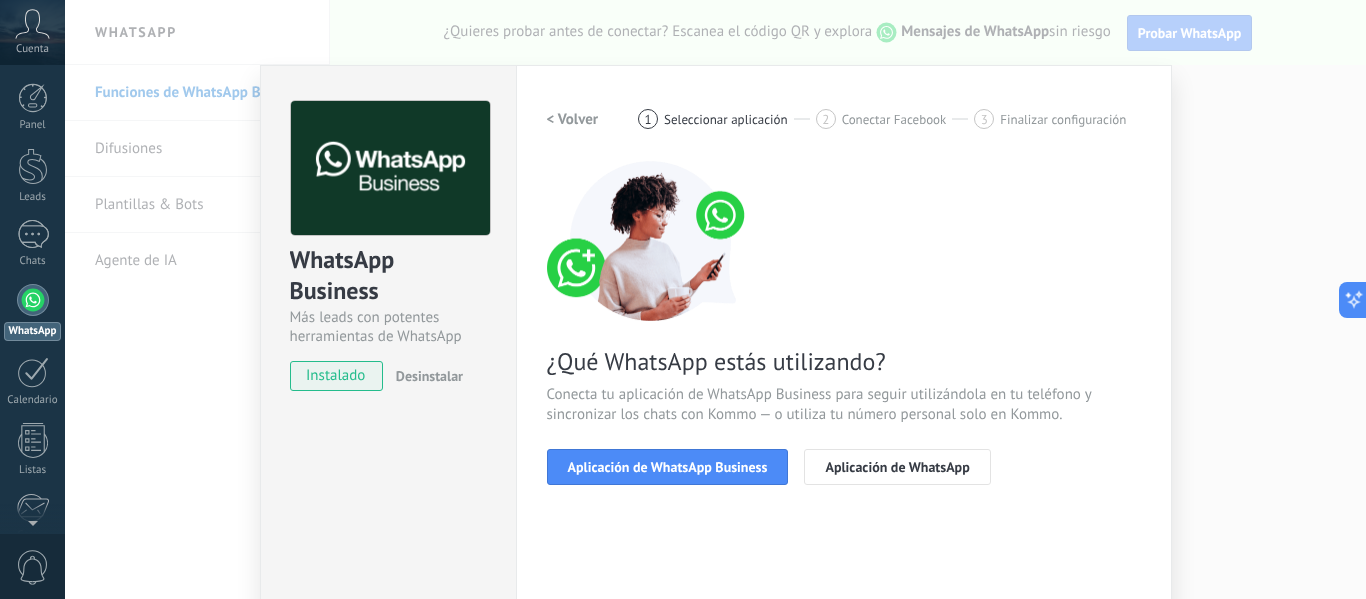 click on "< Volver" at bounding box center (573, 119) 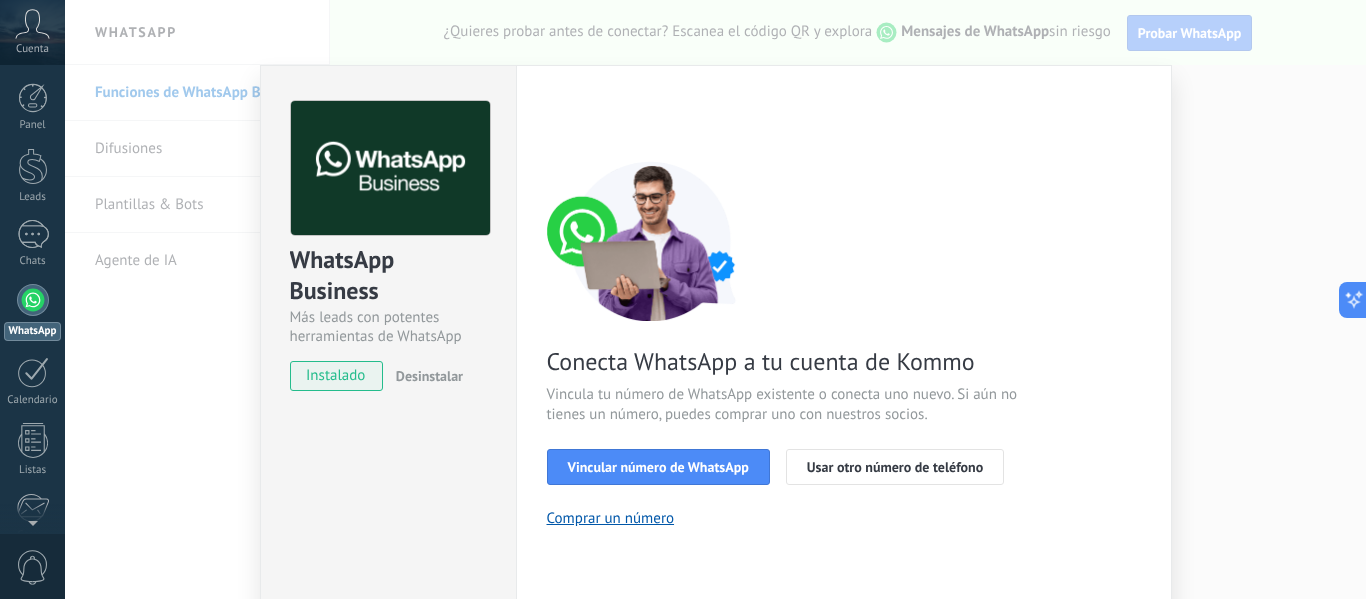 click on "WhatsApp Business Más leads con potentes herramientas de WhatsApp instalado Desinstalar ¿Quieres probar la integración primero?   Escanea el código QR   para ver cómo funciona. Configuraciones Autorizaciones Esta pestaña registra a los usuarios que han concedido acceso a las integración a esta cuenta. Si deseas remover la posibilidad que un usuario pueda enviar solicitudes a la cuenta en nombre de esta integración, puedes revocar el acceso. Si el acceso a todos los usuarios es revocado, la integración dejará de funcionar. Esta aplicacion está instalada, pero nadie le ha dado acceso aun. WhatsApp Cloud API más _:  Guardar < Volver 1 Seleccionar aplicación 2 Conectar Facebook  3 Finalizar configuración Conecta WhatsApp a tu cuenta de Kommo Vincula tu número de WhatsApp existente o conecta uno nuevo. Si aún no tienes un número, puedes comprar uno con nuestros socios. Vincular número de WhatsApp Usar otro número de teléfono Comprar un número ¿Necesitas ayuda?" at bounding box center [715, 299] 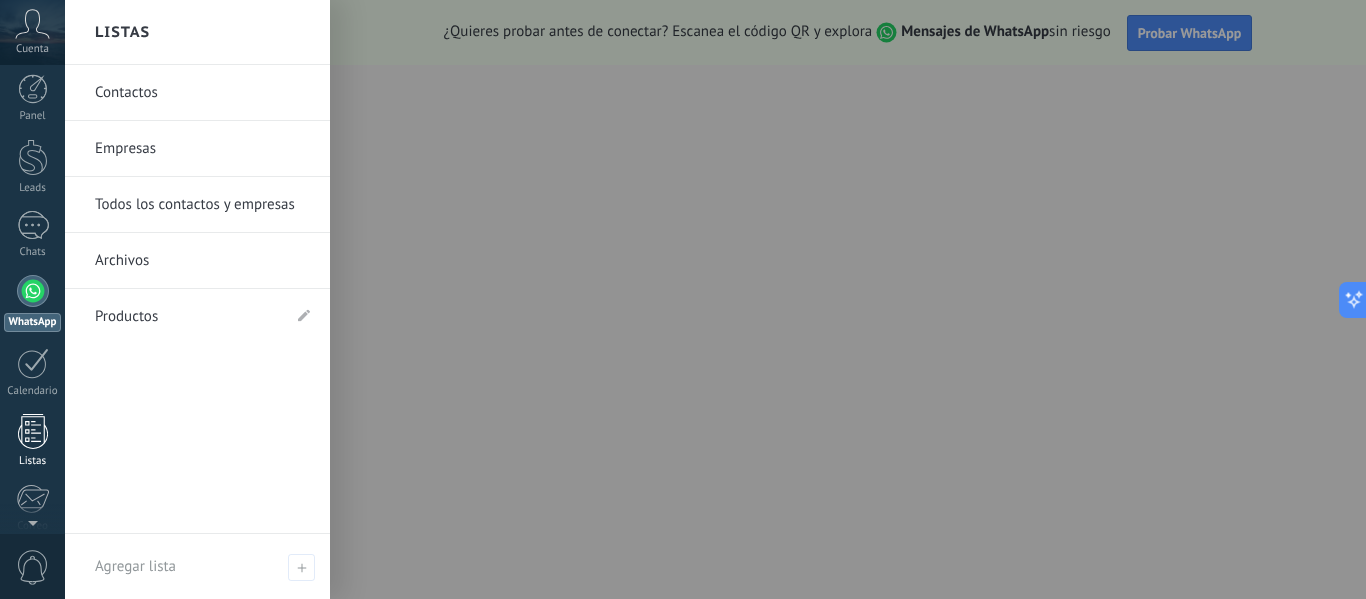 scroll, scrollTop: 0, scrollLeft: 0, axis: both 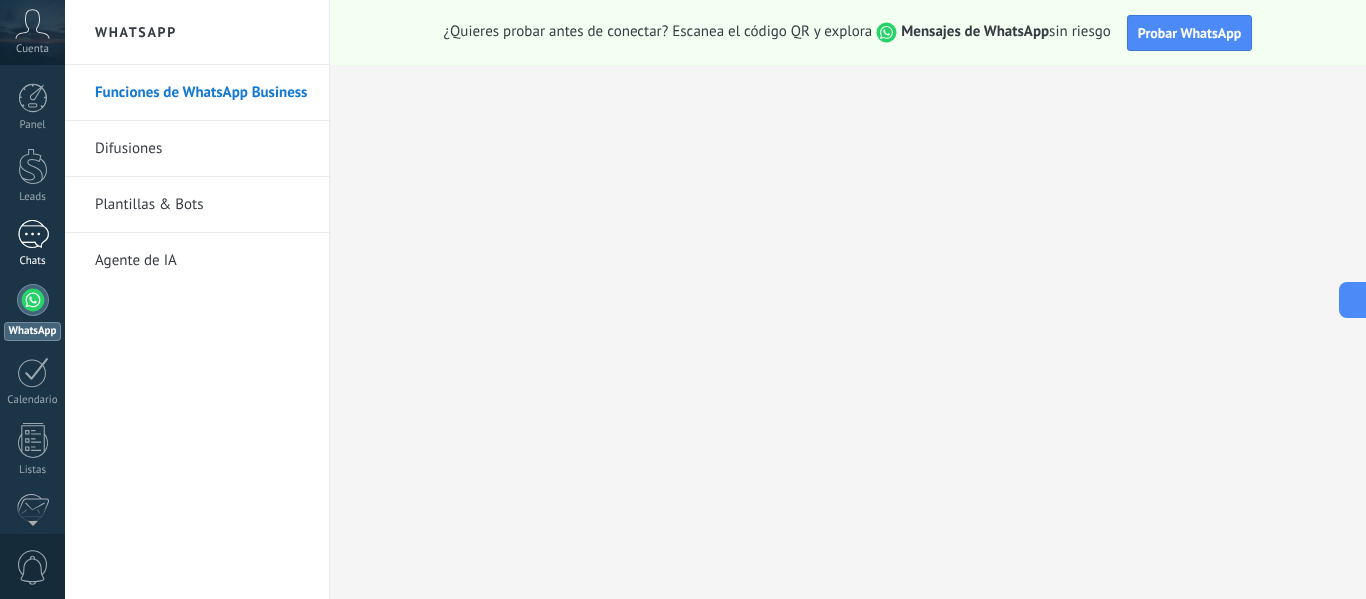 click at bounding box center (33, 234) 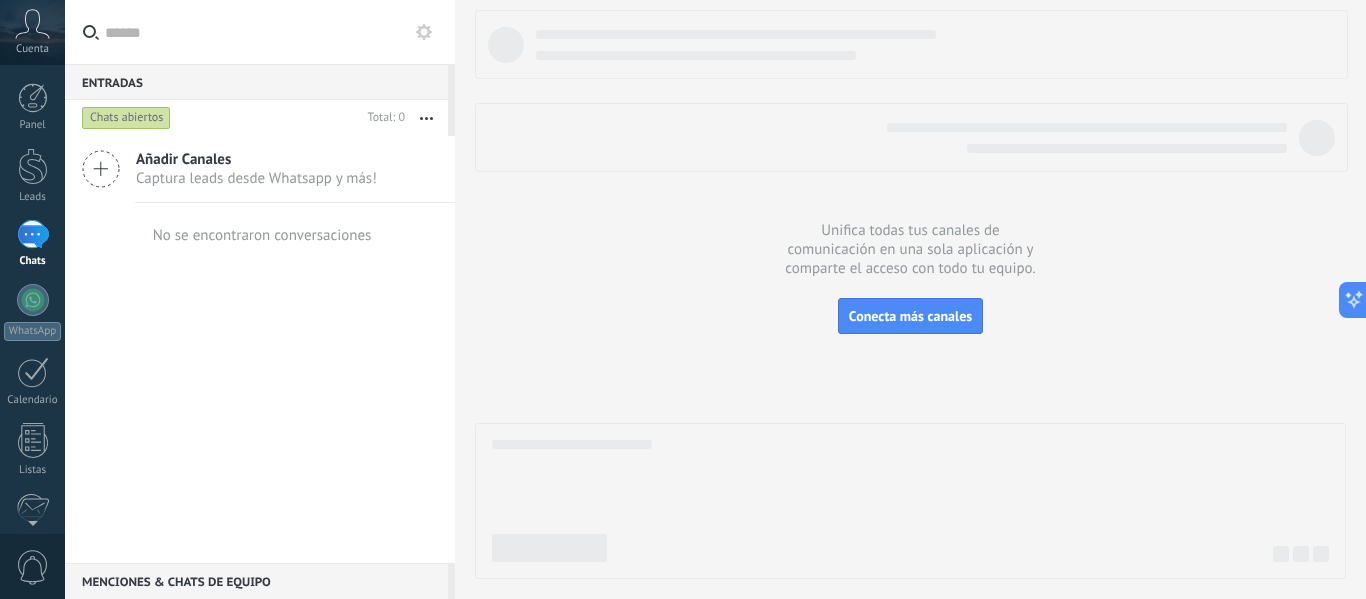 click 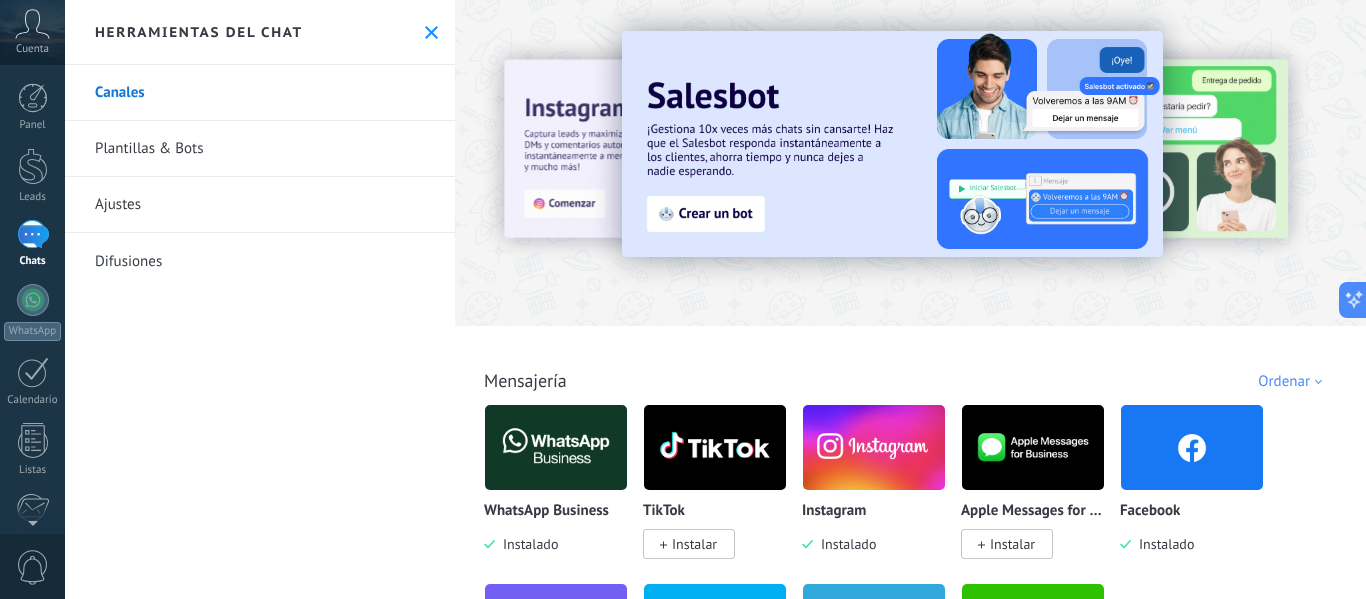 scroll, scrollTop: 85, scrollLeft: 0, axis: vertical 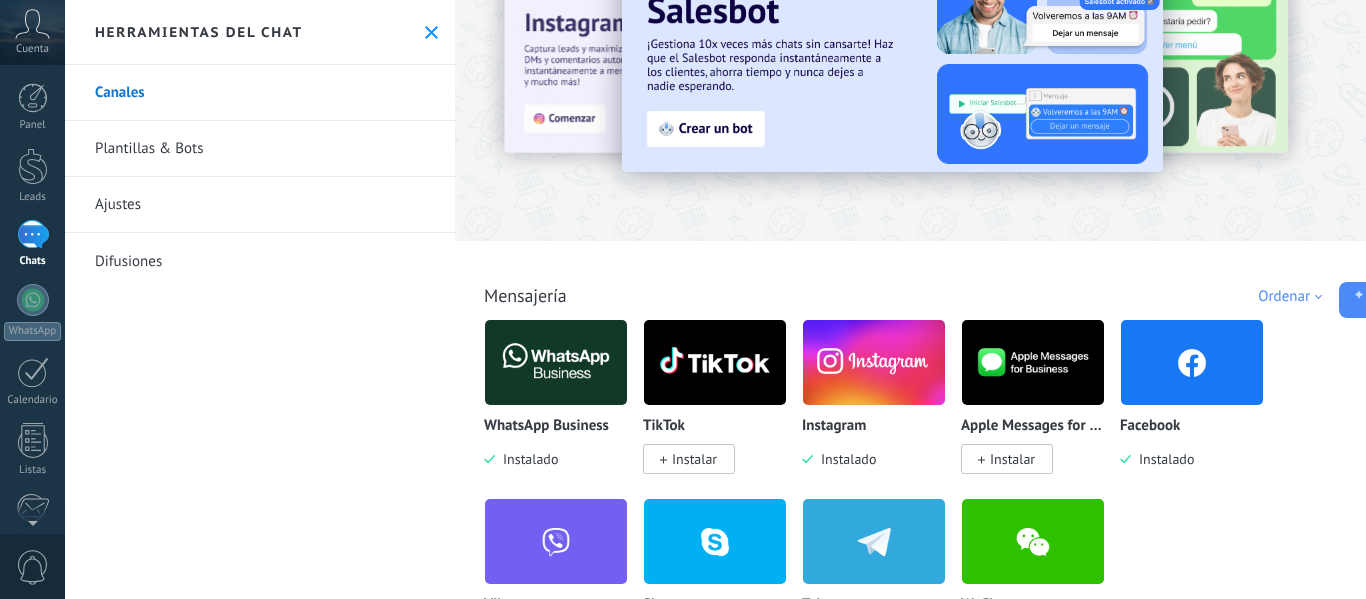 click on "Ordenar" at bounding box center [1293, 296] 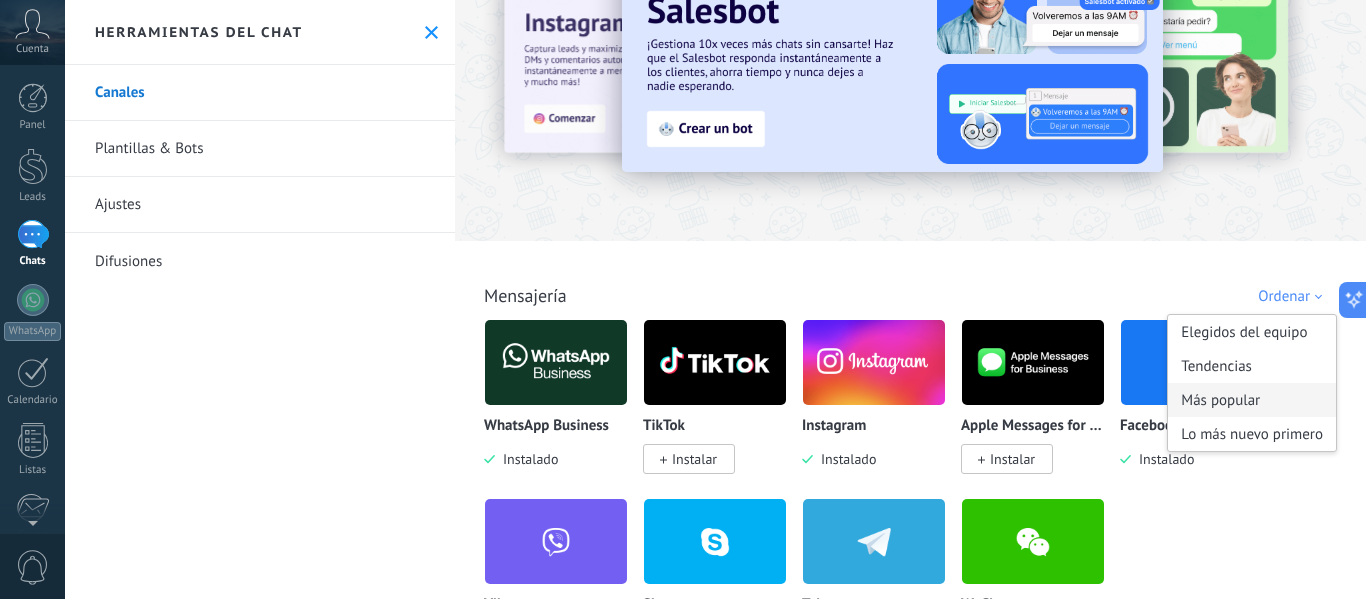 click on "Más popular" at bounding box center [1252, 400] 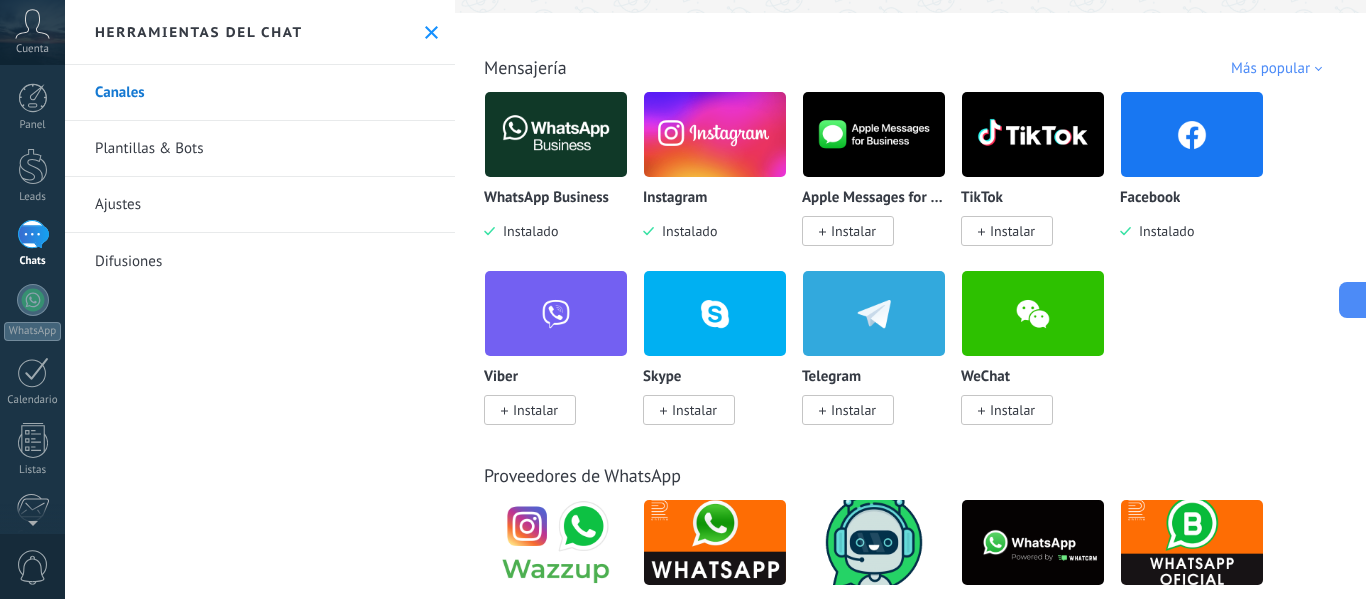 scroll, scrollTop: 339, scrollLeft: 0, axis: vertical 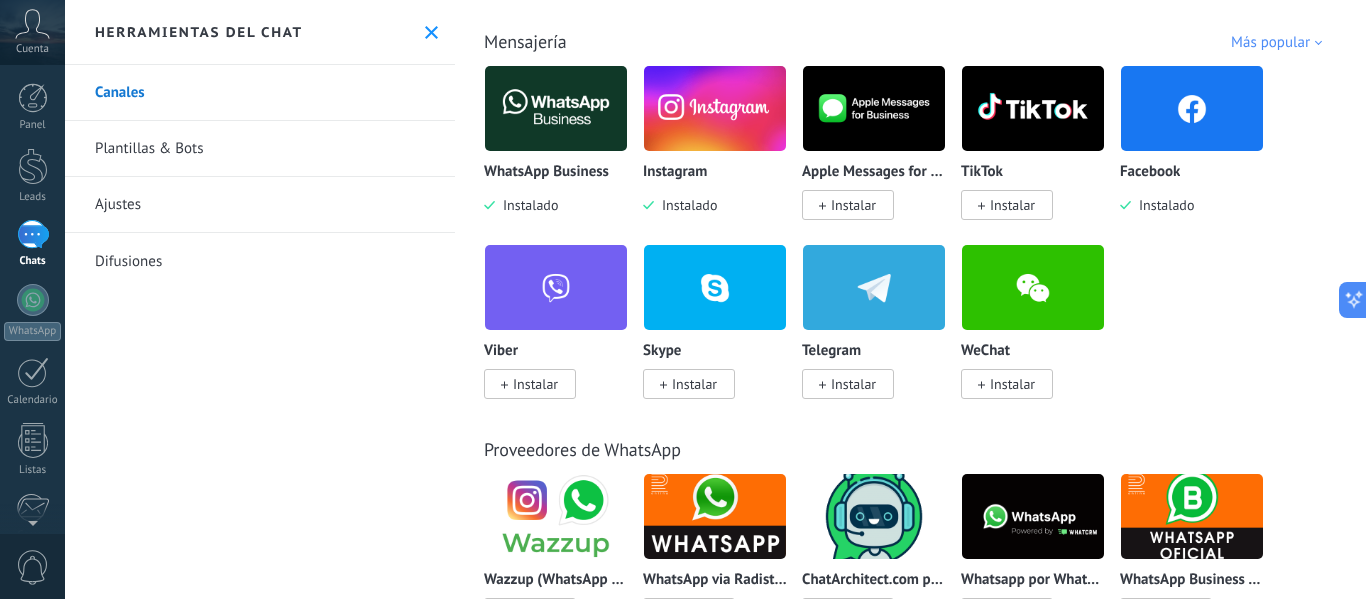 click at bounding box center (556, 108) 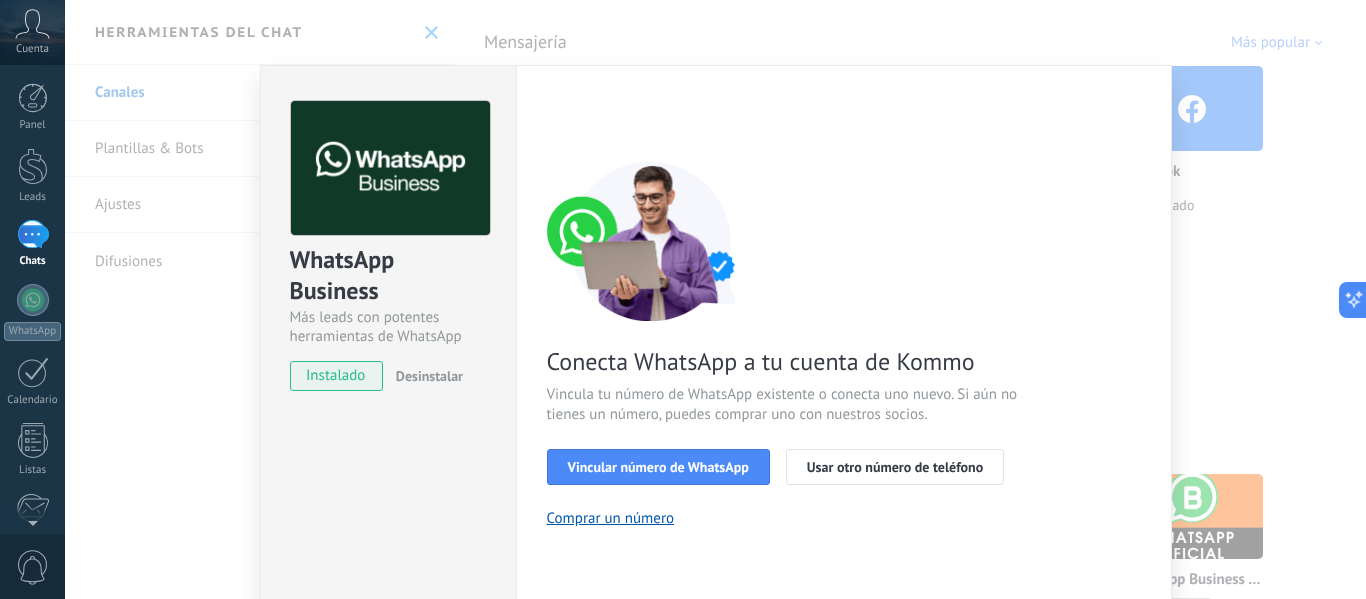 click on "Desinstalar" at bounding box center (429, 376) 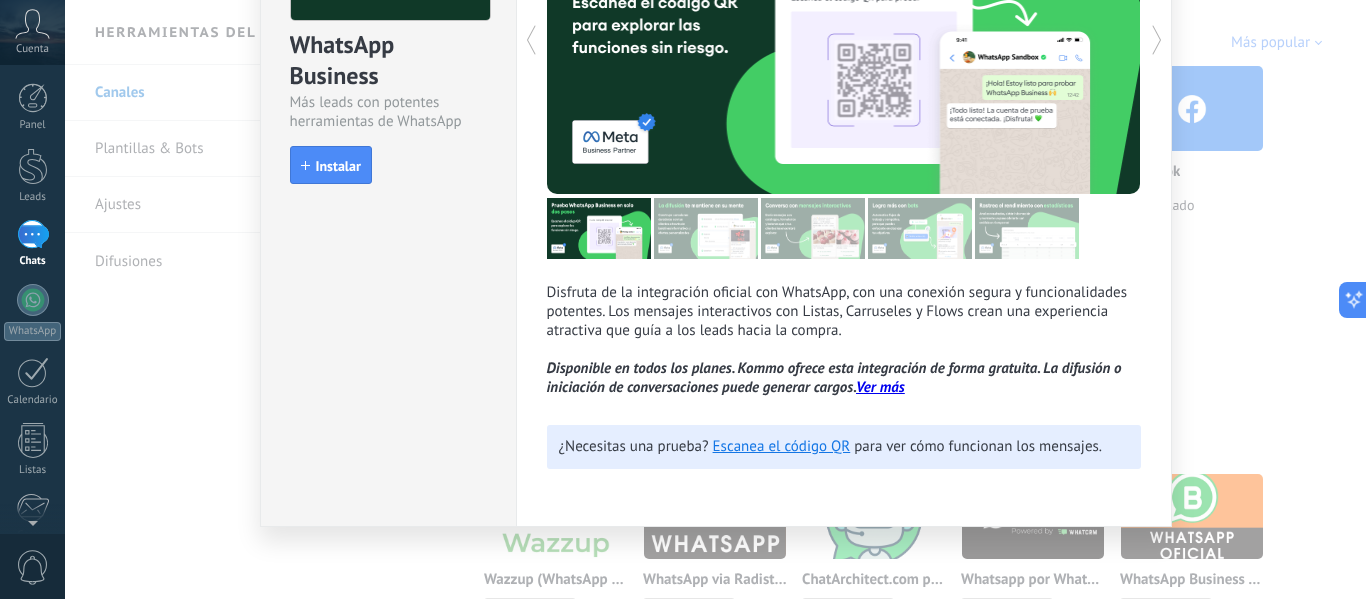 scroll, scrollTop: 218, scrollLeft: 0, axis: vertical 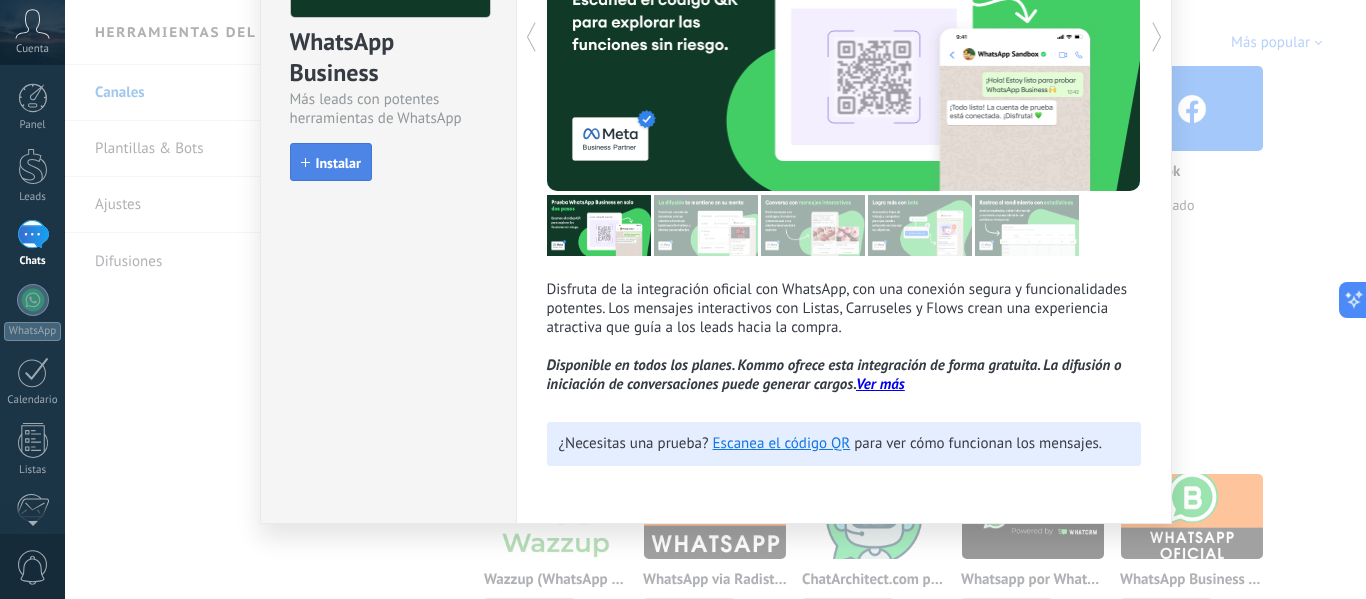 click on "Instalar" at bounding box center (338, 163) 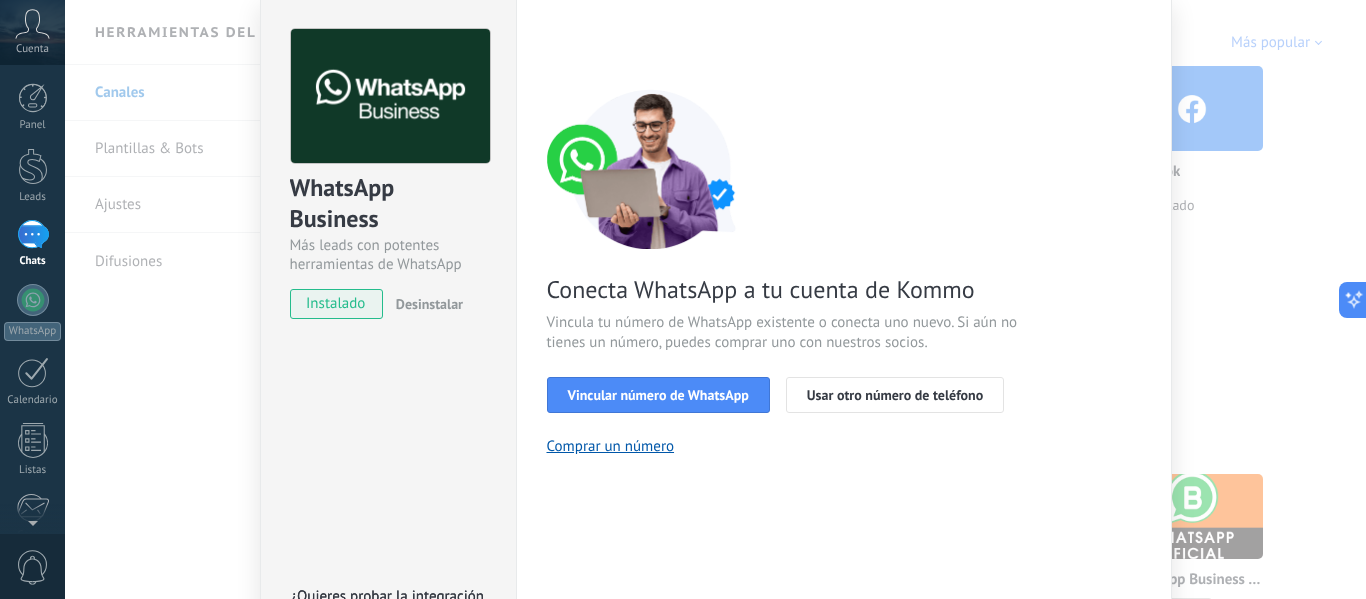 scroll, scrollTop: 231, scrollLeft: 0, axis: vertical 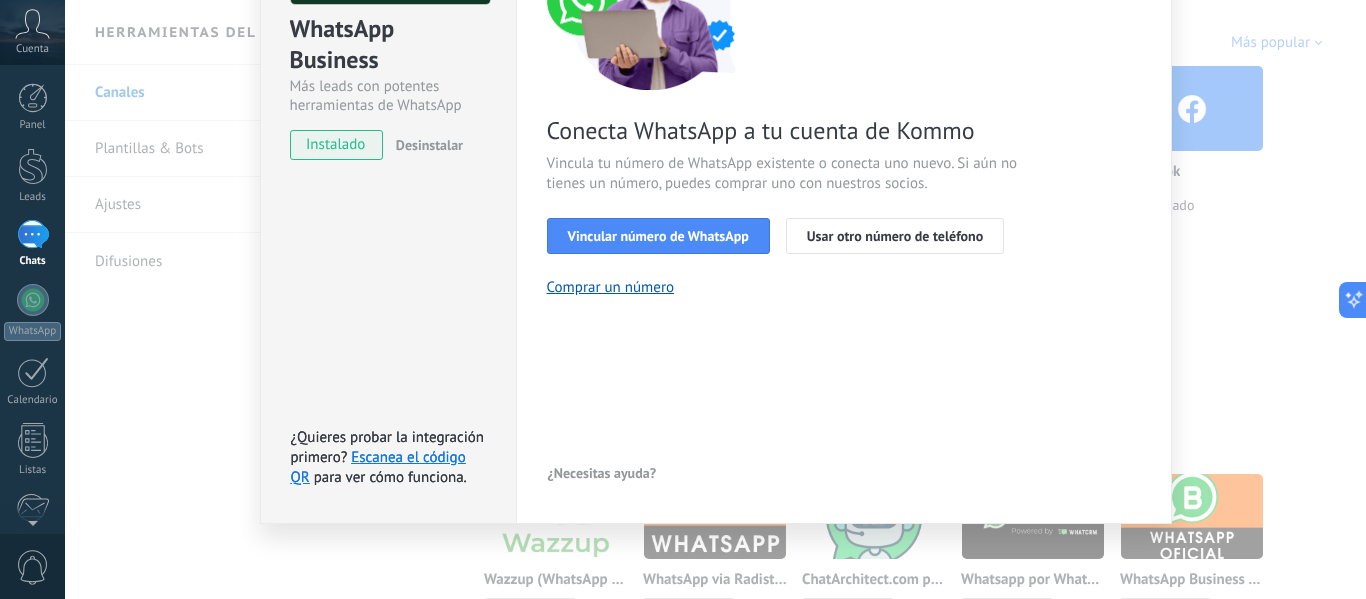 click on "< Volver 1 Seleccionar aplicación 2 Conectar Facebook  3 Finalizar configuración Conecta WhatsApp a tu cuenta de Kommo Vincula tu número de WhatsApp existente o conecta uno nuevo. Si aún no tienes un número, puedes comprar uno con nuestros socios. Vincular número de WhatsApp Usar otro número de teléfono Comprar un número ¿Necesitas ayuda?" at bounding box center [844, 179] 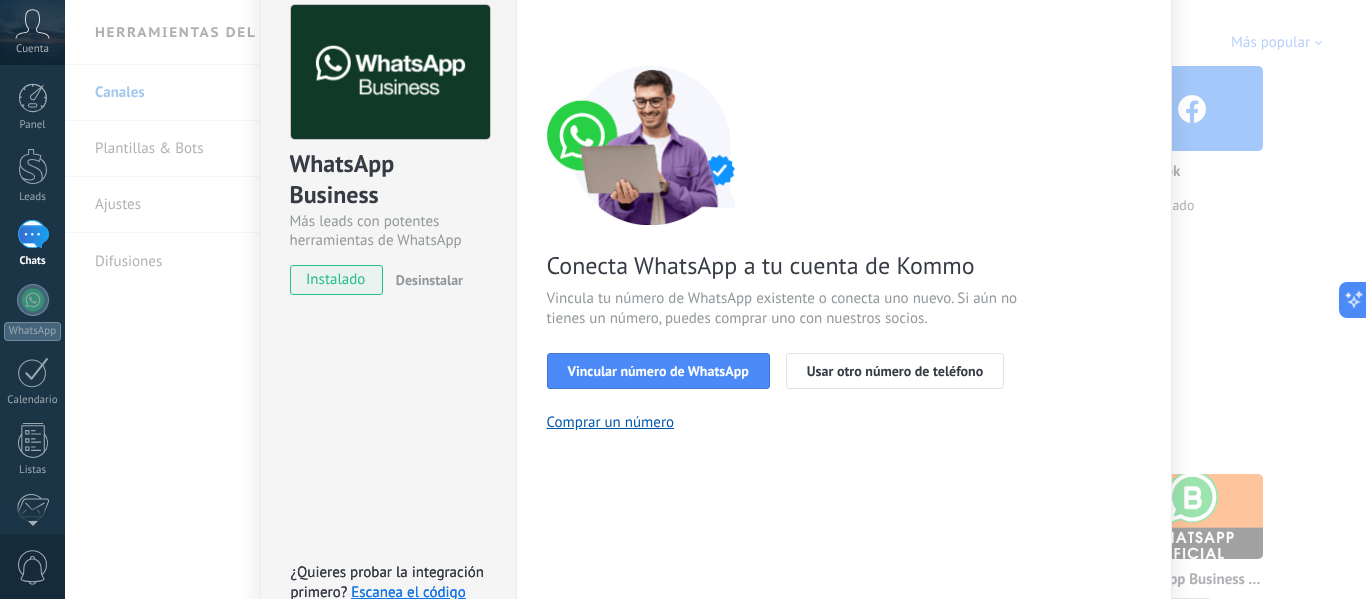 scroll, scrollTop: 0, scrollLeft: 0, axis: both 